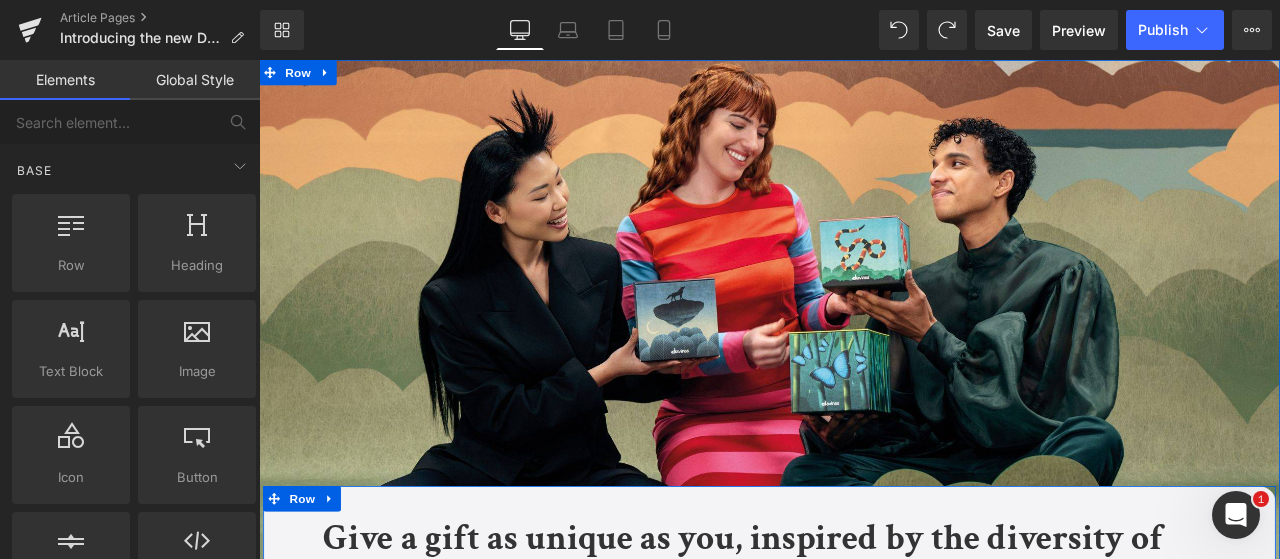 scroll, scrollTop: 868, scrollLeft: 0, axis: vertical 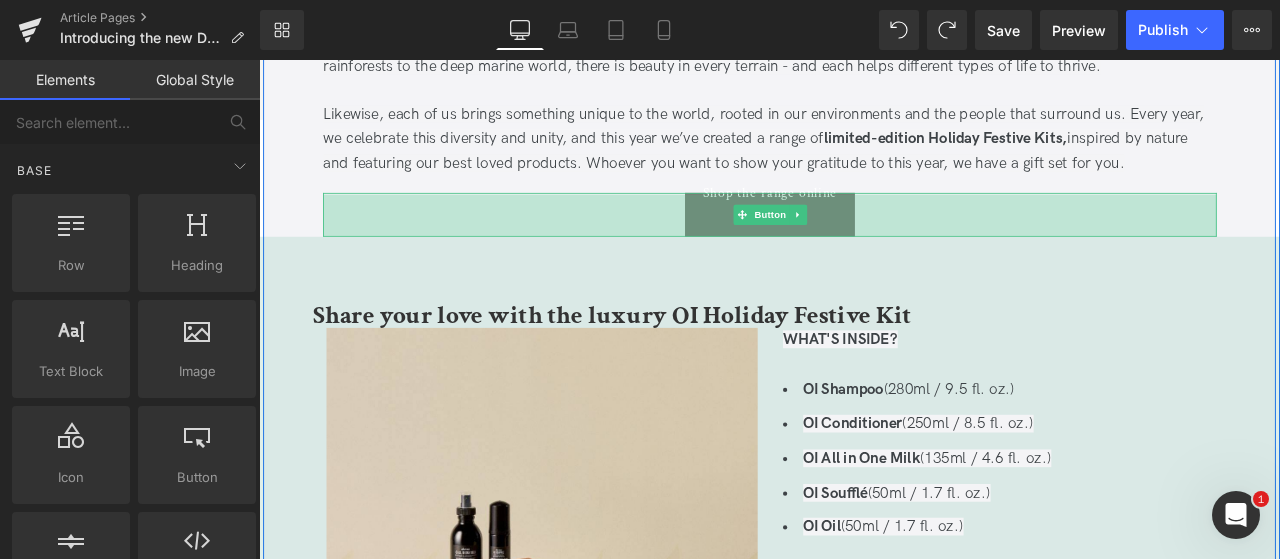 click on "50px" at bounding box center (864, 244) 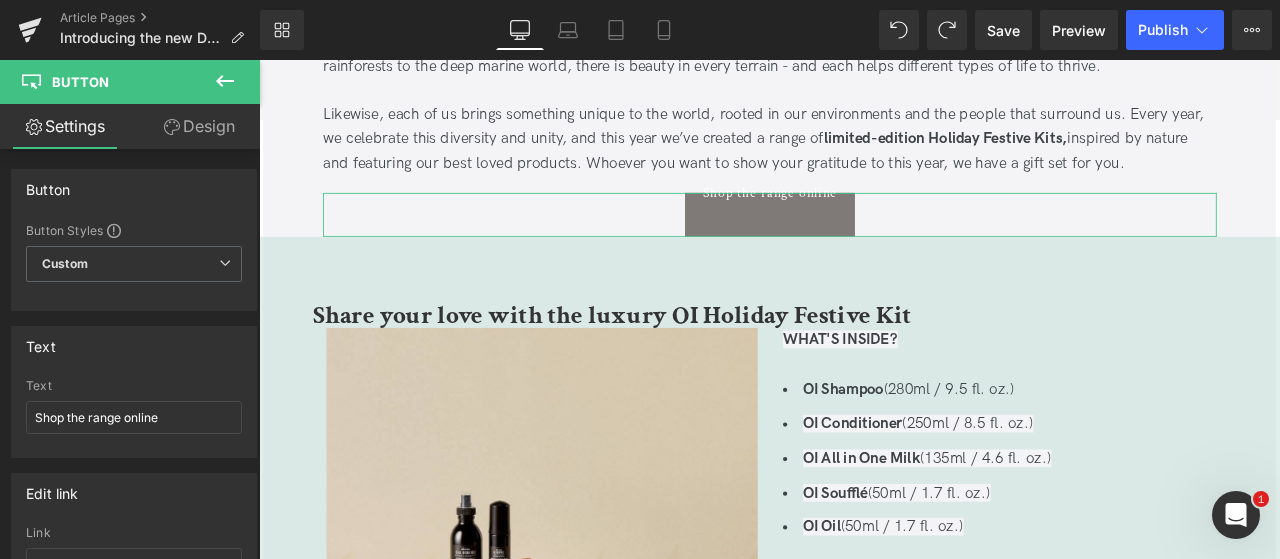 click on "Design" at bounding box center [199, 126] 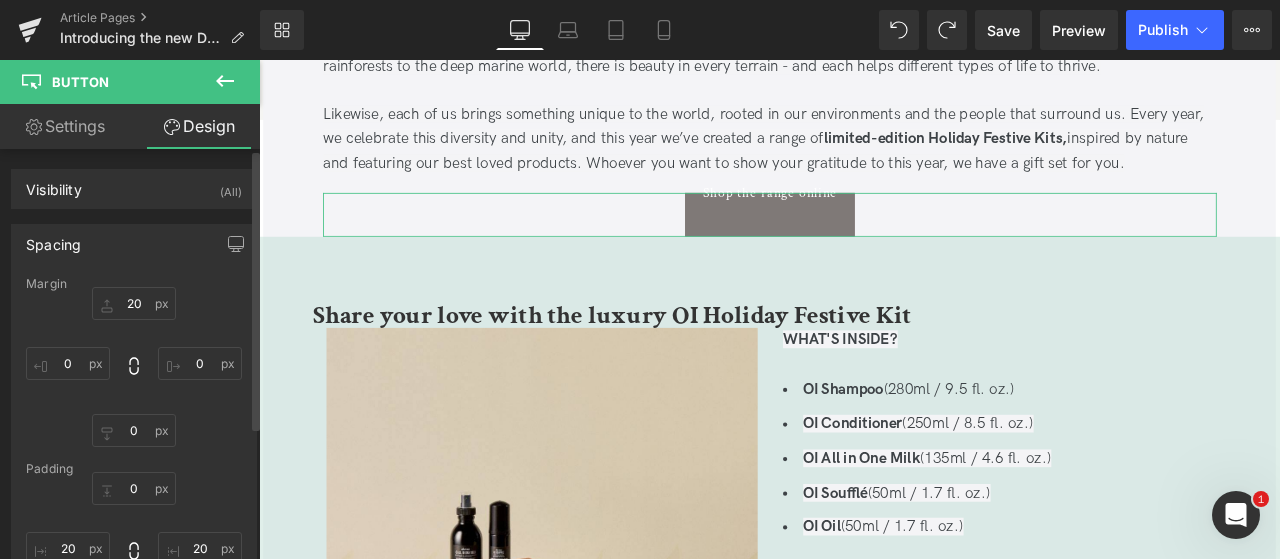 type on "20" 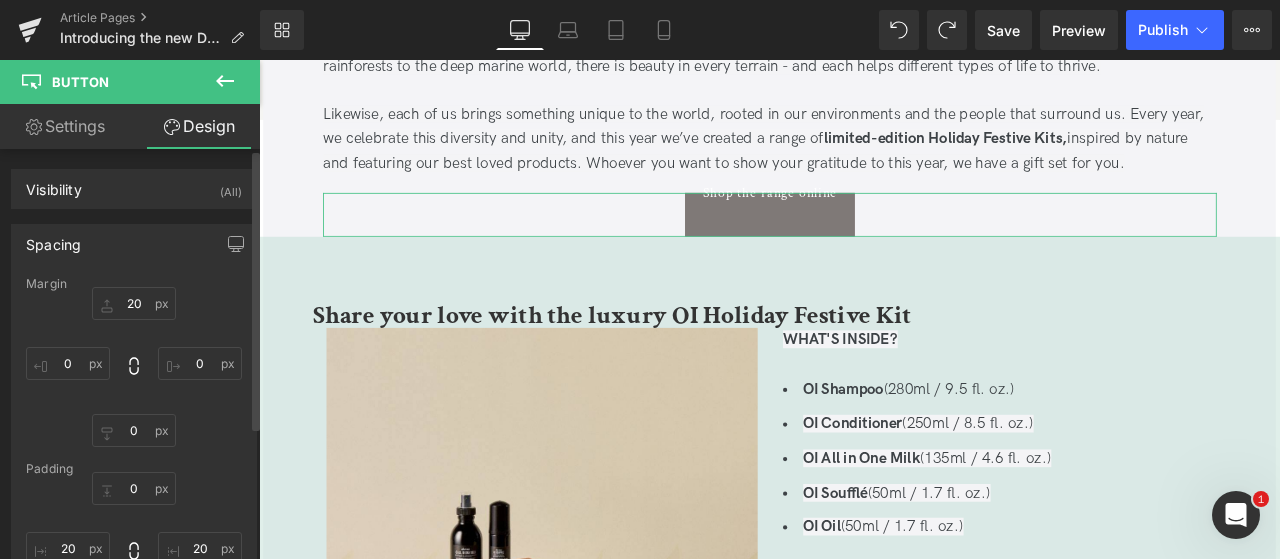 type on "0" 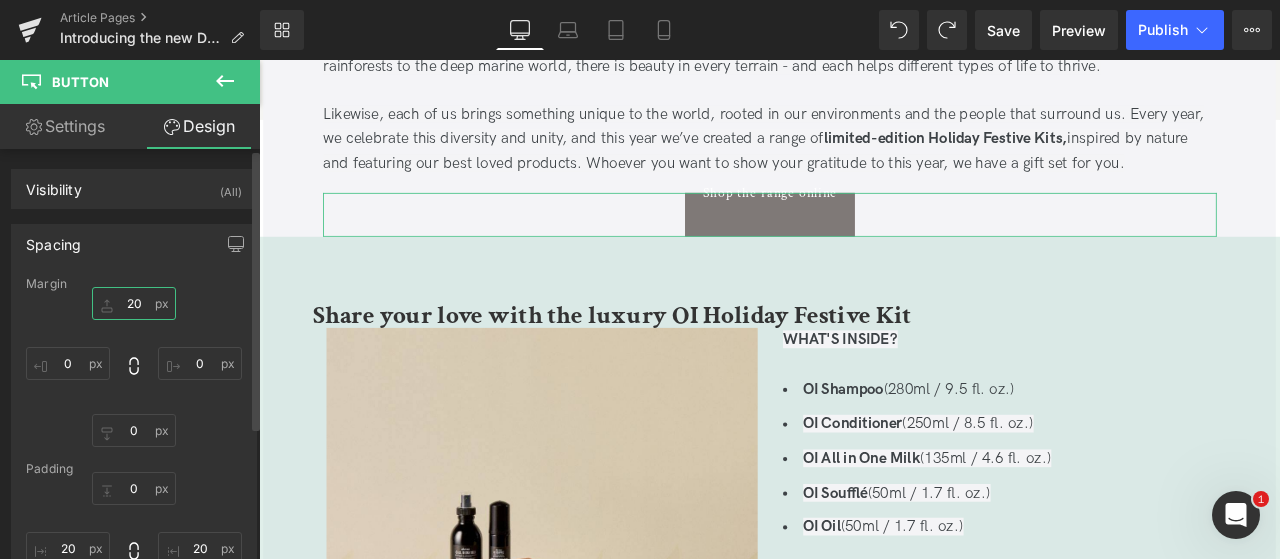 click on "20" at bounding box center [134, 303] 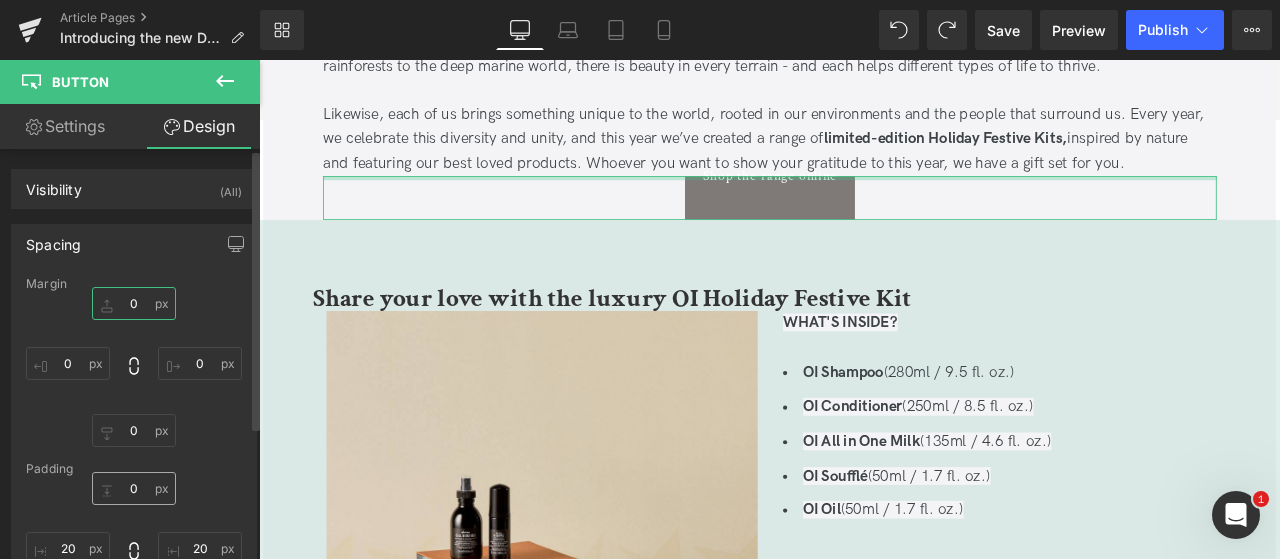type on "0" 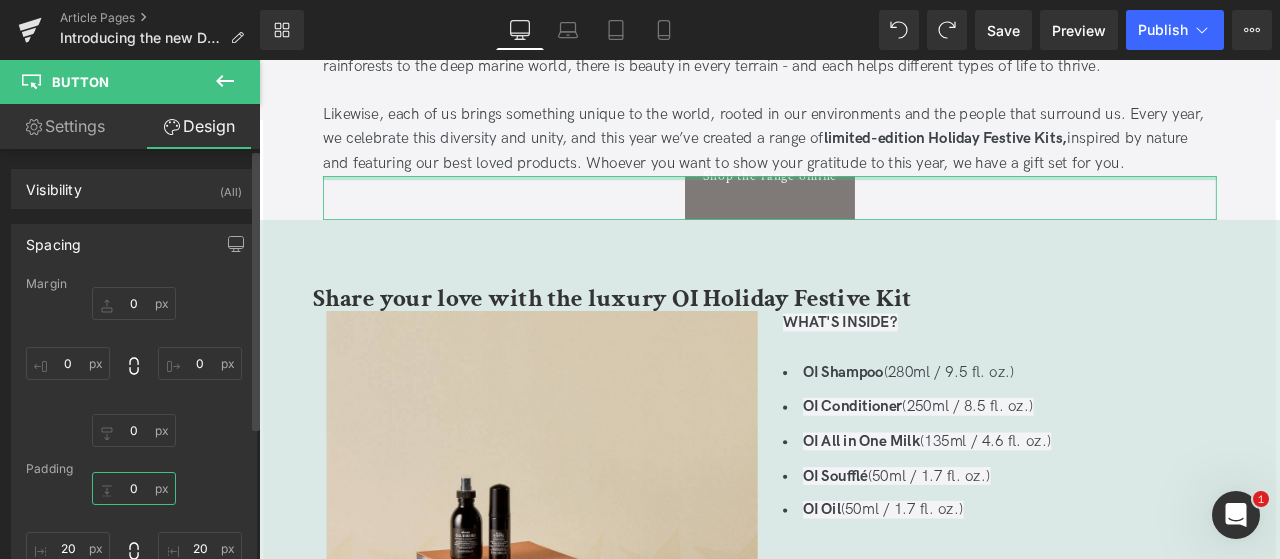 click on "0" at bounding box center (134, 488) 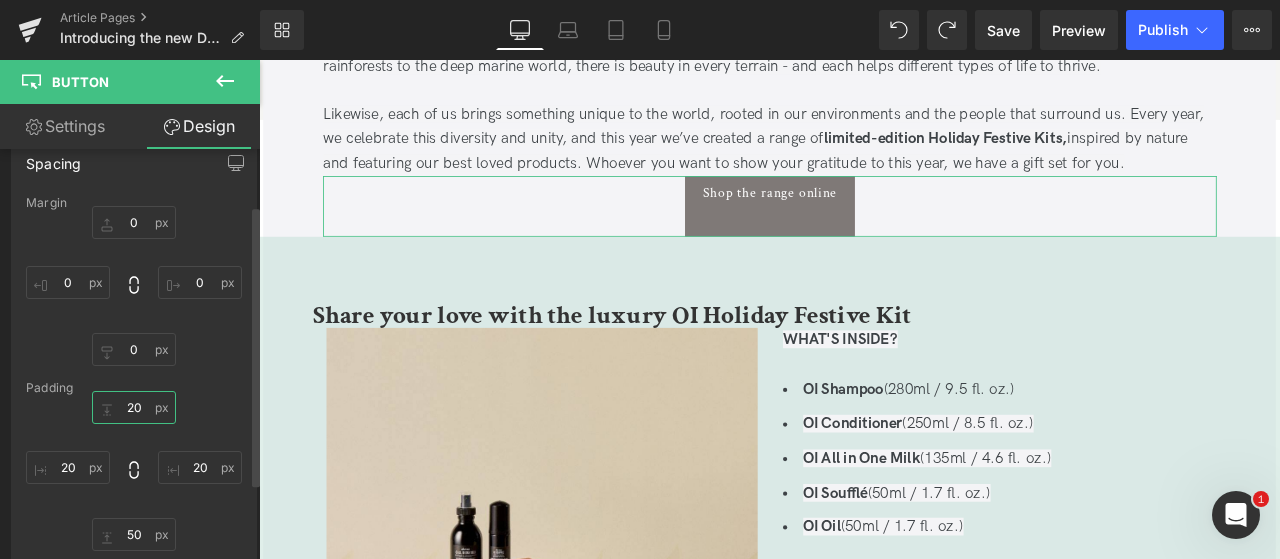 scroll, scrollTop: 82, scrollLeft: 0, axis: vertical 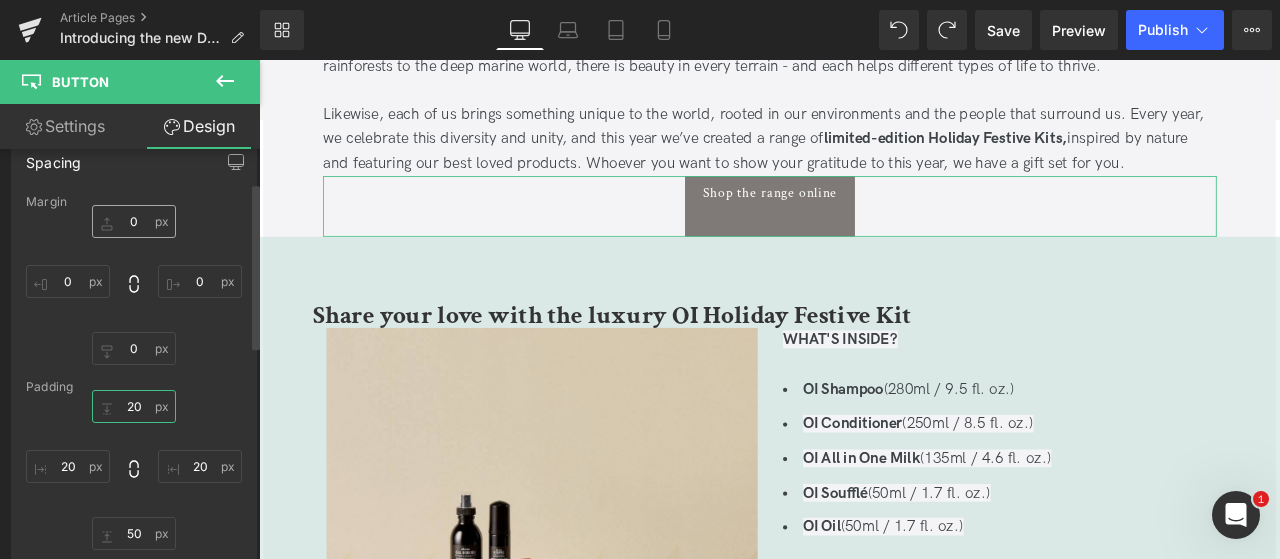 type on "20" 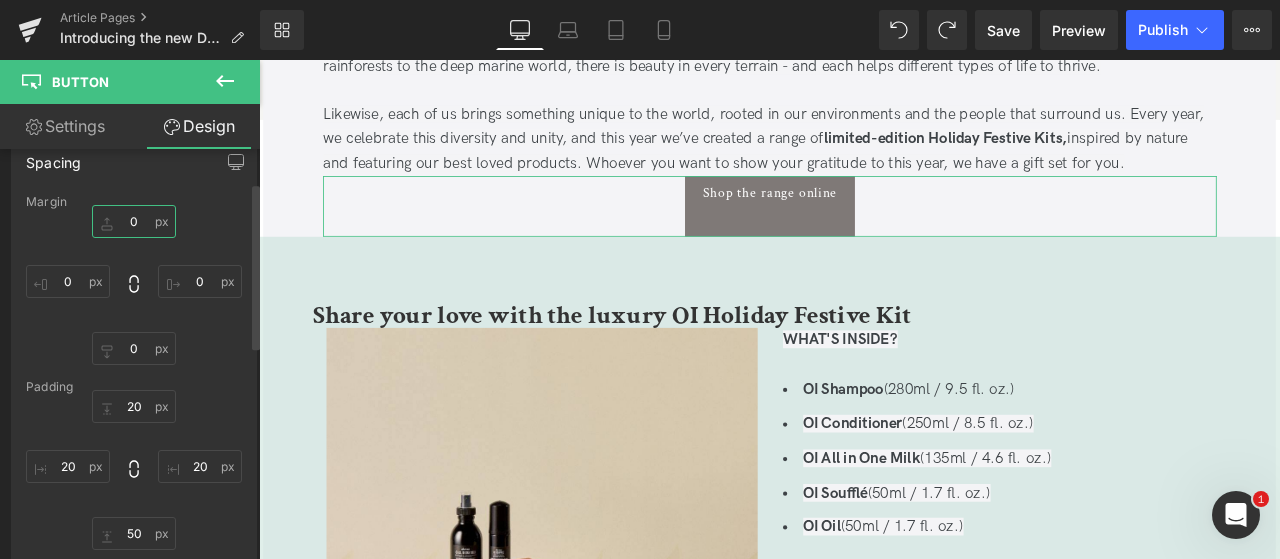 click on "0" at bounding box center [134, 221] 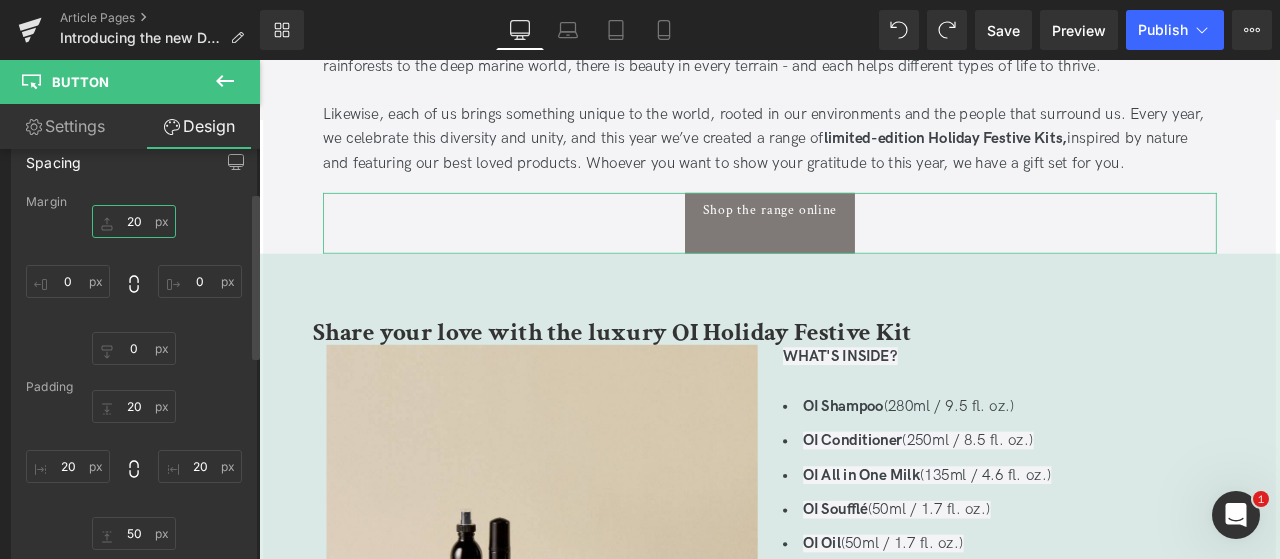 scroll, scrollTop: 201, scrollLeft: 0, axis: vertical 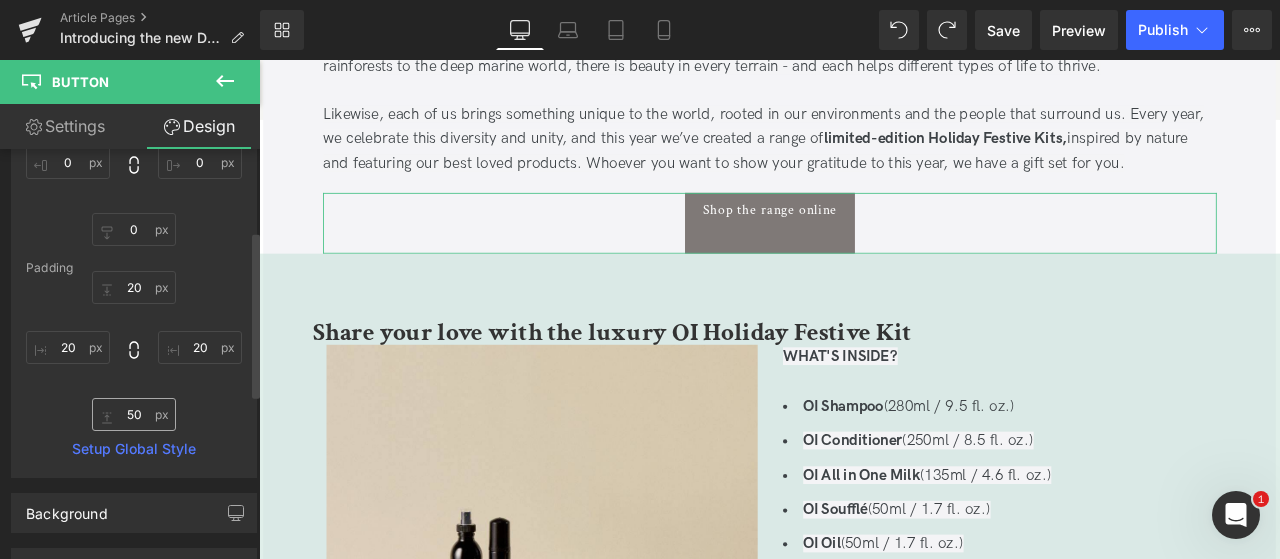 type on "20" 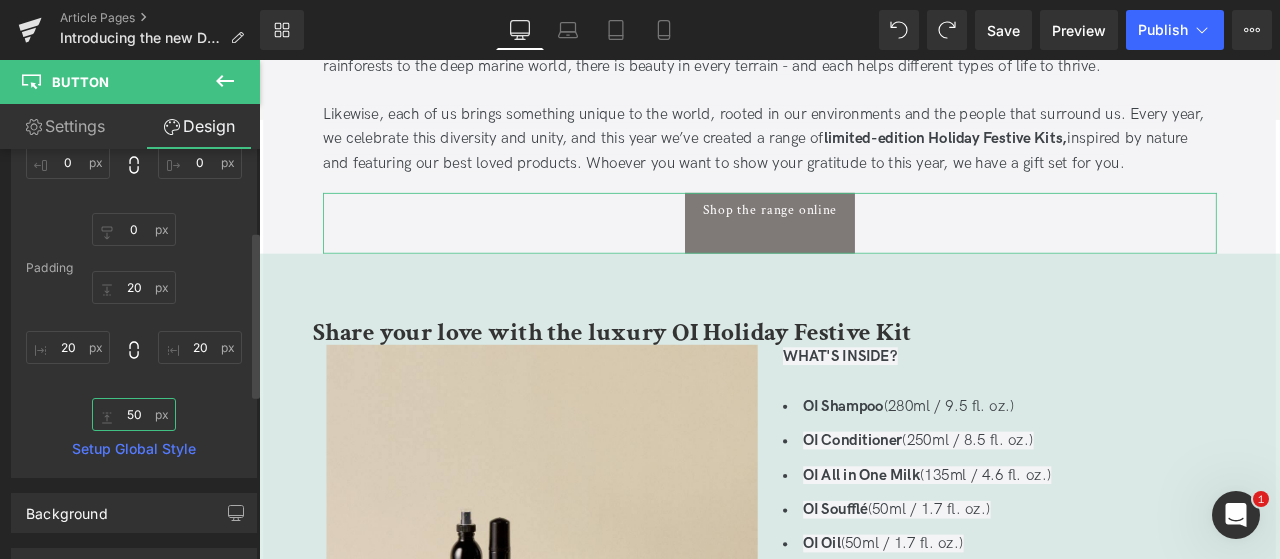click on "50" at bounding box center (134, 414) 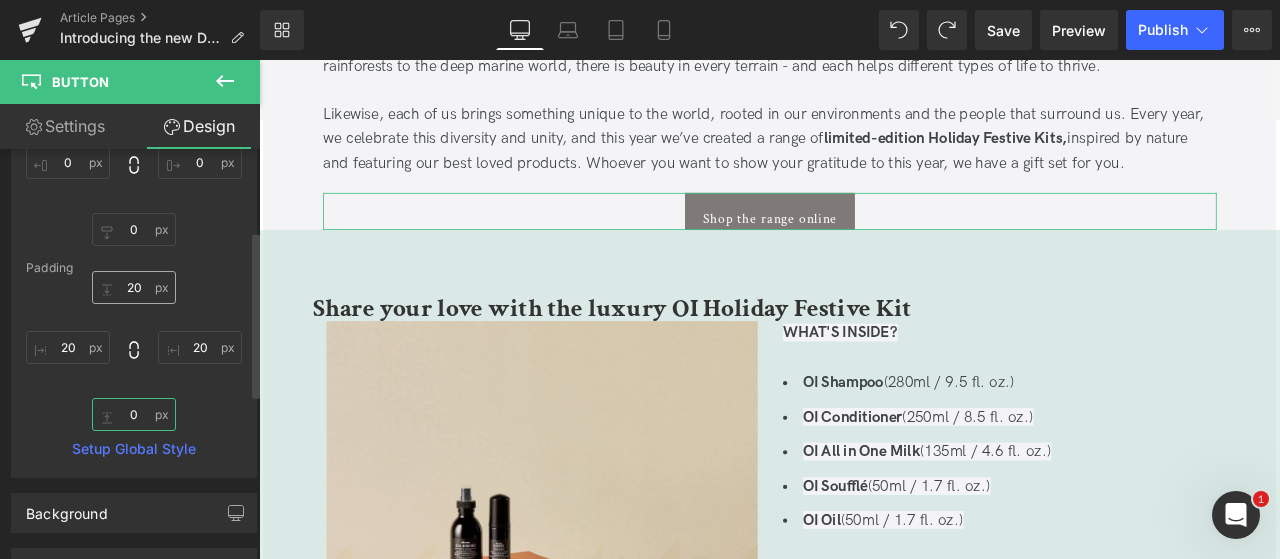 type on "0" 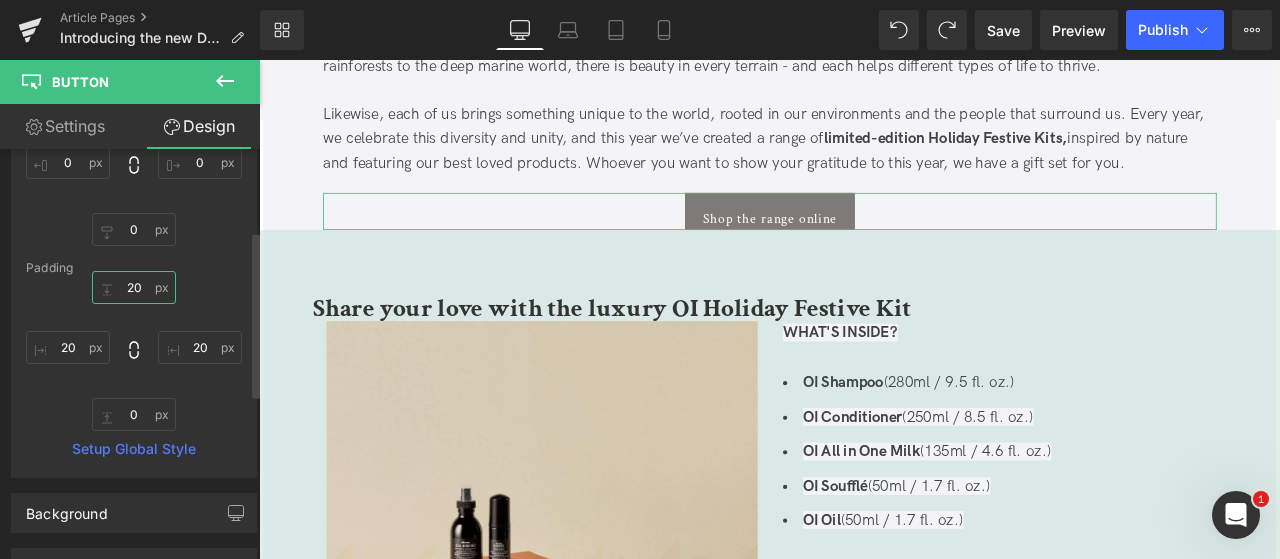 click on "20" at bounding box center (134, 287) 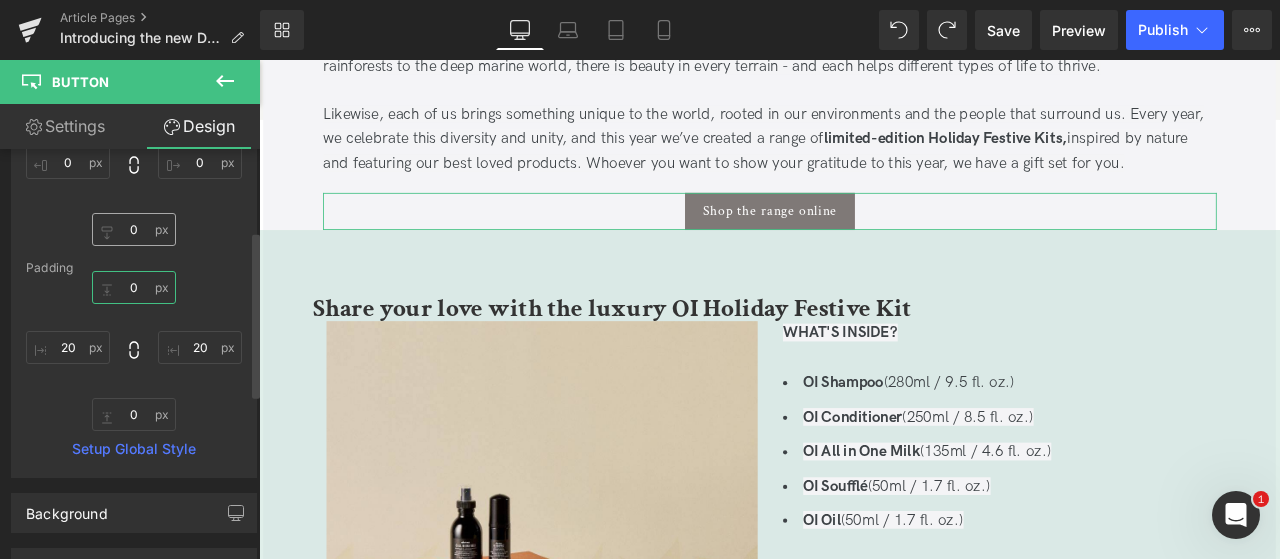 type on "0" 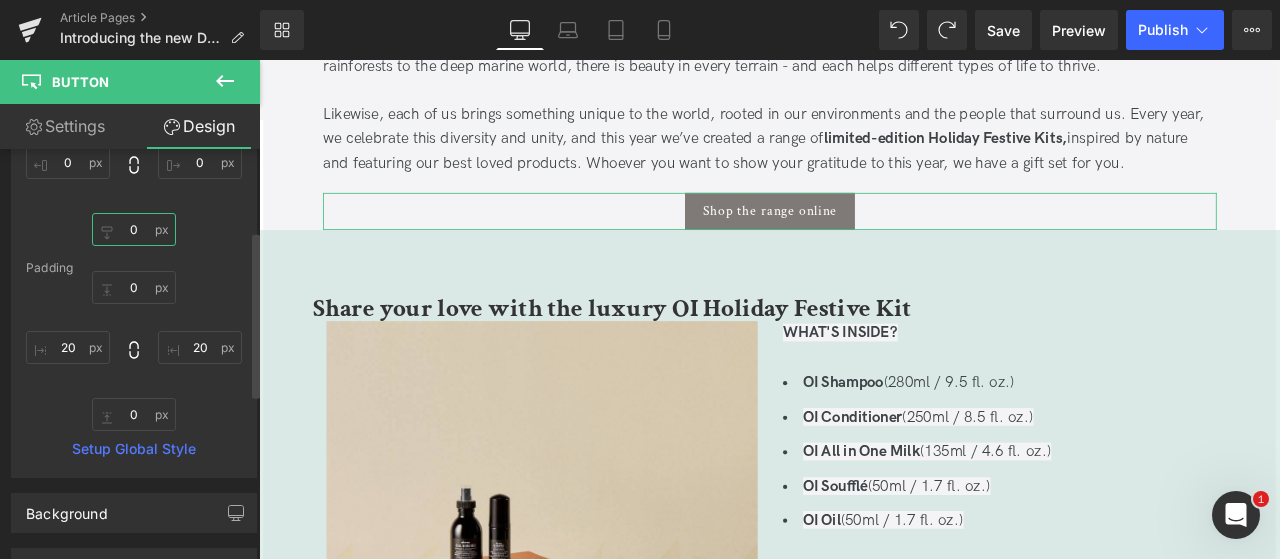 click on "0" at bounding box center (134, 229) 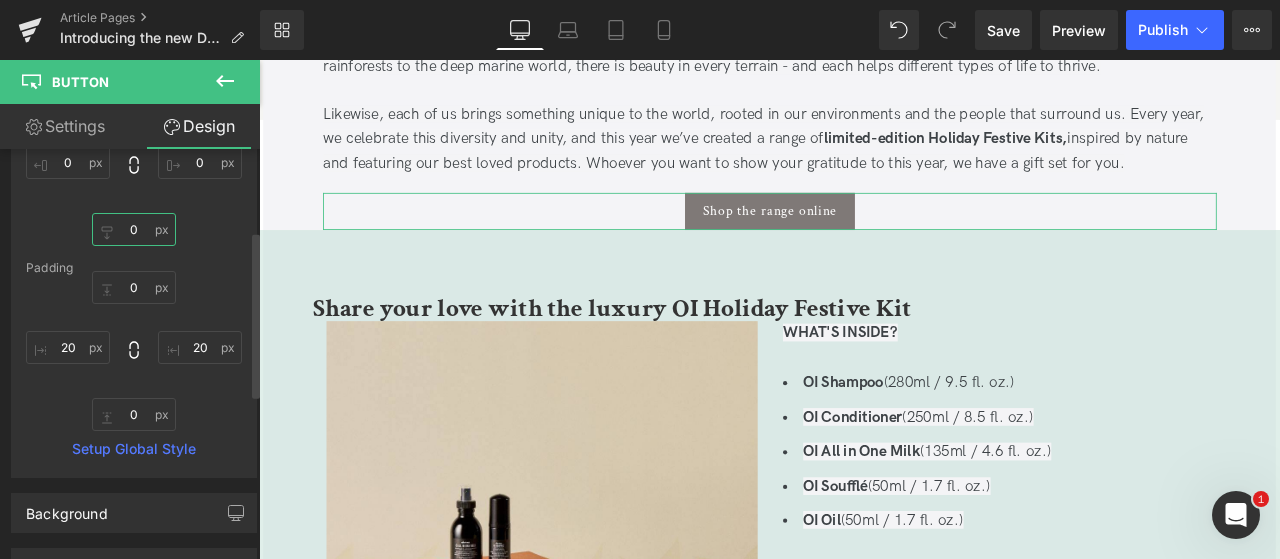 type on "50" 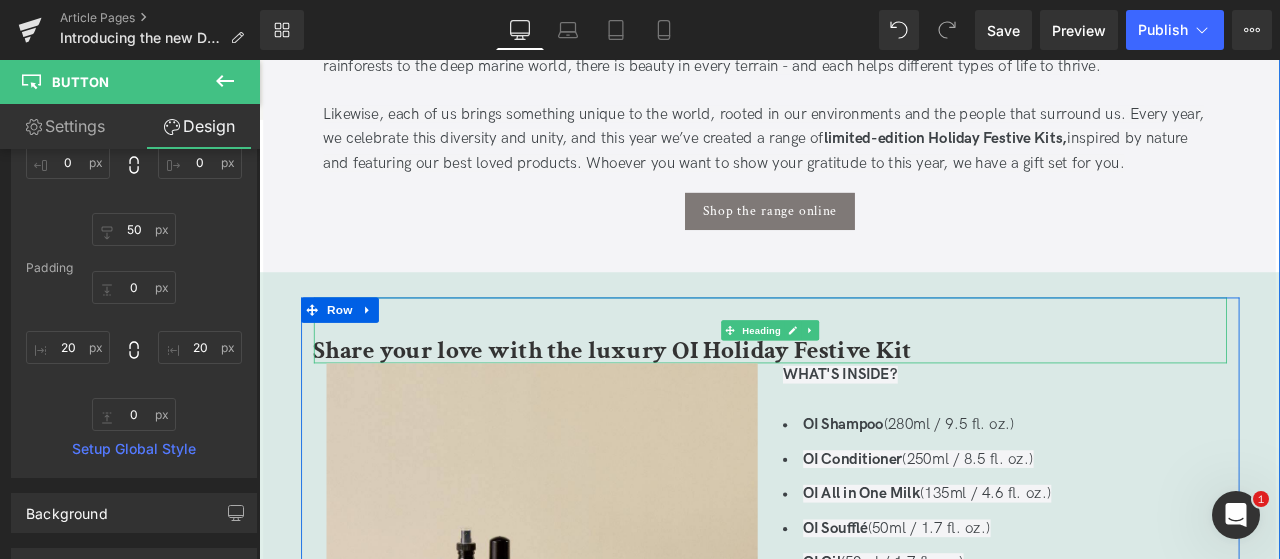 click on "Share your love with the luxury OI Holiday Festive Kit" at bounding box center (865, 380) 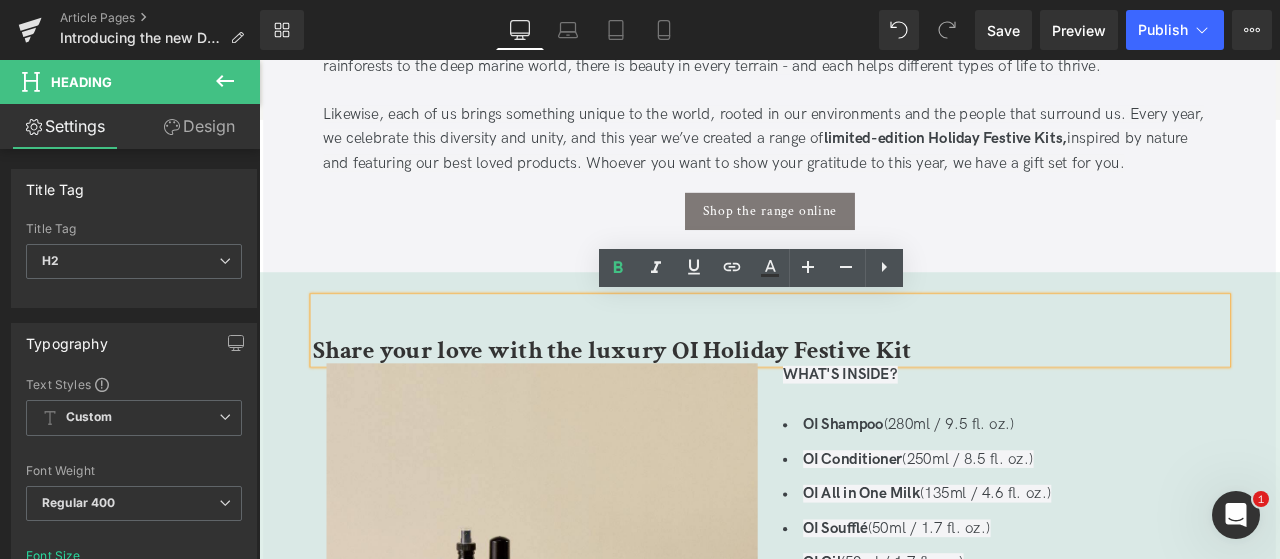 click on "Share your love with the luxury OI Holiday Festive Kit Heading         Image         WHAT'S INSIDE? Text Block         OI Shampoo  (280ml / 9.5 fl. oz.) OI Conditioner  (250ml / 8.5 fl. oz.) OI All in One Milk  (135ml / 4.6 fl. oz.) OI Soufflé  (50ml / 1.7 fl. oz.) OI Oil  (50ml / 1.7 fl. oz.) Text Block         Get yours now Button         Row         Row         Row     50px     Row" at bounding box center [865, 676] 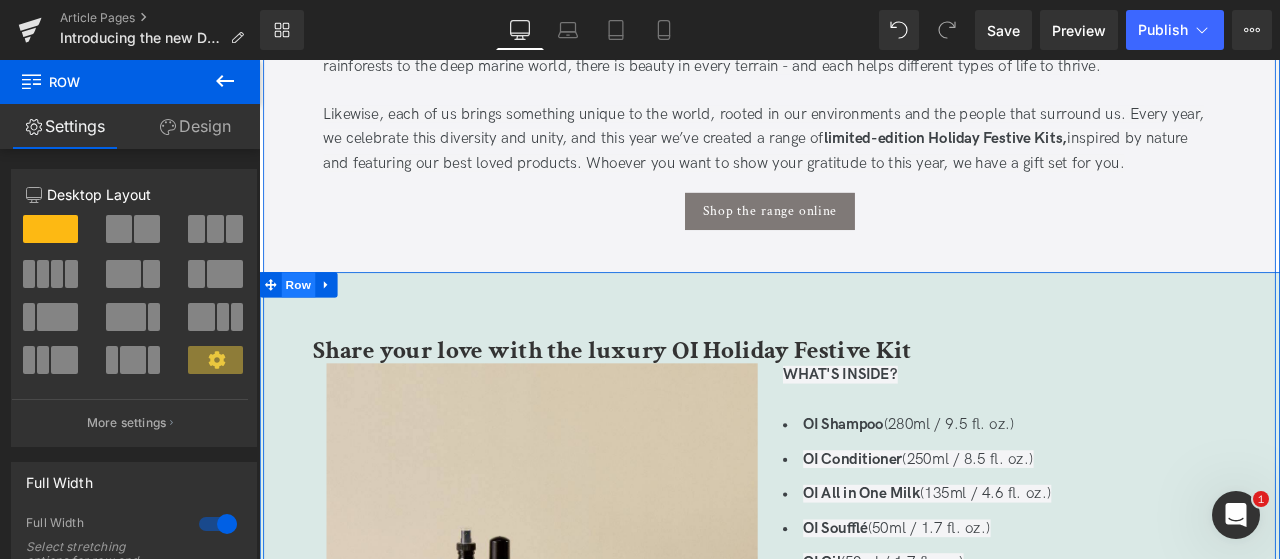click on "Row" at bounding box center (306, 326) 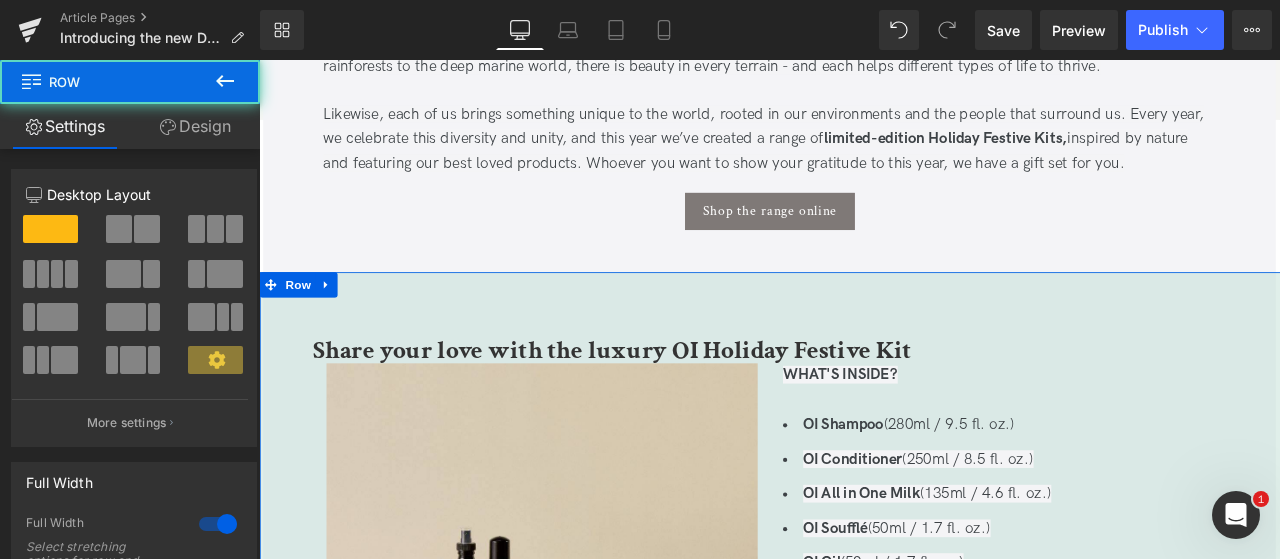click on "Design" at bounding box center (195, 126) 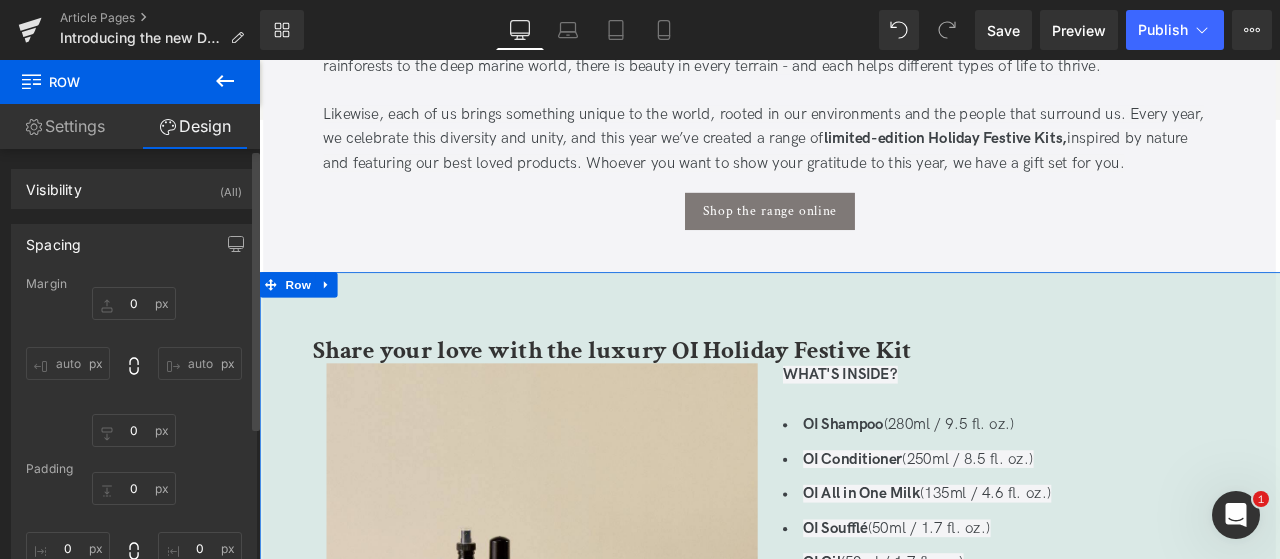 type on "0" 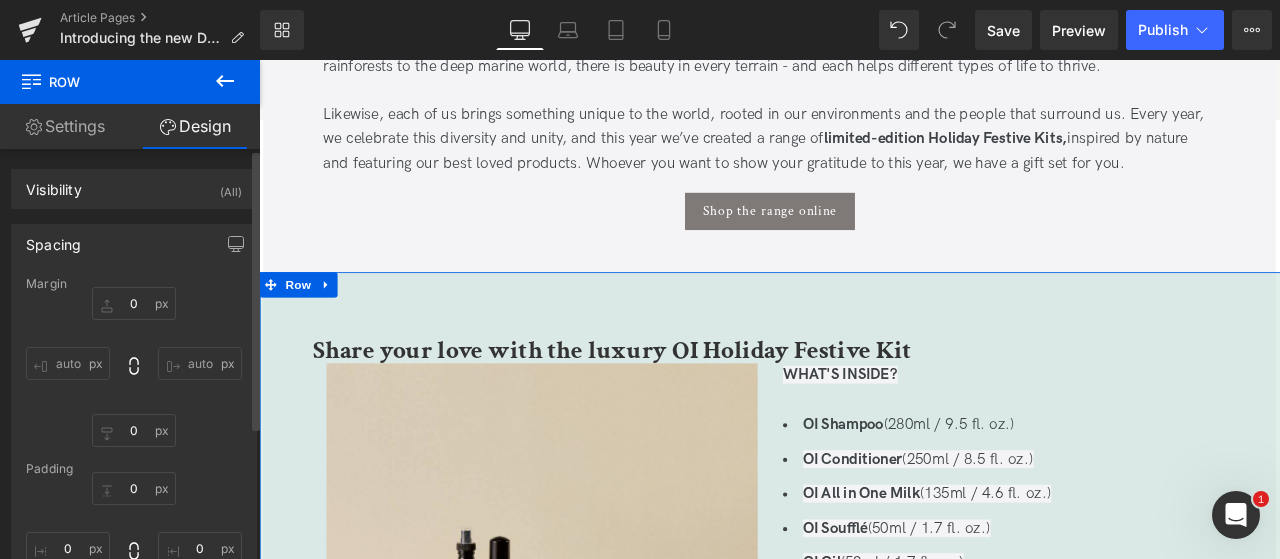 type on "0" 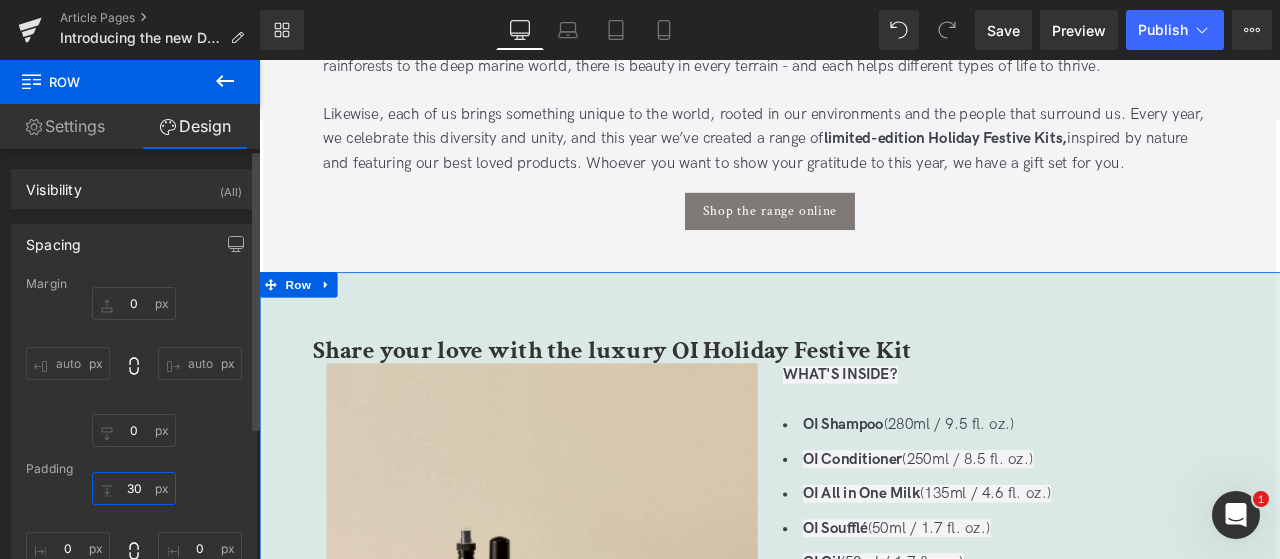 click on "30" at bounding box center [134, 488] 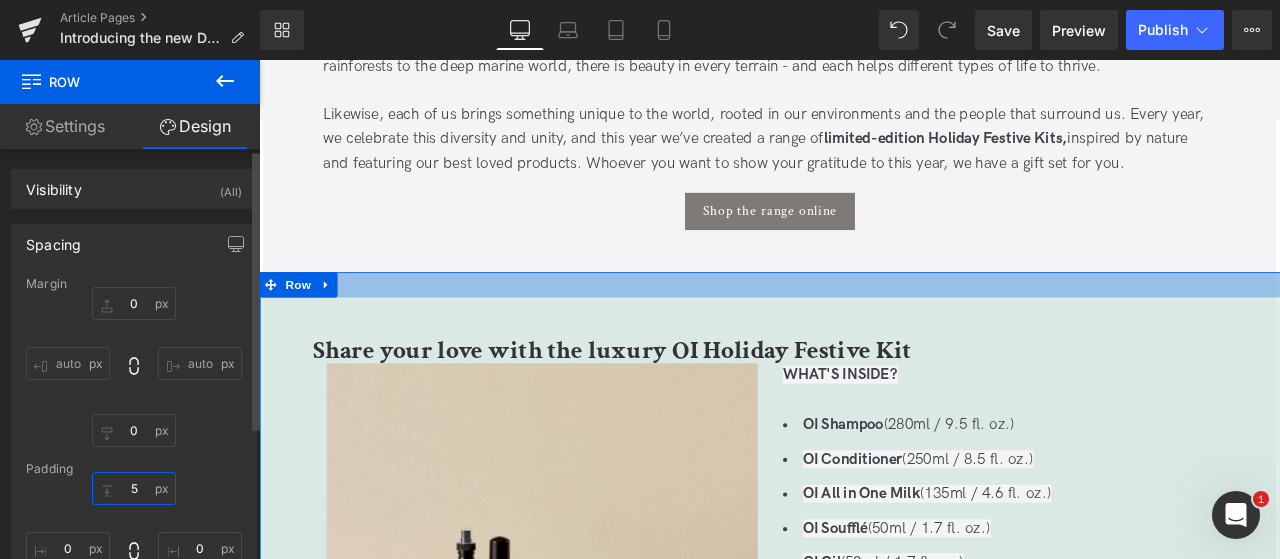 type on "50" 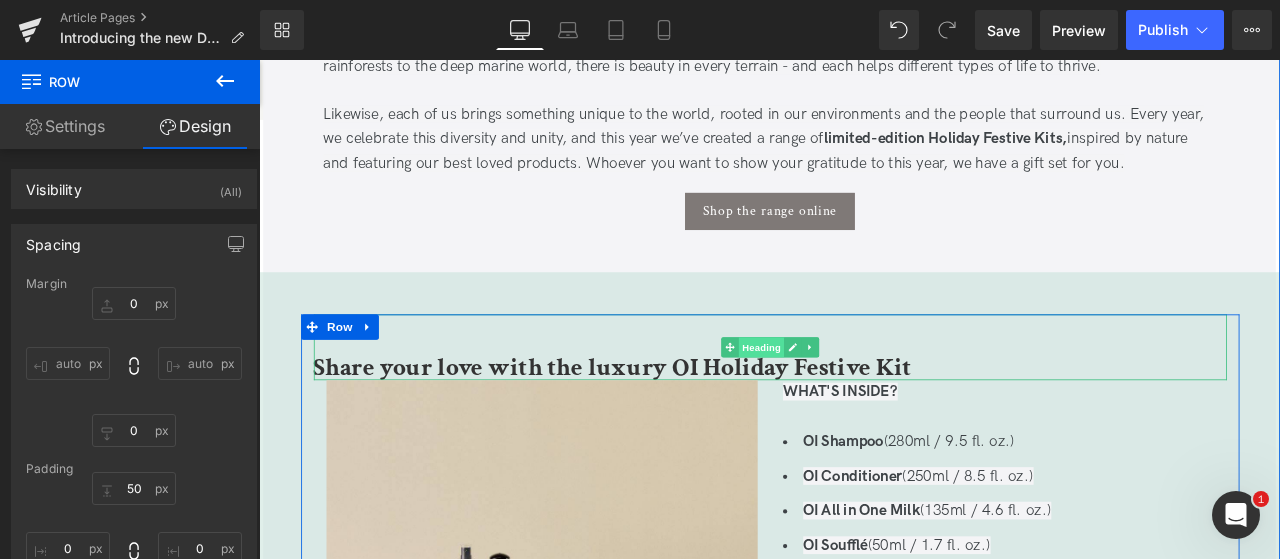 click on "Heading" at bounding box center [854, 400] 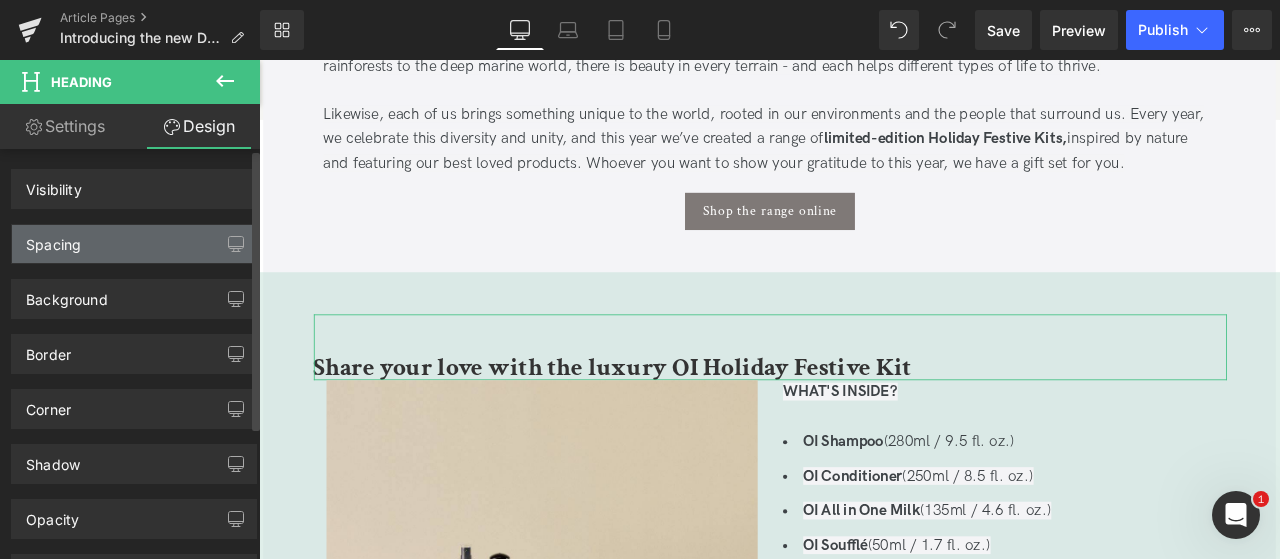 click on "Spacing" at bounding box center (134, 244) 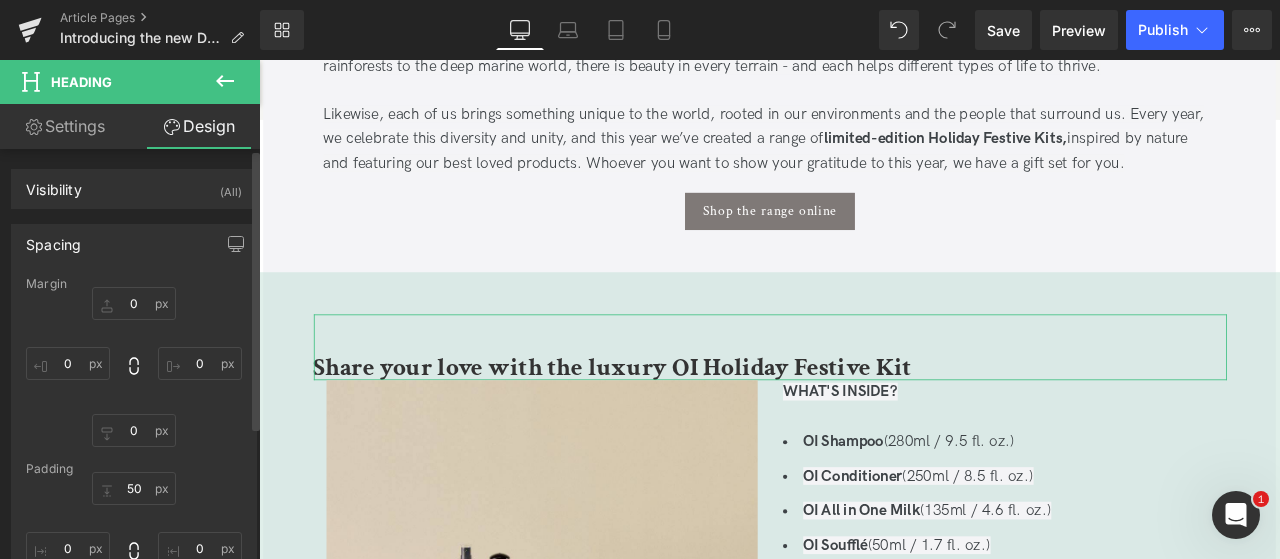 click on "Spacing" at bounding box center [134, 244] 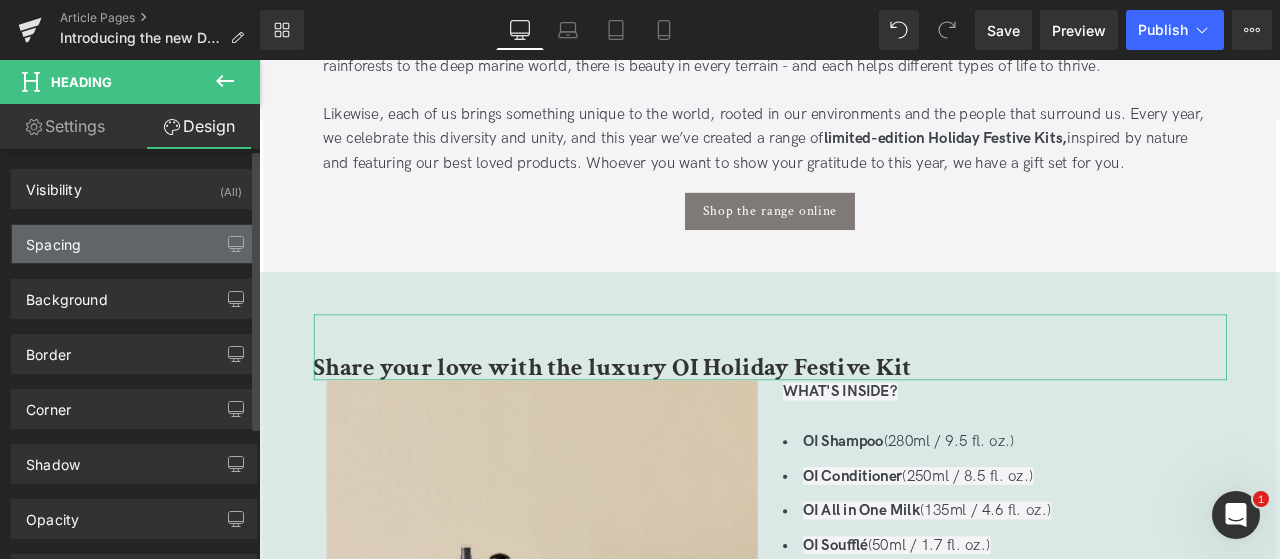 click on "Spacing" at bounding box center (134, 244) 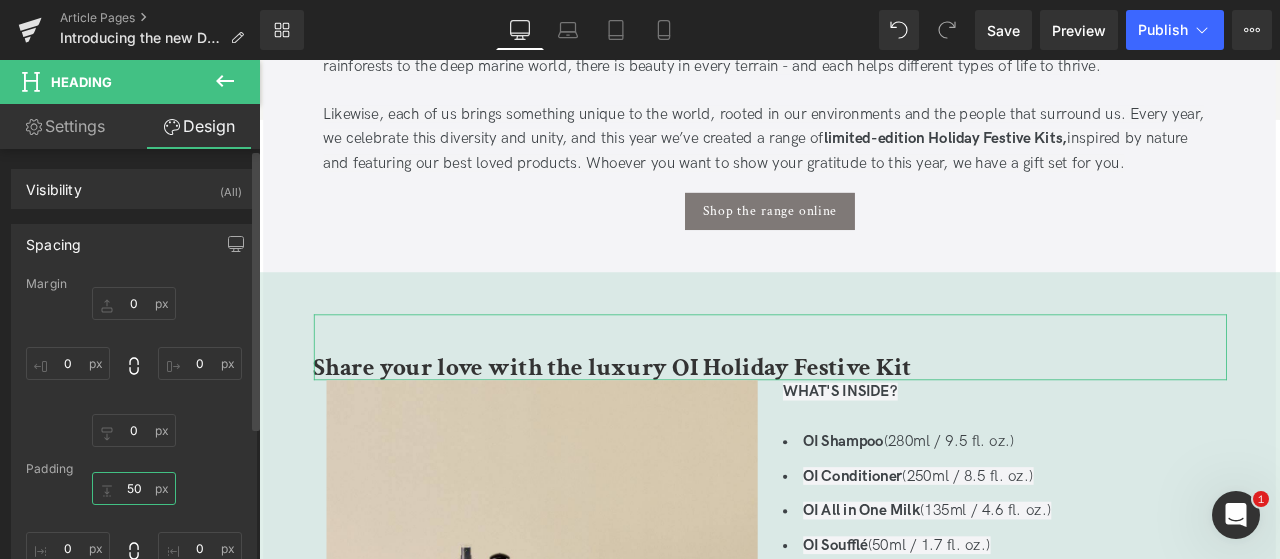 click on "50" at bounding box center (134, 488) 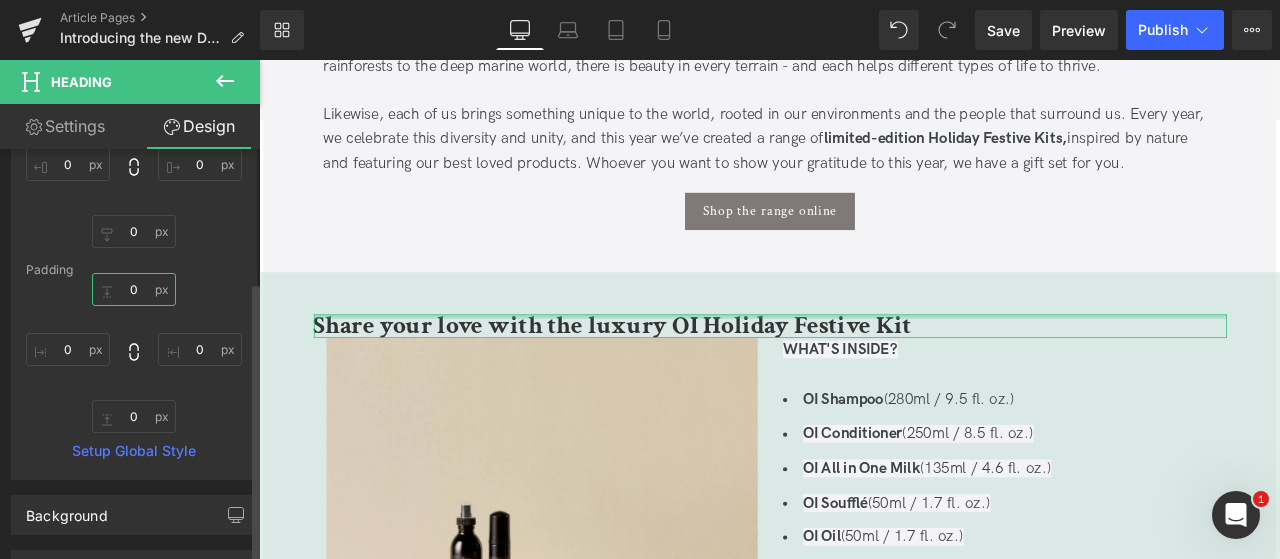 scroll, scrollTop: 200, scrollLeft: 0, axis: vertical 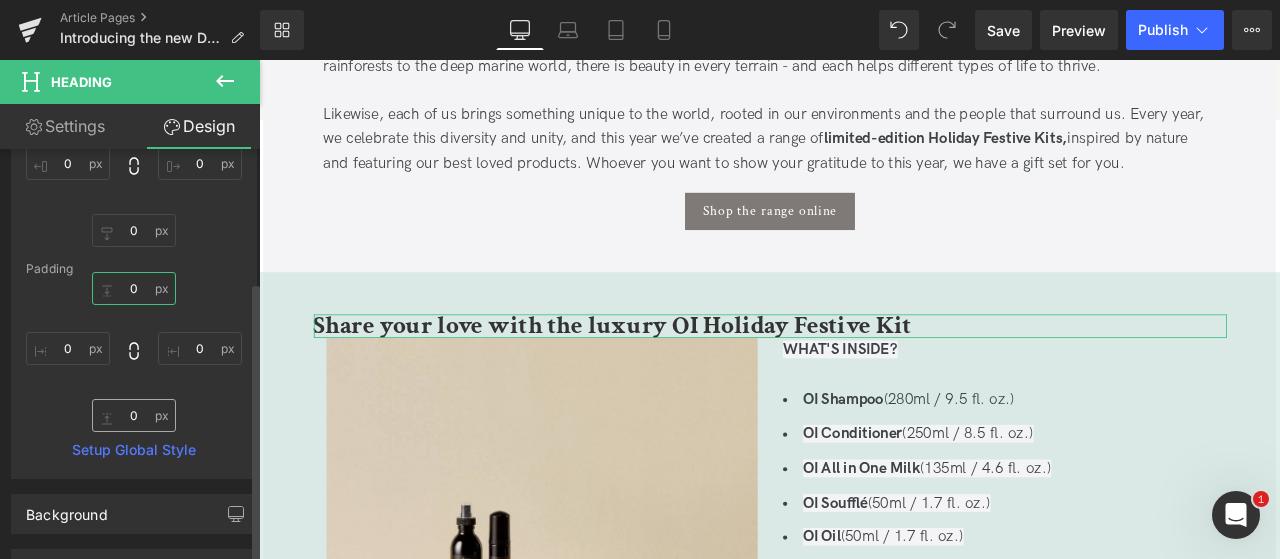 type on "0" 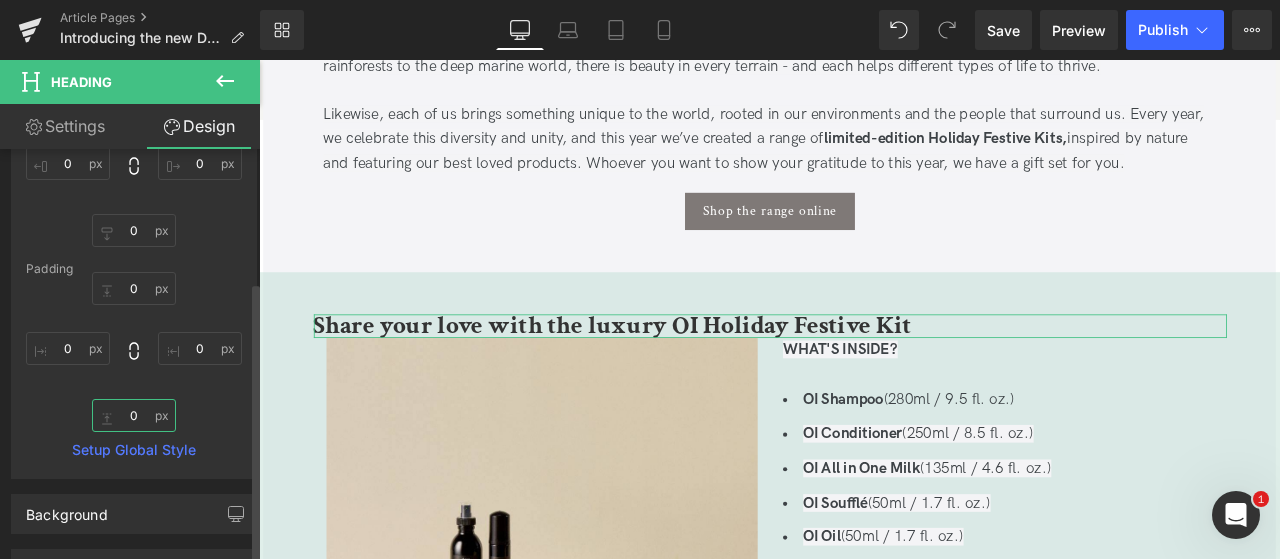 click on "0" at bounding box center [134, 415] 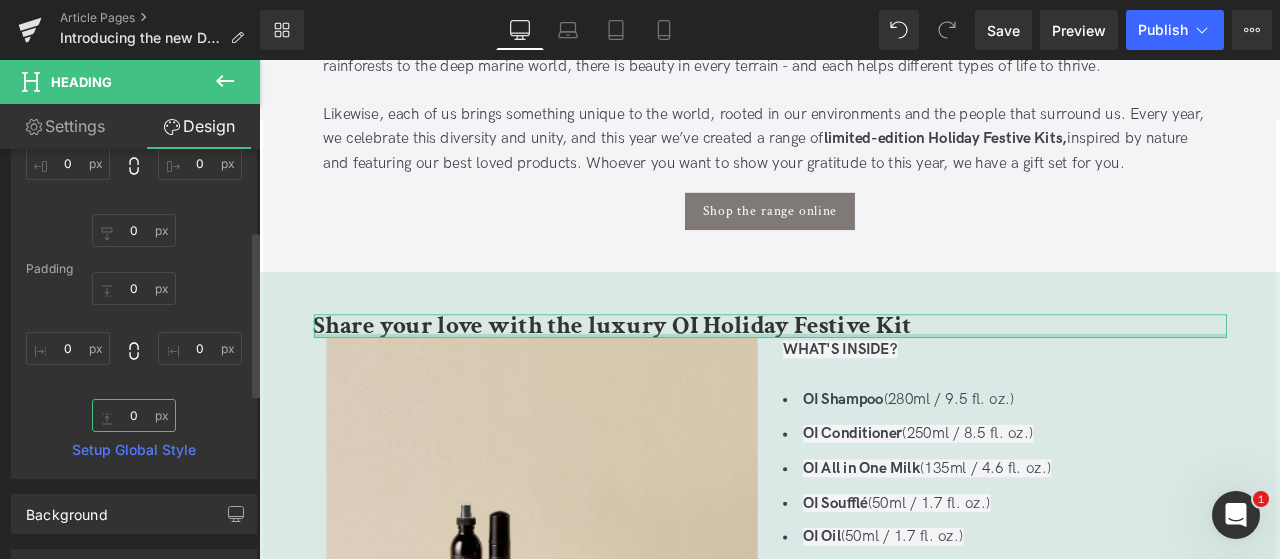 type on "20" 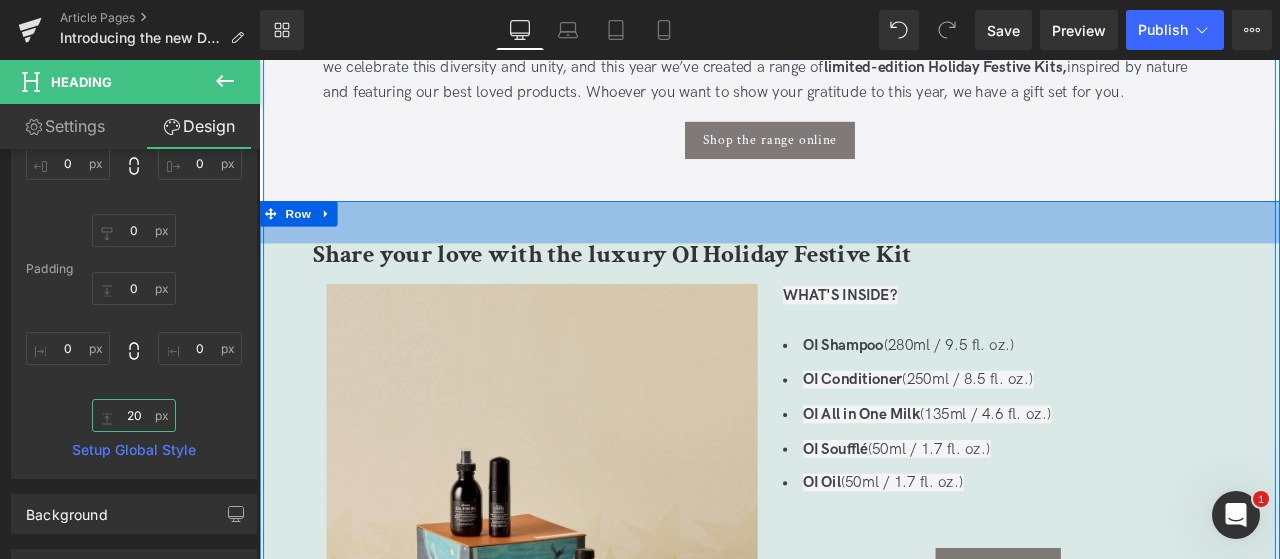 scroll, scrollTop: 954, scrollLeft: 0, axis: vertical 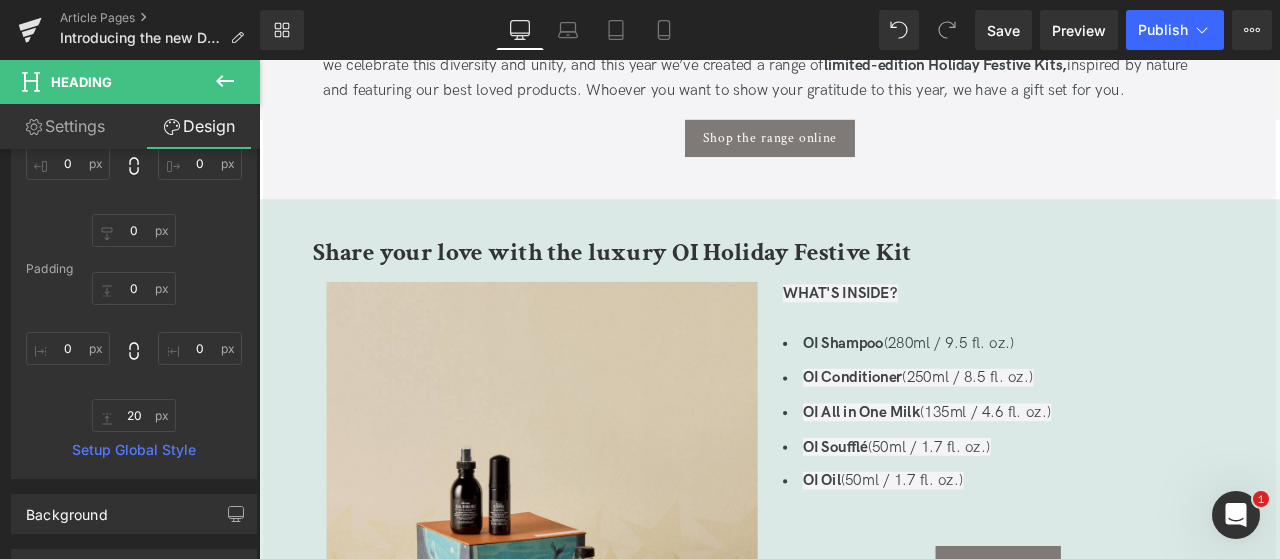 click 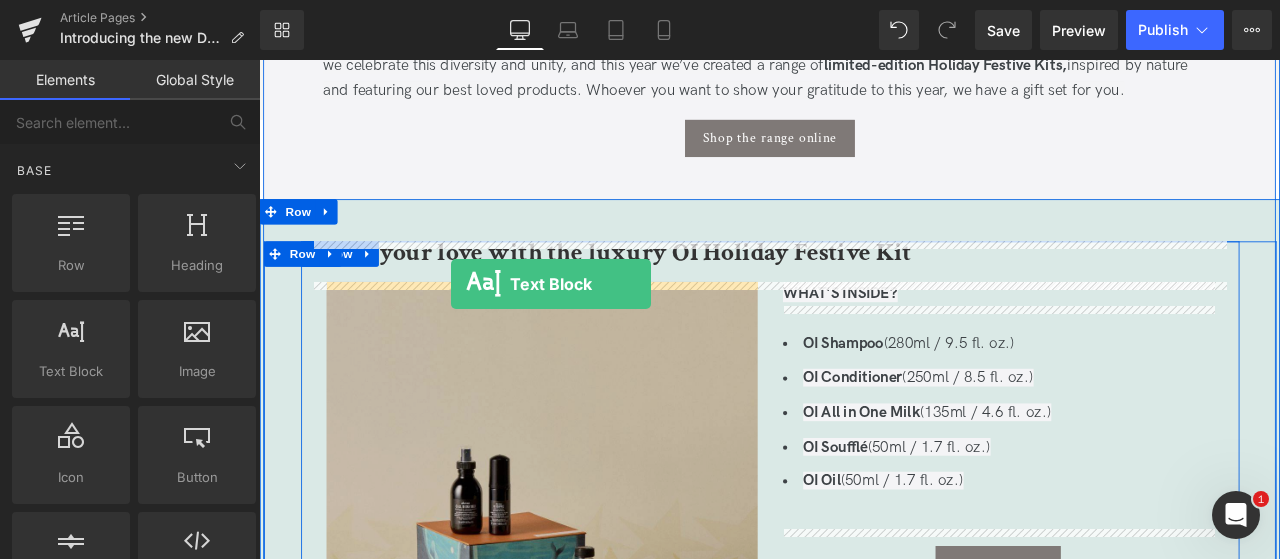 drag, startPoint x: 349, startPoint y: 408, endPoint x: 486, endPoint y: 325, distance: 160.18115 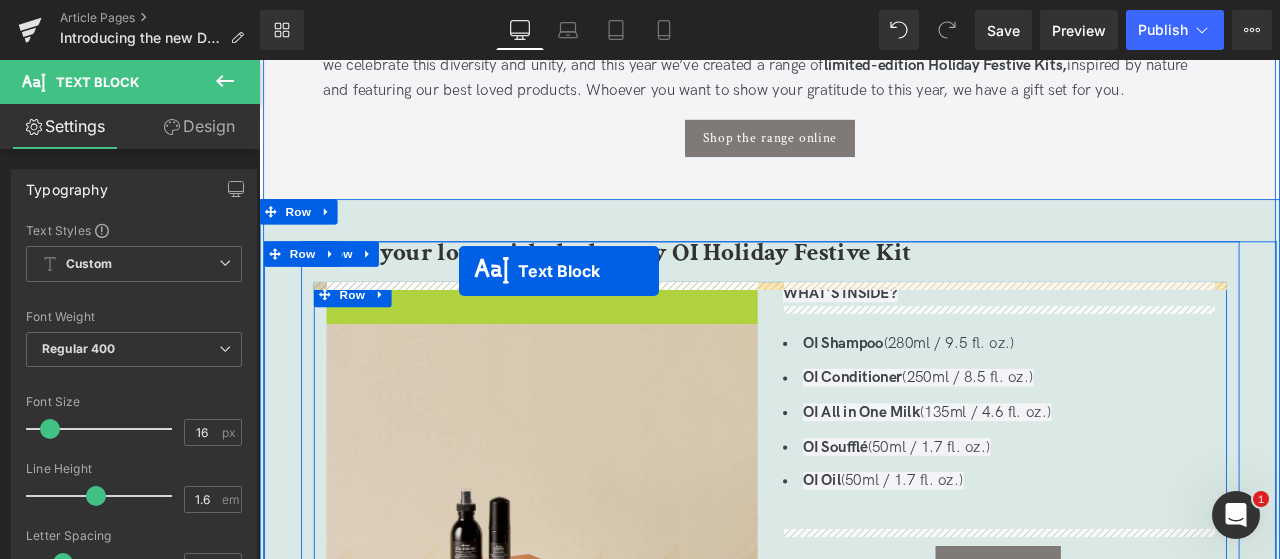 drag, startPoint x: 537, startPoint y: 389, endPoint x: 496, endPoint y: 310, distance: 89.005615 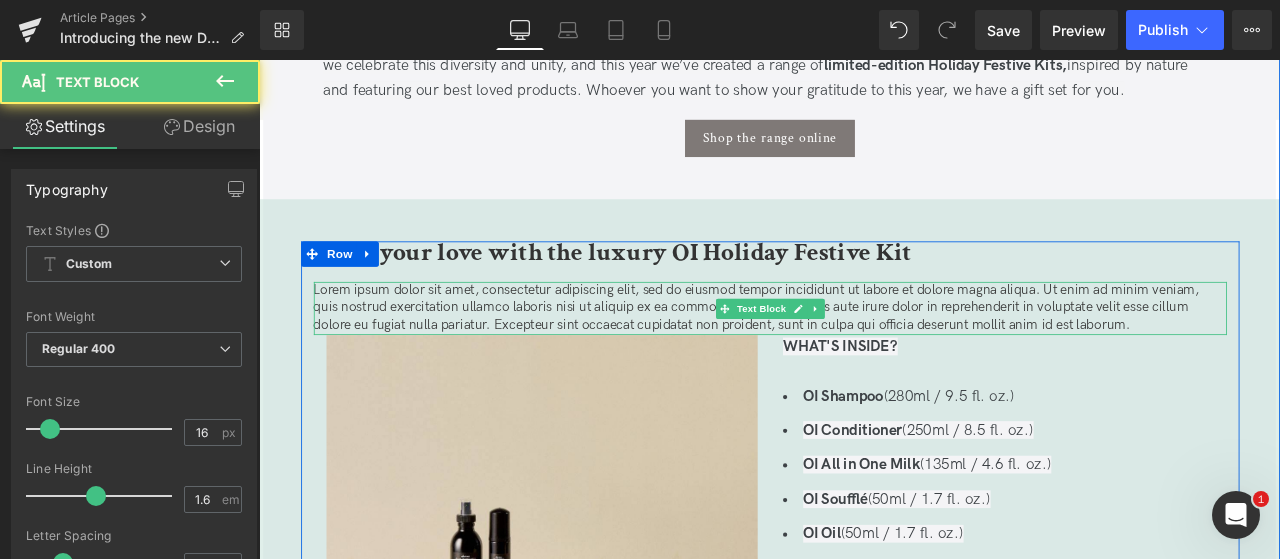 click on "Lorem ipsum dolor sit amet, consectetur adipiscing elit, sed do eiusmod tempor incididunt ut labore et dolore magna aliqua. Ut enim ad minim veniam, quis nostrud exercitation ullamco laboris nisi ut aliquip ex ea commodo consequat. Duis aute irure dolor in reprehenderit in voluptate velit esse cillum dolore eu fugiat nulla pariatur. Excepteur sint occaecat cupidatat non proident, sunt in culpa qui officia deserunt mollit anim id est laborum." at bounding box center (865, 354) 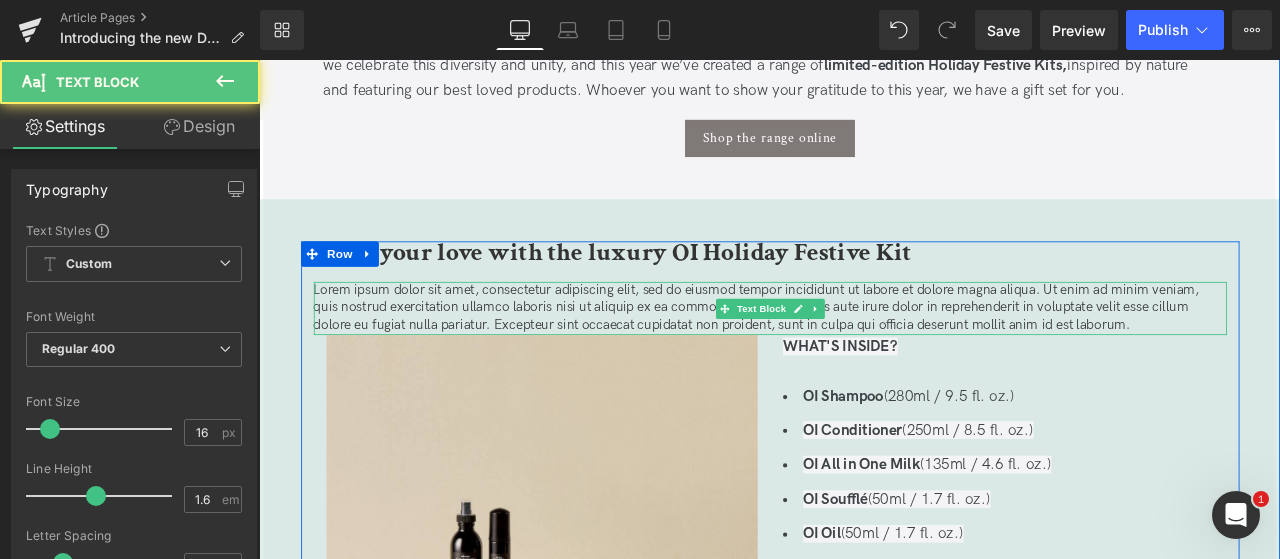 click on "Lorem ipsum dolor sit amet, consectetur adipiscing elit, sed do eiusmod tempor incididunt ut labore et dolore magna aliqua. Ut enim ad minim veniam, quis nostrud exercitation ullamco laboris nisi ut aliquip ex ea commodo consequat. Duis aute irure dolor in reprehenderit in voluptate velit esse cillum dolore eu fugiat nulla pariatur. Excepteur sint occaecat cupidatat non proident, sunt in culpa qui officia deserunt mollit anim id est laborum." at bounding box center [865, 354] 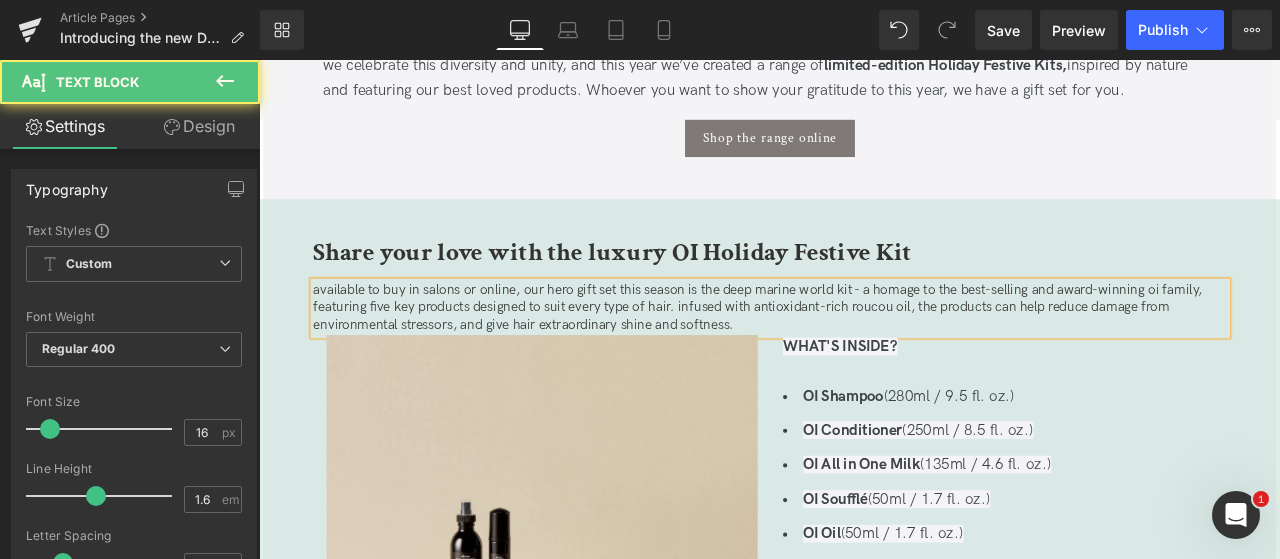 type 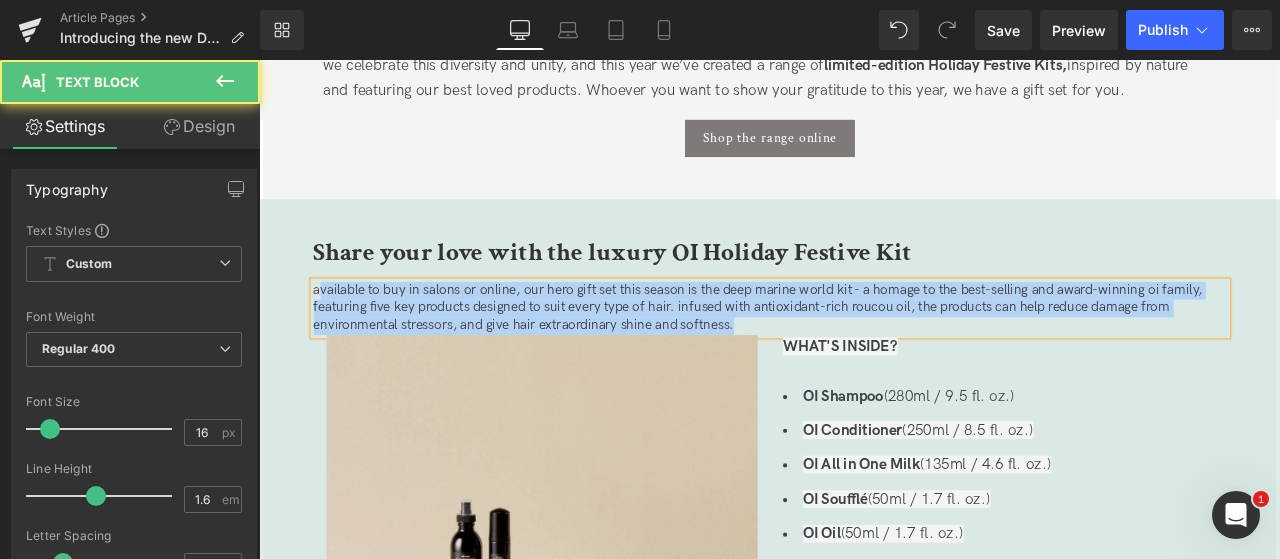 drag, startPoint x: 324, startPoint y: 331, endPoint x: 314, endPoint y: 329, distance: 10.198039 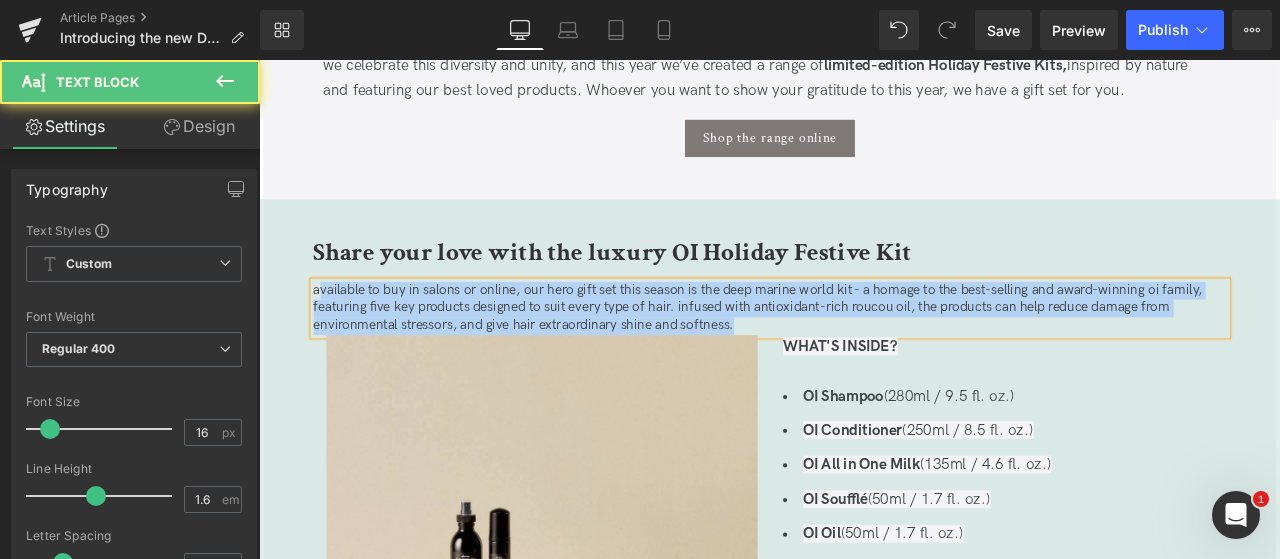 click on "Share your love with the luxury OI Holiday Festive Kit Heading
available to buy in salons or online, our hero gift set this season is the deep marine world kit - a homage to the best-selling and award-winning oi family, featuring five key products designed to suit every type of hair. infused with antioxidant-rich roucou oil, the products can help reduce damage from environmental stressors, and give hair extraordinary shine and softness.
Text Block         Image         WHAT'S INSIDE? Text Block         OI Shampoo  (280ml / 9.5 fl. oz.) OI Conditioner  (250ml / 8.5 fl. oz.) OI All in One Milk  (135ml / 4.6 fl. oz.) OI Soufflé  (50ml / 1.7 fl. oz.) OI Oil  (50ml / 1.7 fl. oz.) Text Block         Get yours now Button         Row" at bounding box center (865, 586) 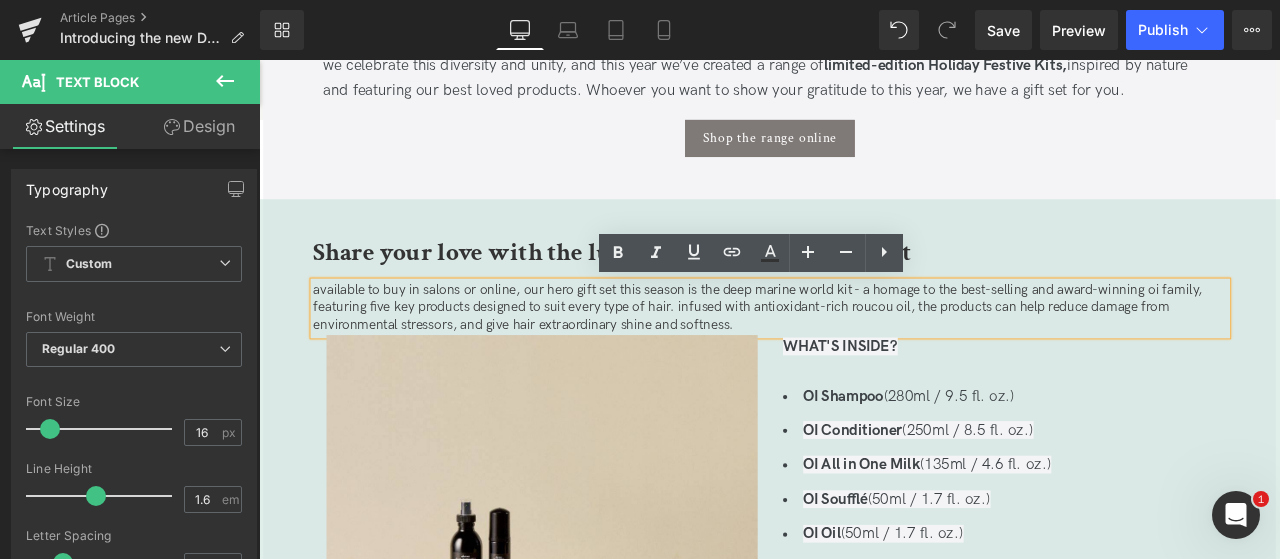 click on "available to buy in salons or online, our hero gift set this season is the deep marine world kit - a homage to the best-selling and award-winning oi family, featuring five key products designed to suit every type of hair. infused with antioxidant-rich roucou oil, the products can help reduce damage from environmental stressors, and give hair extraordinary shine and softness." at bounding box center (865, 354) 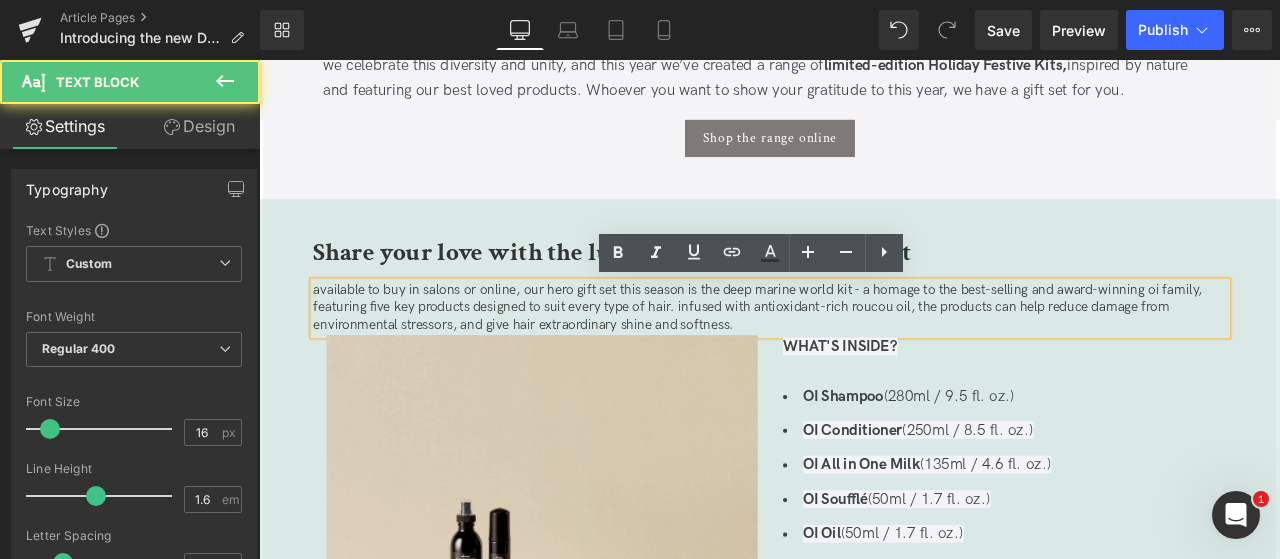 click on "available to buy in salons or online, our hero gift set this season is the deep marine world kit - a homage to the best-selling and award-winning oi family, featuring five key products designed to suit every type of hair. infused with antioxidant-rich roucou oil, the products can help reduce damage from environmental stressors, and give hair extraordinary shine and softness." at bounding box center (865, 354) 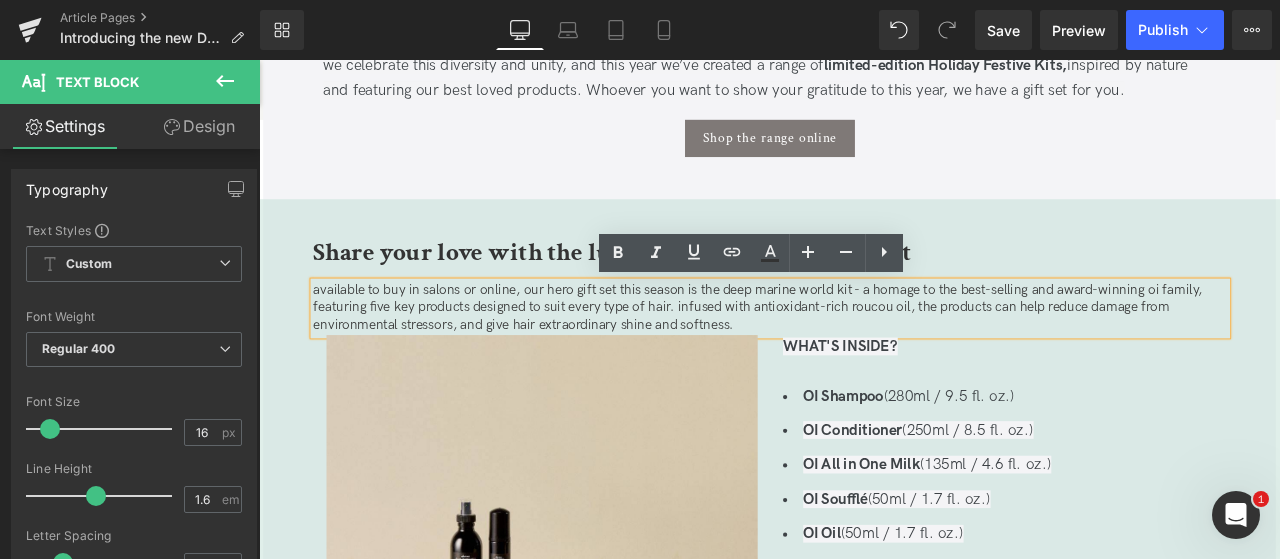 click on "available to buy in salons or online, our hero gift set this season is the deep marine world kit - a homage to the best-selling and award-winning oi family, featuring five key products designed to suit every type of hair. infused with antioxidant-rich roucou oil, the products can help reduce damage from environmental stressors, and give hair extraordinary shine and softness." at bounding box center [865, 354] 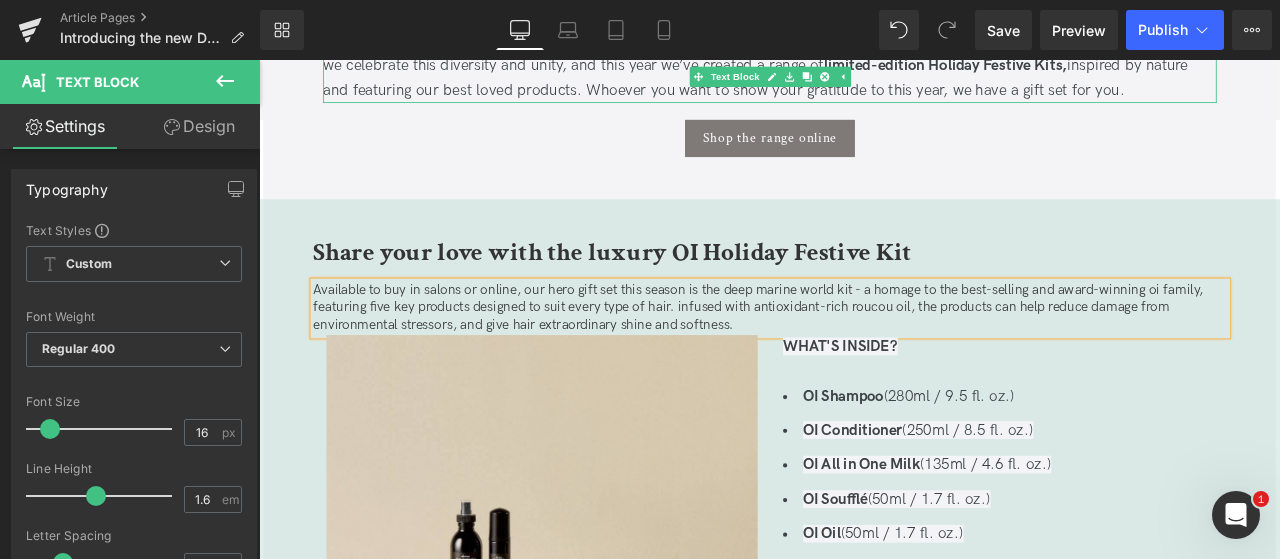 click on "Likewise, each of us brings something unique to the world, rooted in our environments and the people that surround us. Every year, we celebrate this diversity and unity, and this year we’ve created a range of  limited-edition Holiday Festive Kits,  inspired by nature and featuring our best loved products. Whoever you want to show your gratitude to this year, we have a gift set for you." at bounding box center [864, 67] 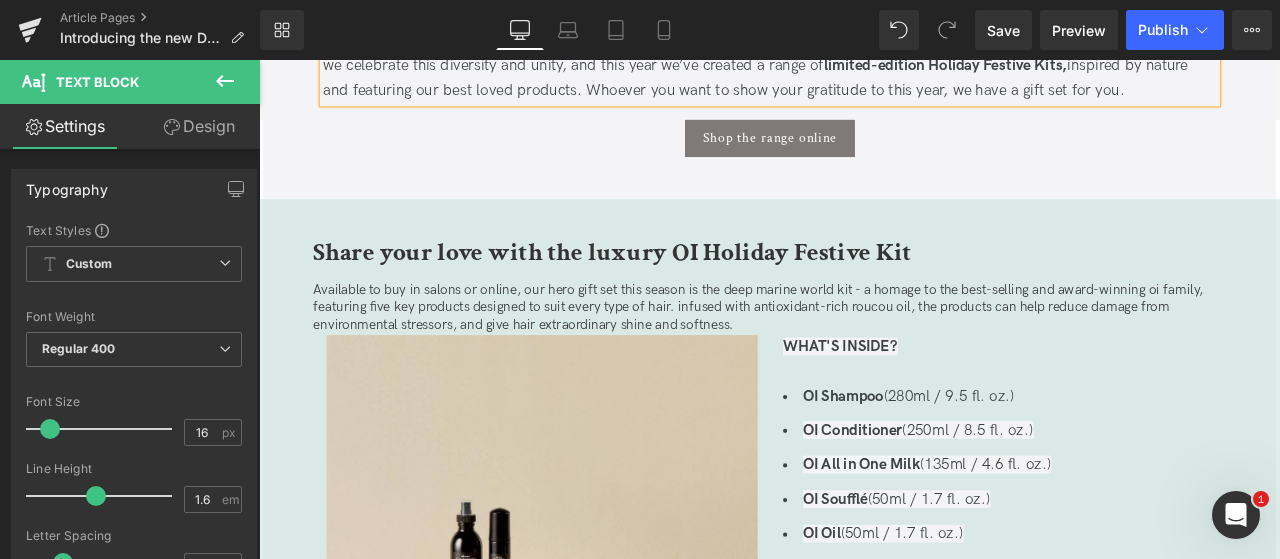 click on "Likewise, each of us brings something unique to the world, rooted in our environments and the people that surround us. Every year, we celebrate this diversity and unity, and this year we’ve created a range of  limited-edition Holiday Festive Kits,  inspired by nature and featuring our best loved products. Whoever you want to show your gratitude to this year, we have a gift set for you." at bounding box center [857, 66] 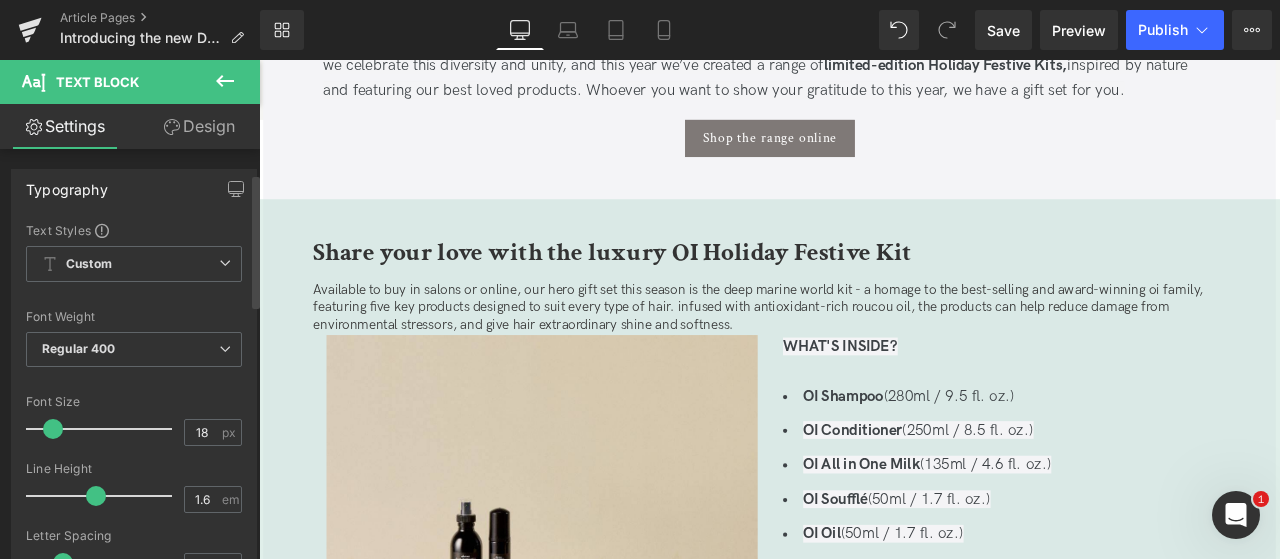 scroll, scrollTop: 96, scrollLeft: 0, axis: vertical 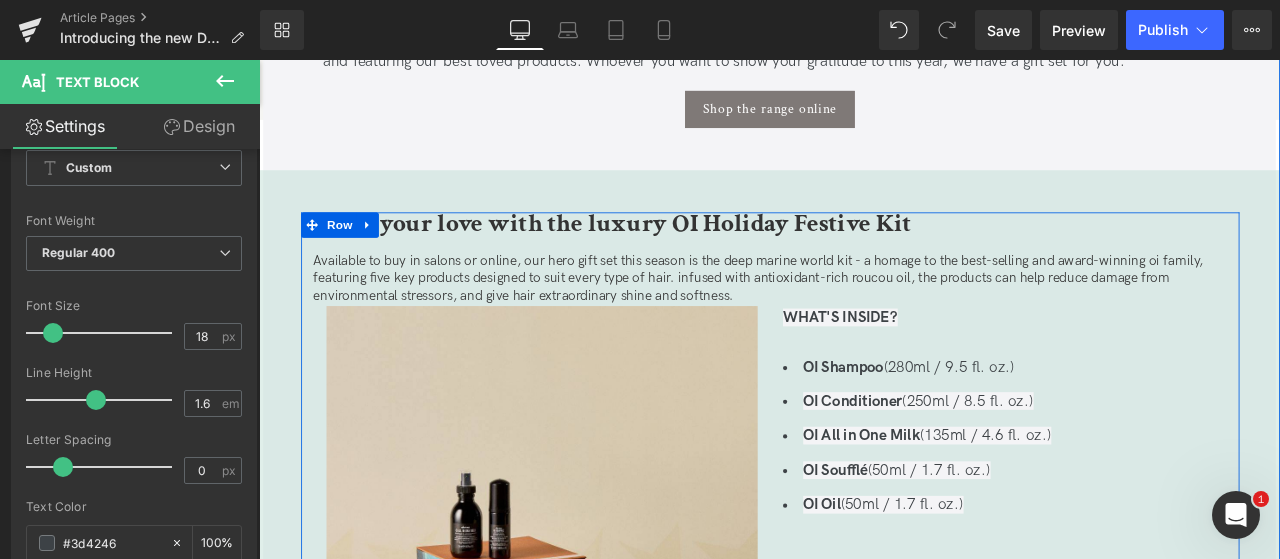 click on "Available to buy in salons or online, our hero gift set this season is the deep marine world kit - a homage to the best-selling and award-winning oi family, featuring five key products designed to suit every type of hair. infused with antioxidant-rich roucou oil, the products can help reduce damage from environmental stressors, and give hair extraordinary shine and softness." at bounding box center (865, 320) 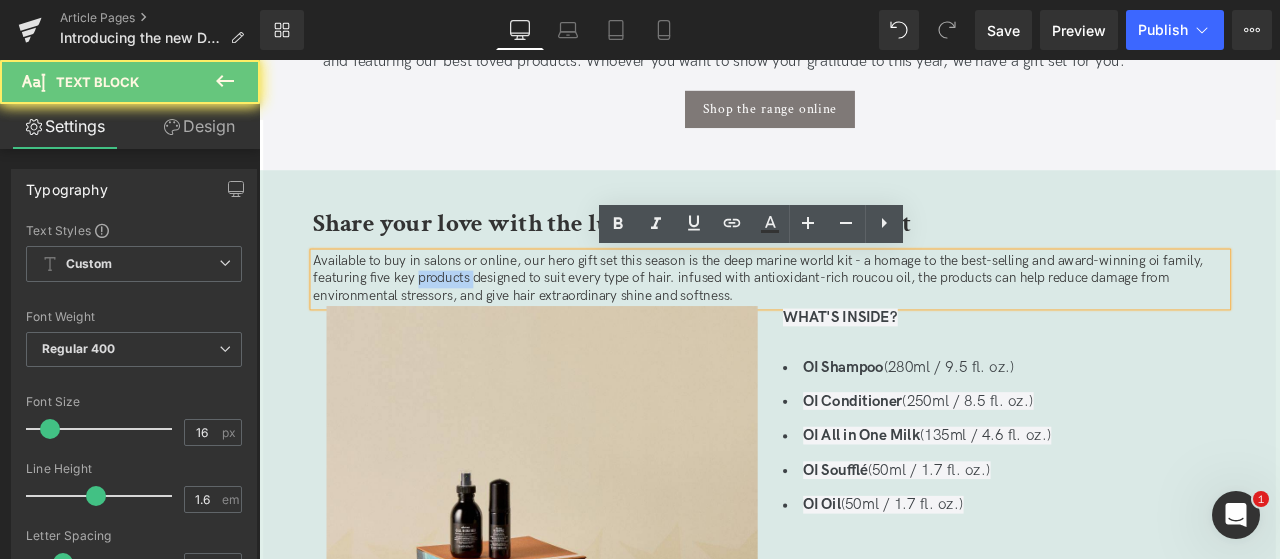 click on "Available to buy in salons or online, our hero gift set this season is the deep marine world kit - a homage to the best-selling and award-winning oi family, featuring five key products designed to suit every type of hair. infused with antioxidant-rich roucou oil, the products can help reduce damage from environmental stressors, and give hair extraordinary shine and softness." at bounding box center (865, 320) 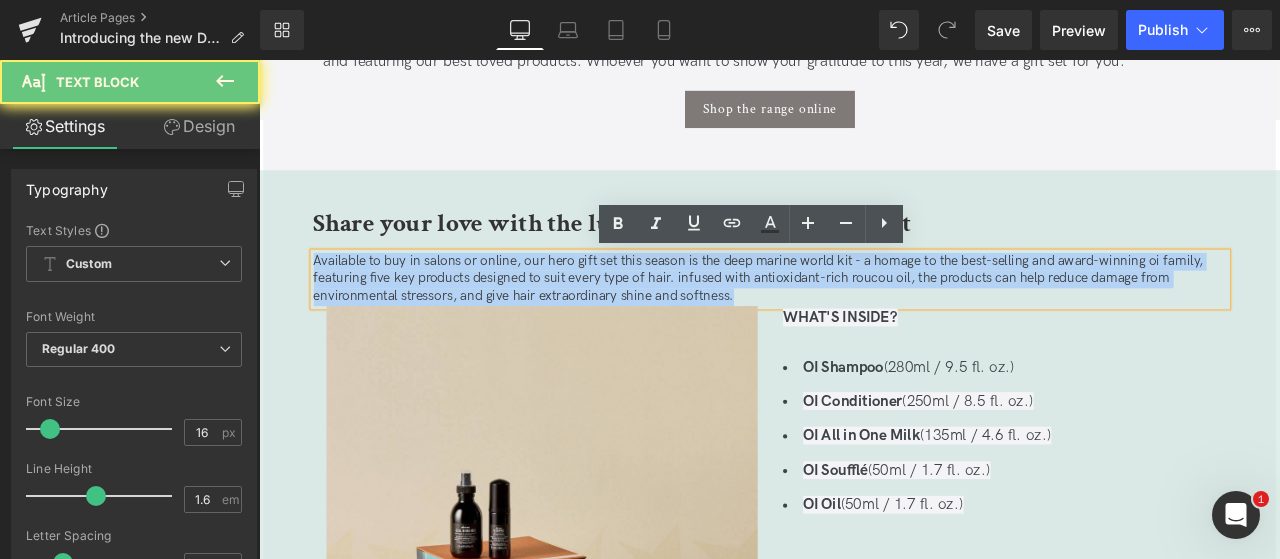 click on "Available to buy in salons or online, our hero gift set this season is the deep marine world kit - a homage to the best-selling and award-winning oi family, featuring five key products designed to suit every type of hair. infused with antioxidant-rich roucou oil, the products can help reduce damage from environmental stressors, and give hair extraordinary shine and softness." at bounding box center [865, 320] 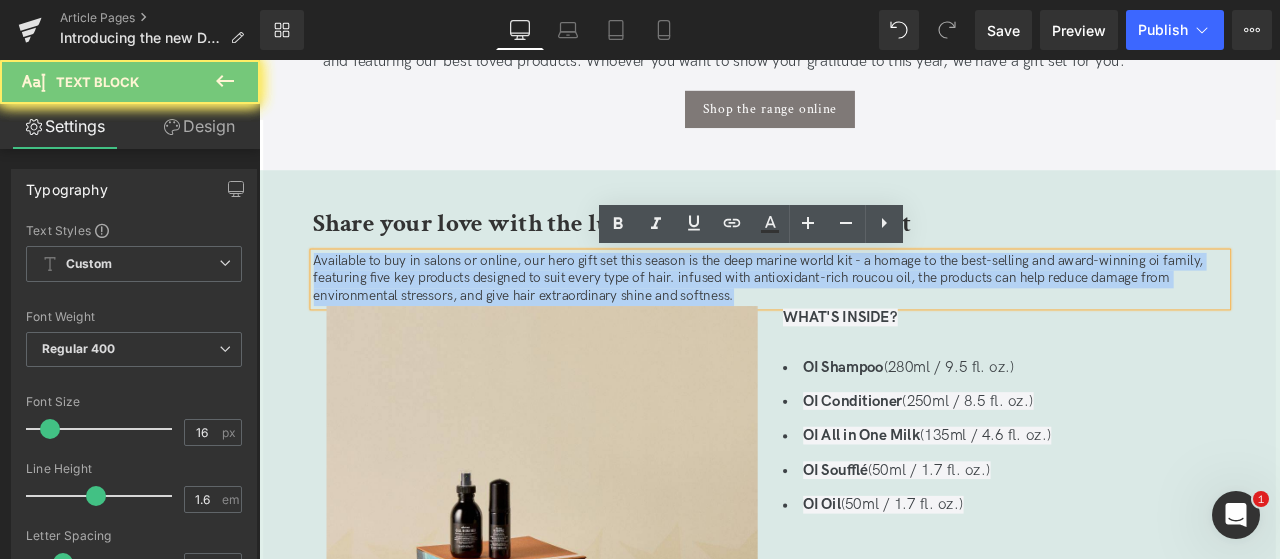 click on "Available to buy in salons or online, our hero gift set this season is the deep marine world kit - a homage to the best-selling and award-winning oi family, featuring five key products designed to suit every type of hair. infused with antioxidant-rich roucou oil, the products can help reduce damage from environmental stressors, and give hair extraordinary shine and softness." at bounding box center (865, 320) 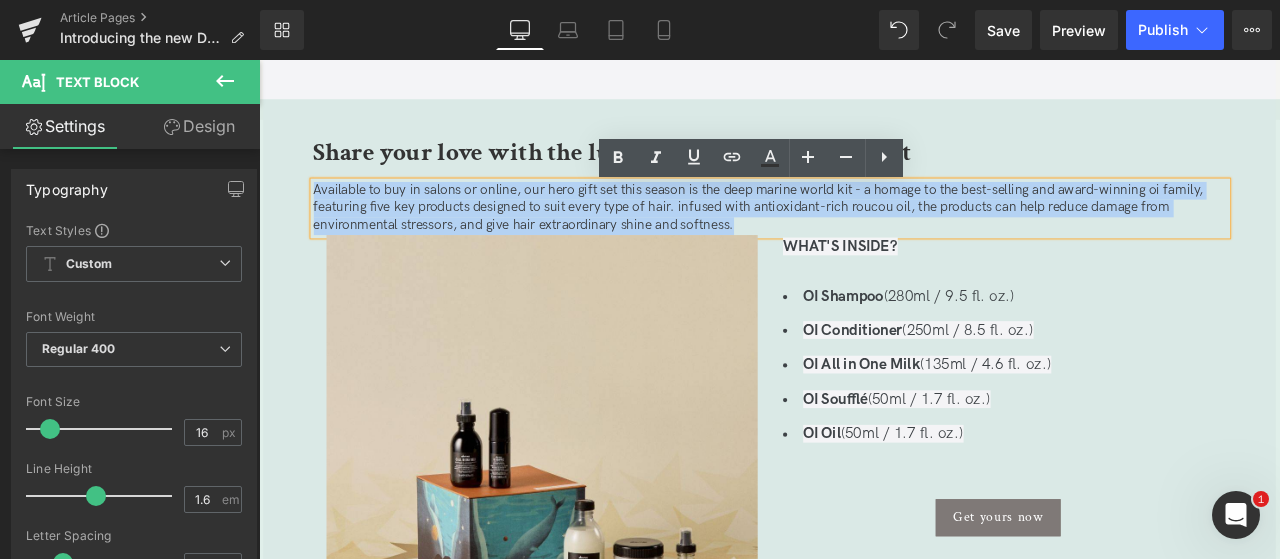 scroll, scrollTop: 1076, scrollLeft: 0, axis: vertical 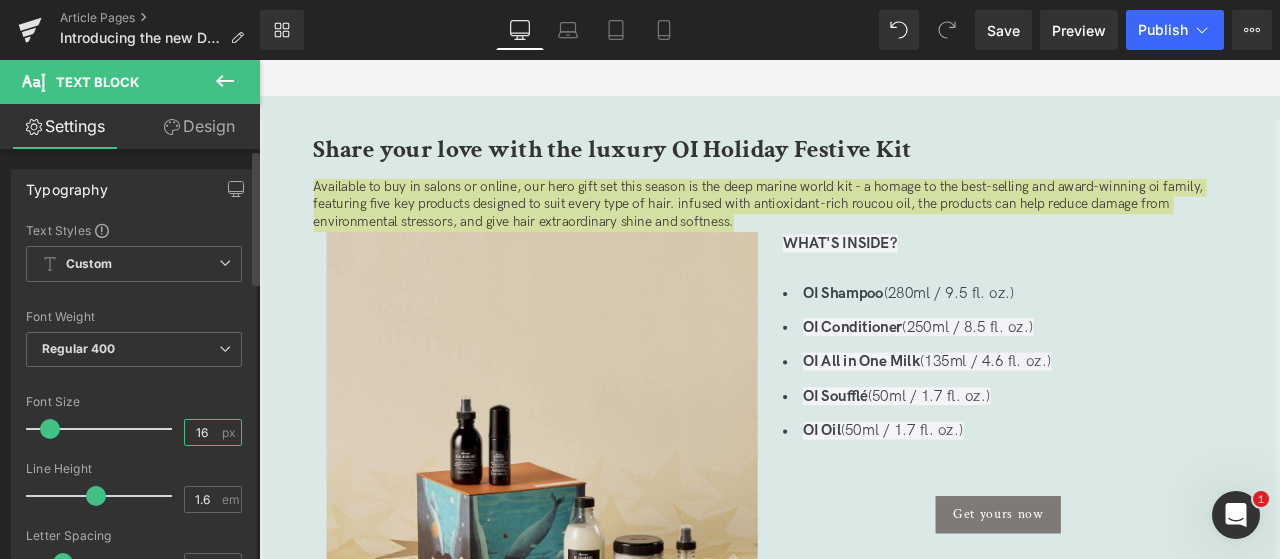 click on "16" at bounding box center [202, 432] 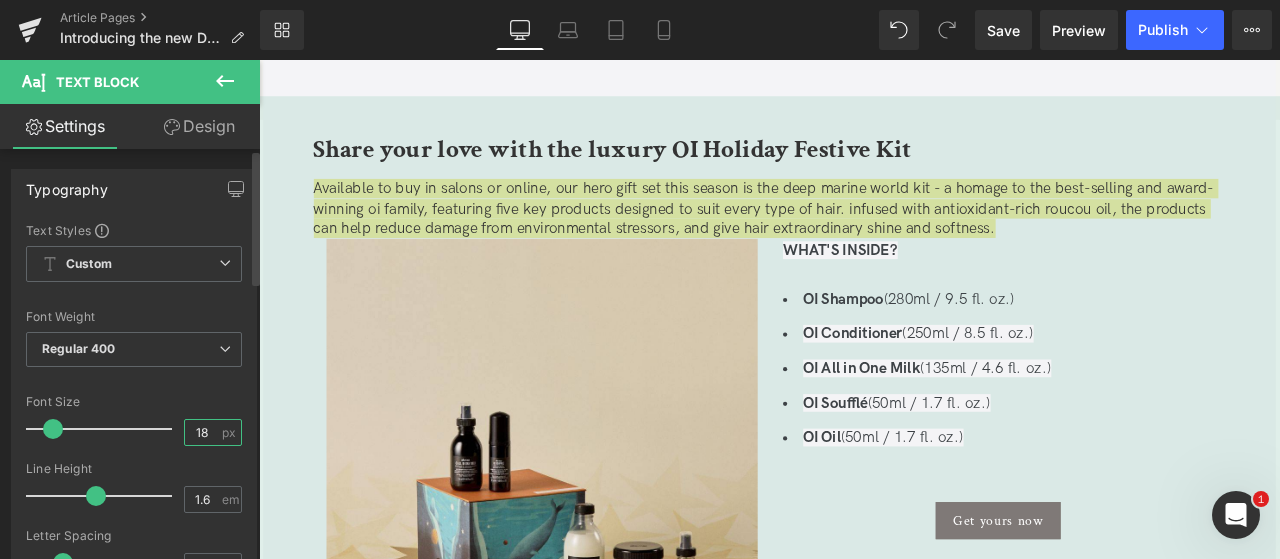 type on "18" 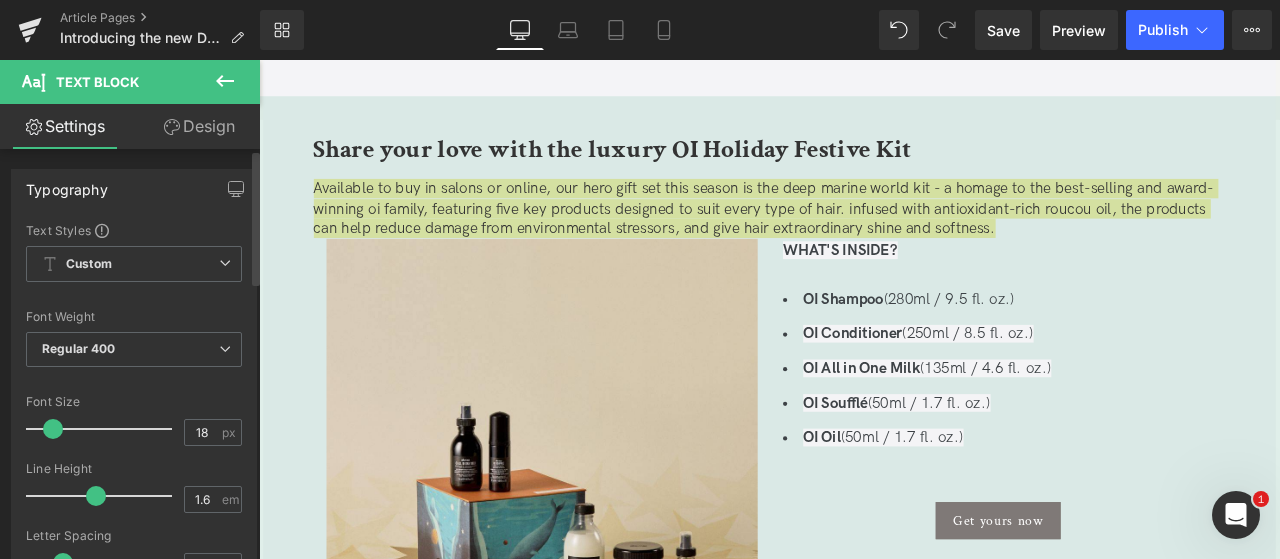 click on "Line Height" at bounding box center [134, 469] 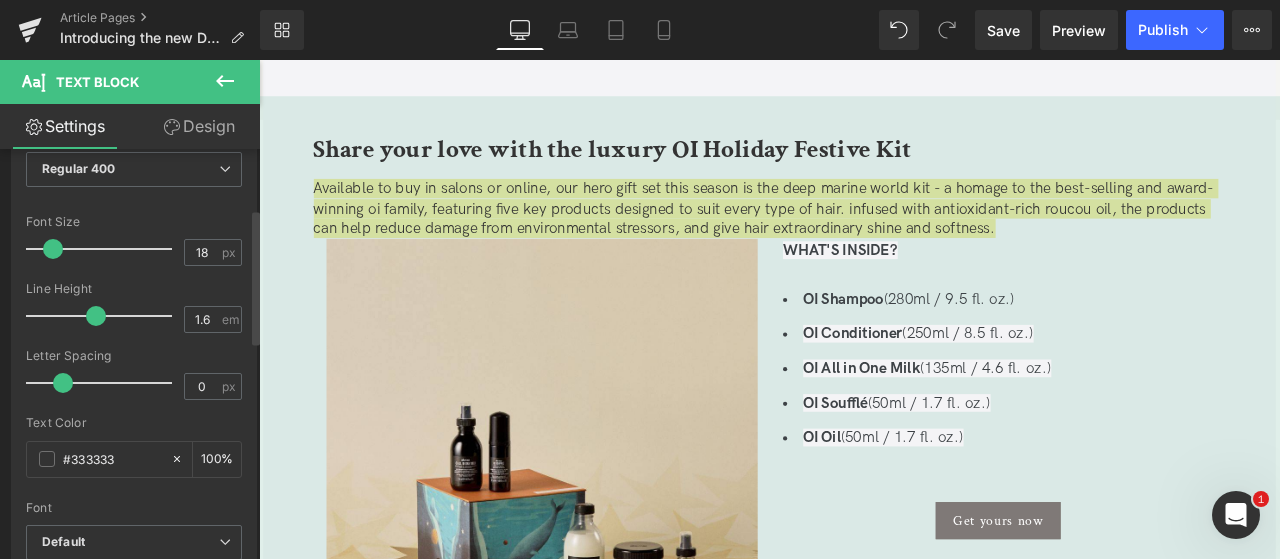 scroll, scrollTop: 184, scrollLeft: 0, axis: vertical 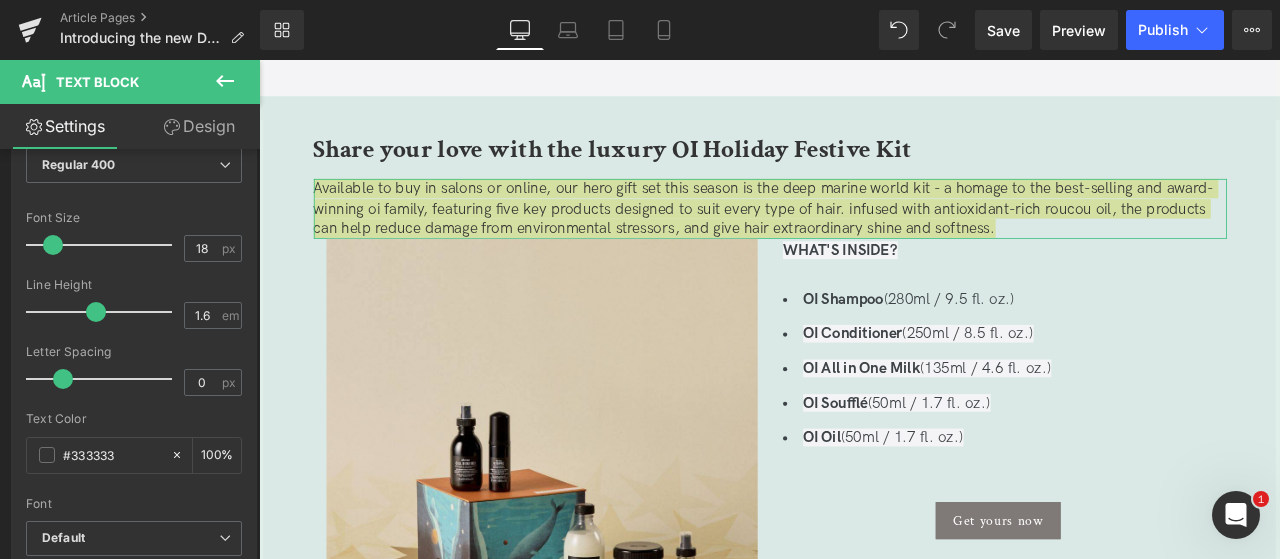 click on "Design" at bounding box center [199, 126] 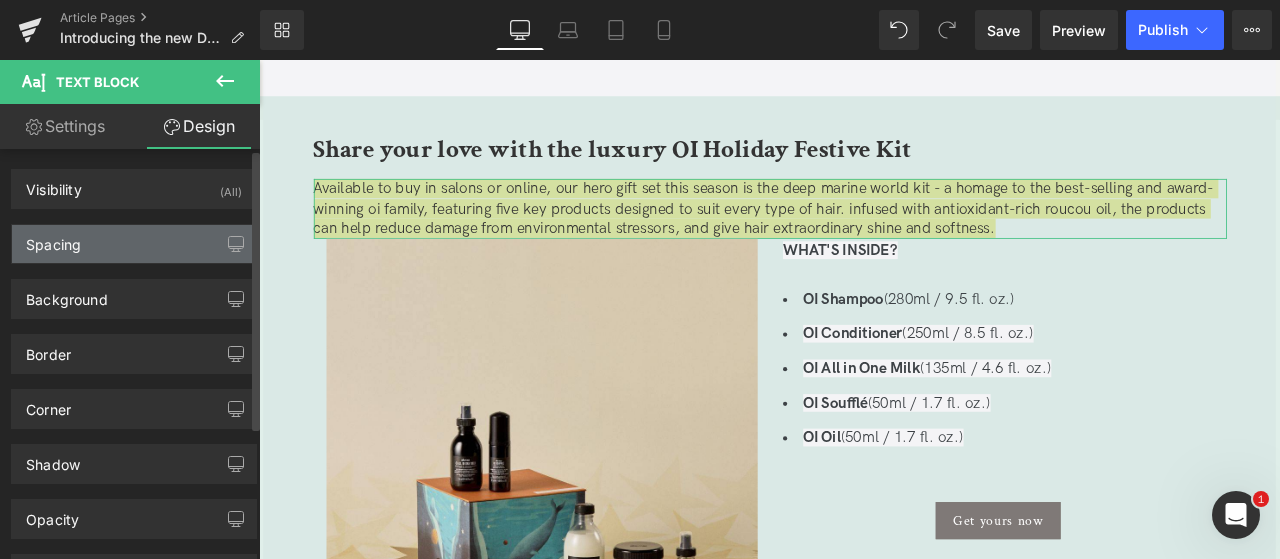 click on "Spacing" at bounding box center (134, 244) 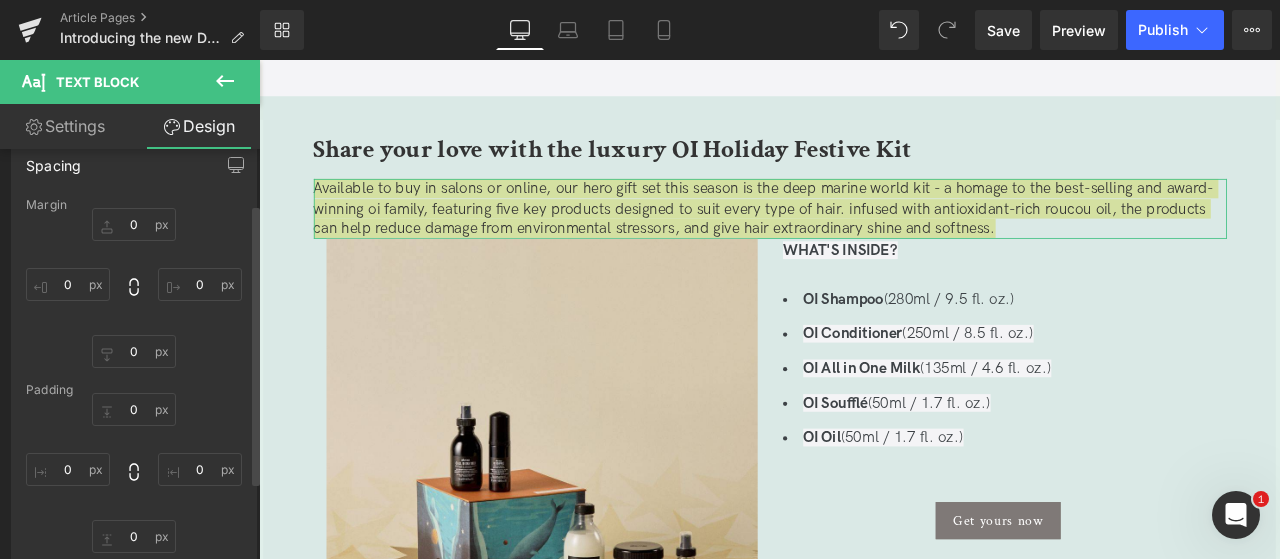 scroll, scrollTop: 80, scrollLeft: 0, axis: vertical 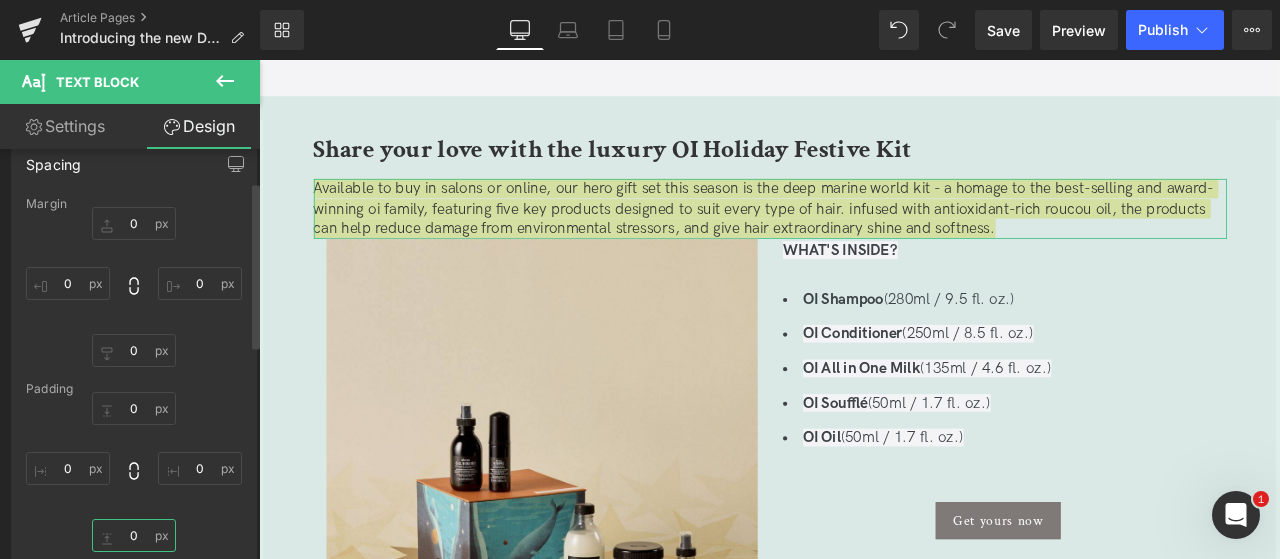 click on "0" at bounding box center [134, 535] 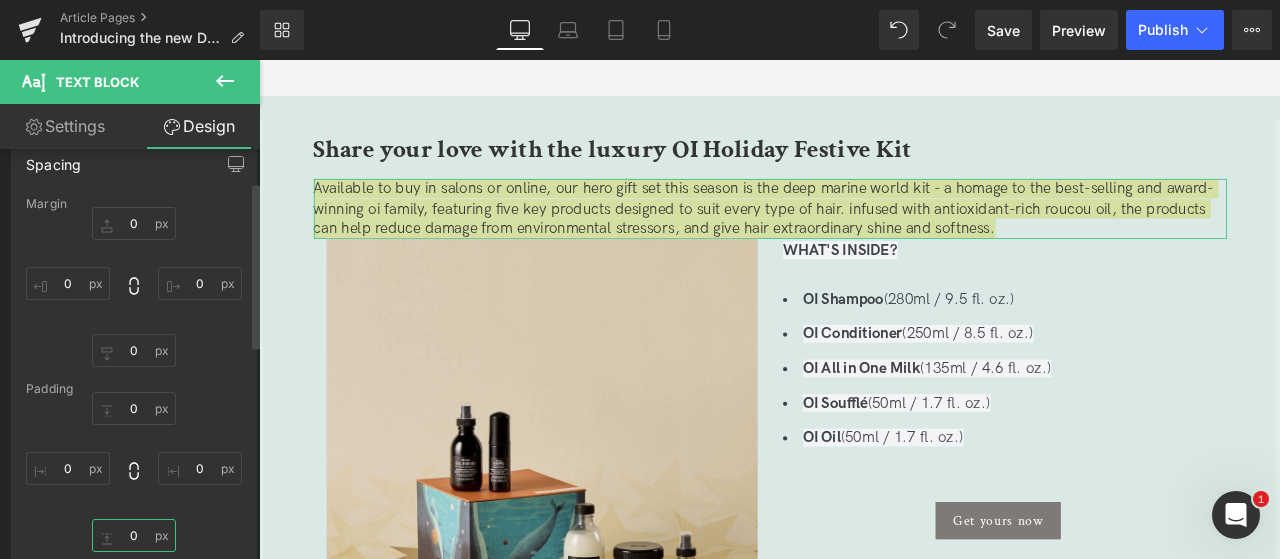 click on "0" at bounding box center [134, 535] 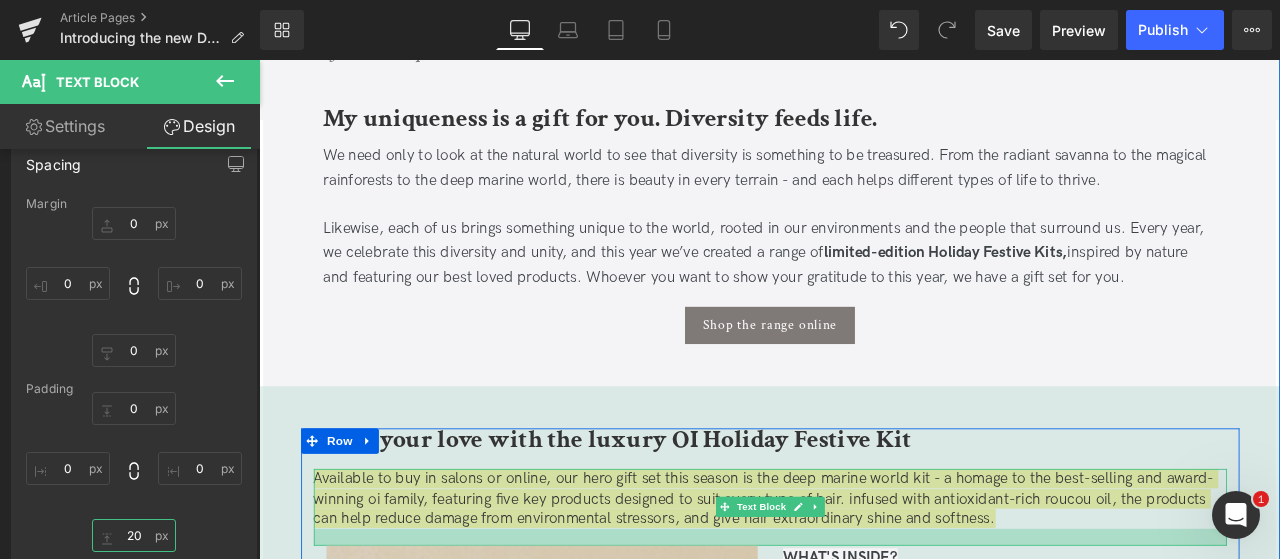 scroll, scrollTop: 712, scrollLeft: 0, axis: vertical 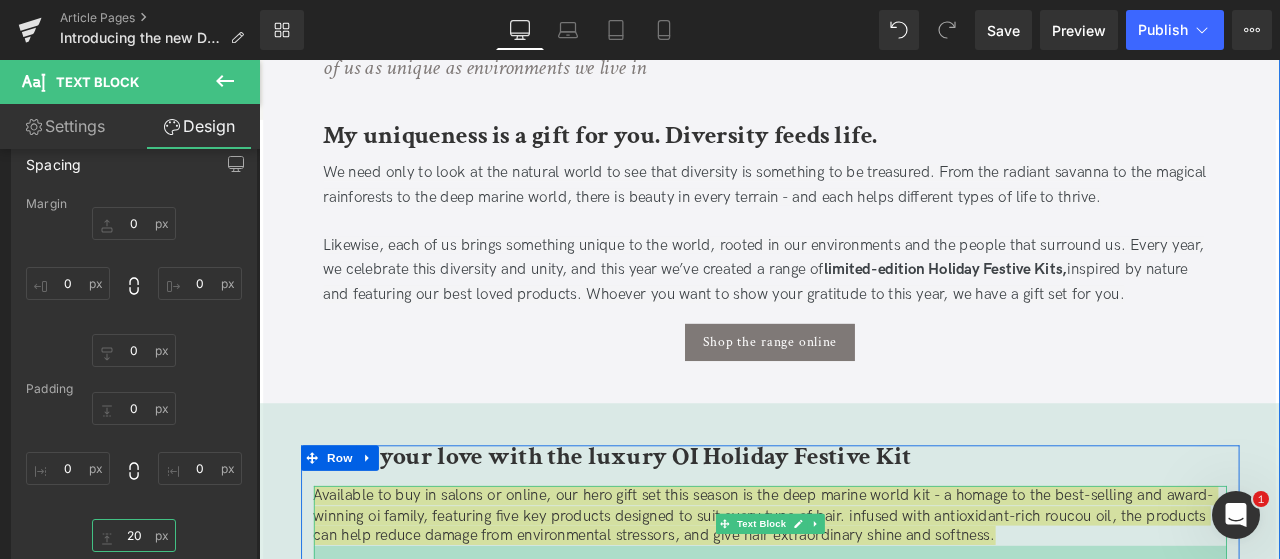 type on "20" 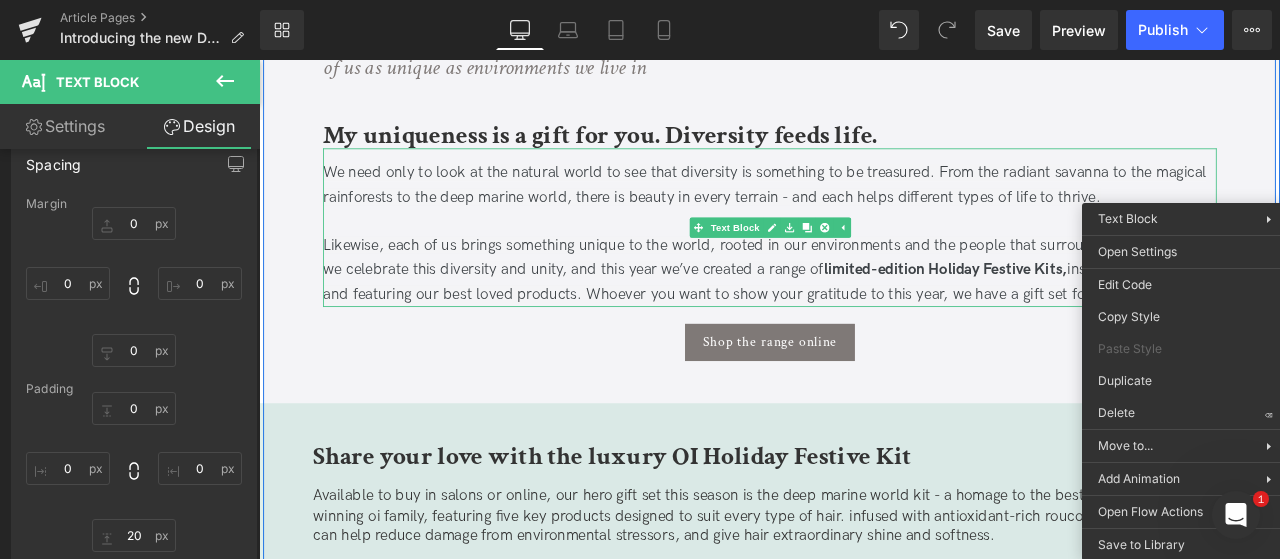 click on "Likewise, each of us brings something unique to the world, rooted in our environments and the people that surround us. Every year, we celebrate this diversity and unity, and this year we’ve created a range of  limited-edition Holiday Festive Kits,  inspired by nature and featuring our best loved products. Whoever you want to show your gratitude to this year, we have a gift set for you." at bounding box center [857, 308] 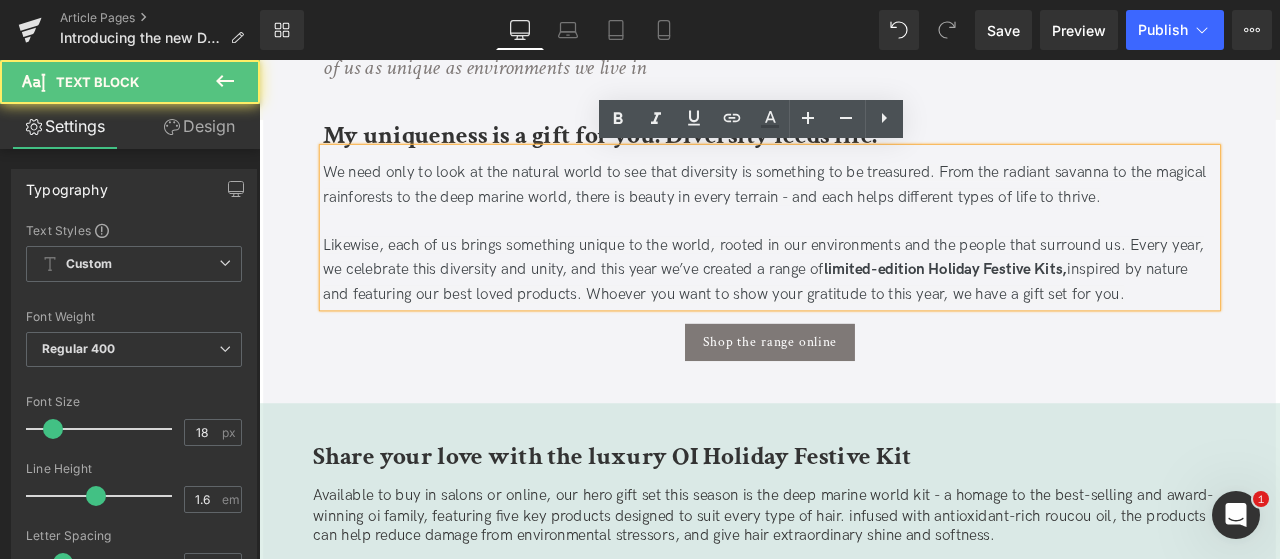 click on "Likewise, each of us brings something unique to the world, rooted in our environments and the people that surround us. Every year, we celebrate this diversity and unity, and this year we’ve created a range of  limited-edition Holiday Festive Kits,  inspired by nature and featuring our best loved products. Whoever you want to show your gratitude to this year, we have a gift set for you." at bounding box center (857, 308) 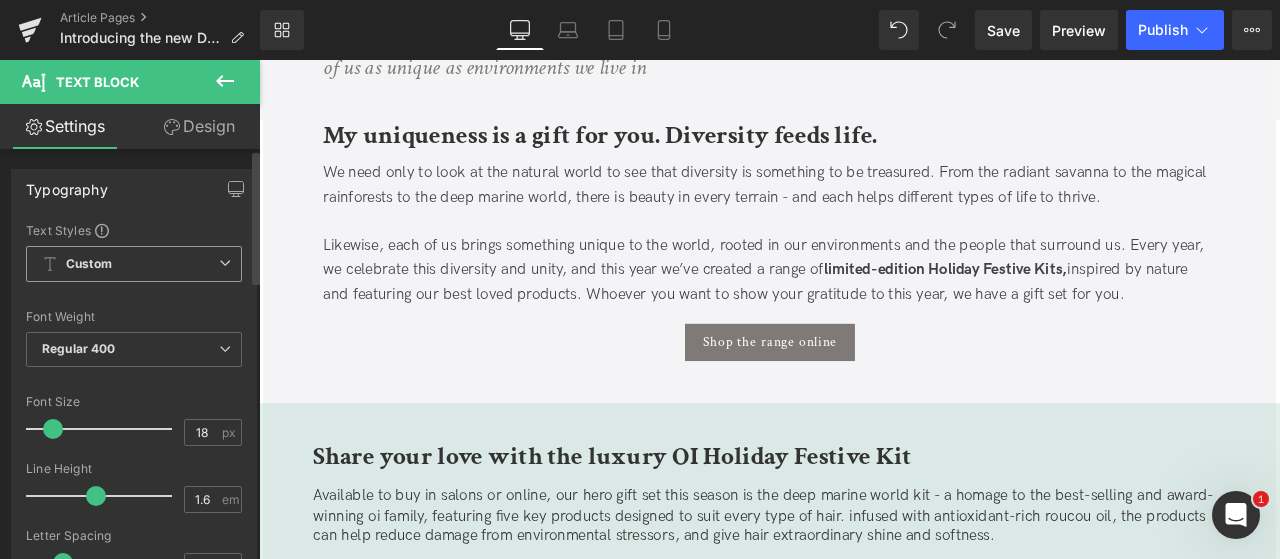 click on "Custom
Setup Global Style" at bounding box center (134, 264) 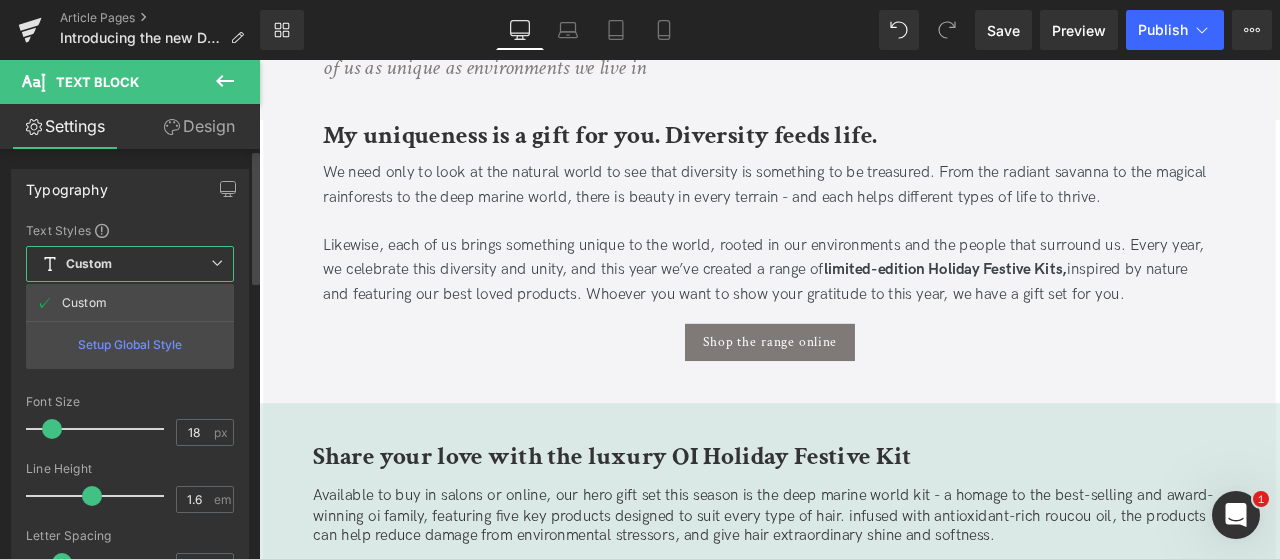 click on "Typography Text Styles Custom
Custom
Setup Global Style
Custom
Setup Global Style
Thin 100 Semi Thin 200 Light 300 Regular 400 Medium 500 Semi Bold 600 Super Bold 800 Boldest 900 Bold 700 Lighter Bolder Font Weight
Regular 400
Thin 100 Semi Thin 200 Light 300 Regular 400 Medium 500 Semi Bold 600 Super Bold 800 Boldest 900 Bold 700 Lighter Bolder 18px Font Size 18 px 1.6em Line Height 1.6 em 0px Letter Spacing 0 px #3d4246 Text Color #3d4246 100 % Inherit
Font
Default
Crimson Text
Work Sans
Inherit" at bounding box center (130, 506) 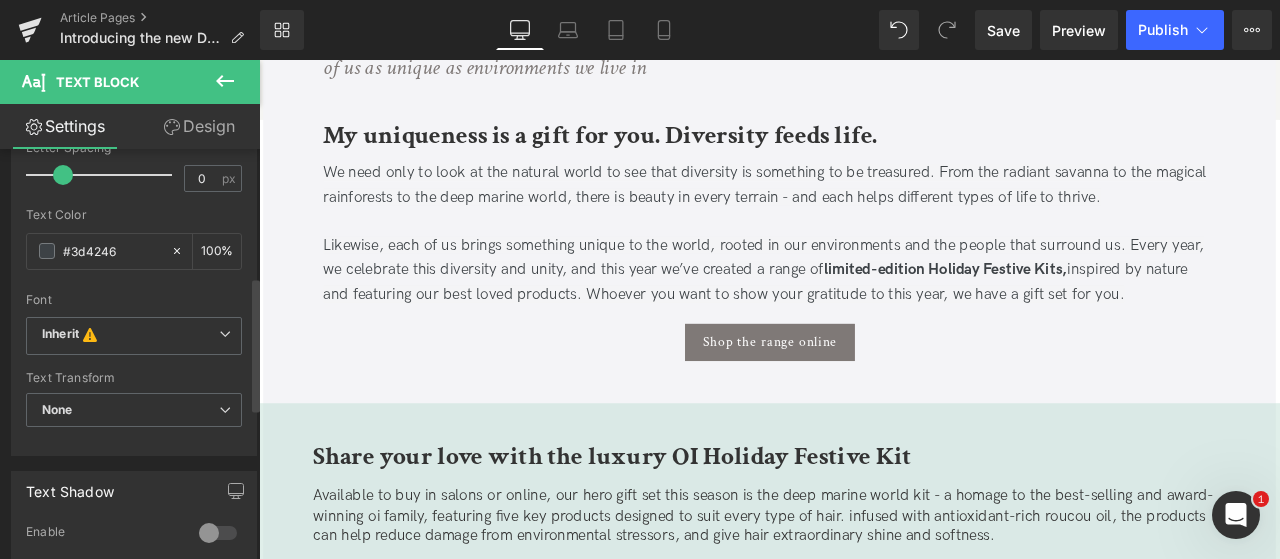 scroll, scrollTop: 389, scrollLeft: 0, axis: vertical 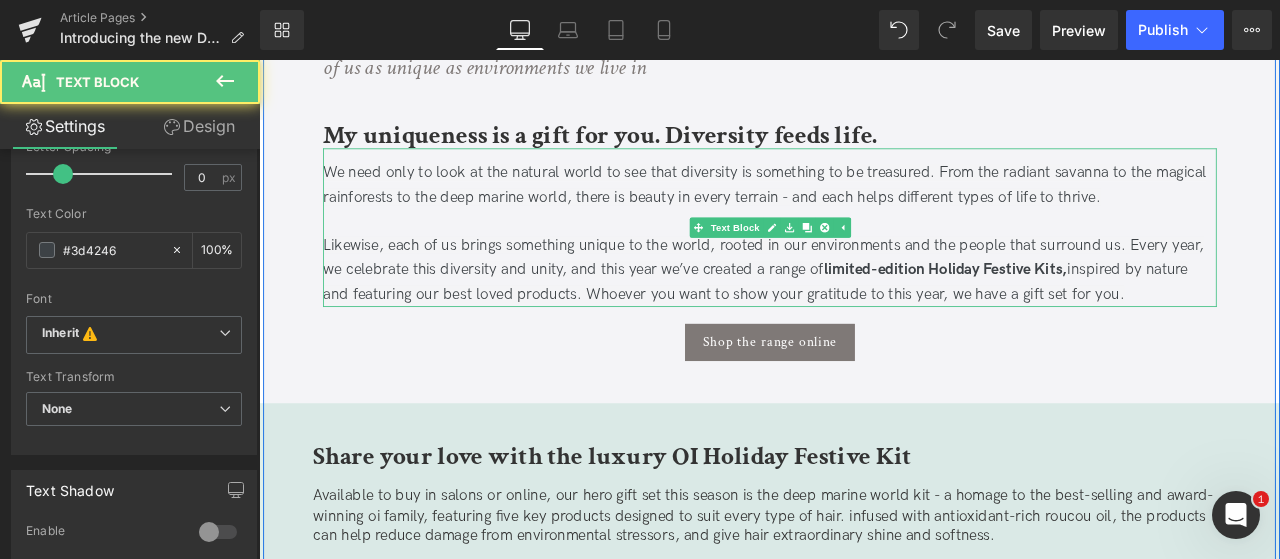 click on "Likewise, each of us brings something unique to the world, rooted in our environments and the people that surround us. Every year, we celebrate this diversity and unity, and this year we’ve created a range of  limited-edition Holiday Festive Kits,  inspired by nature and featuring our best loved products. Whoever you want to show your gratitude to this year, we have a gift set for you." at bounding box center [857, 308] 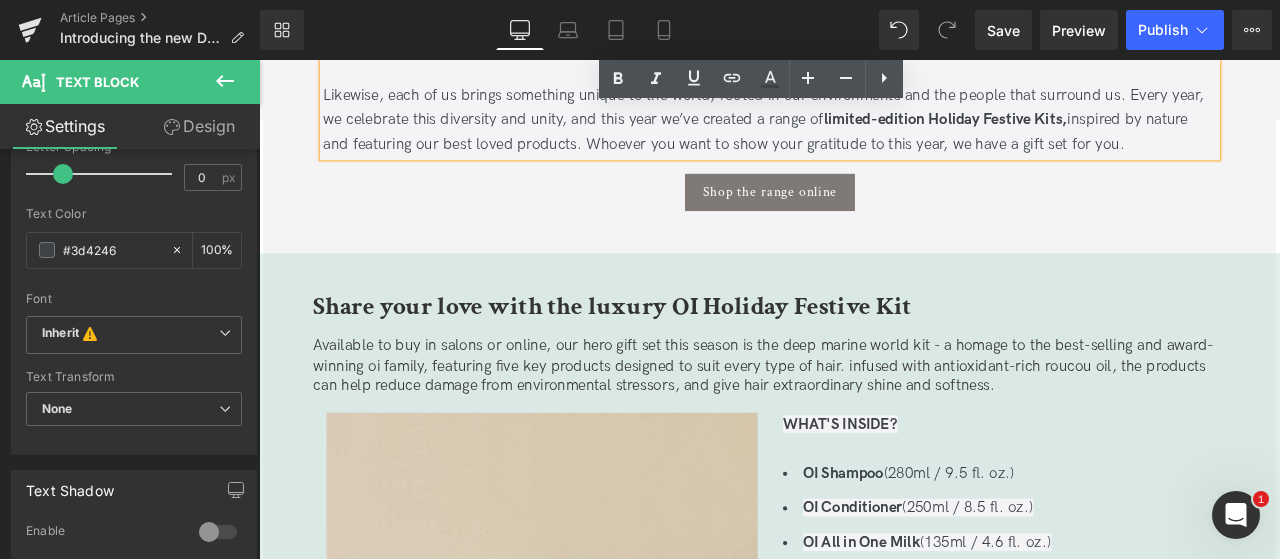 scroll, scrollTop: 896, scrollLeft: 0, axis: vertical 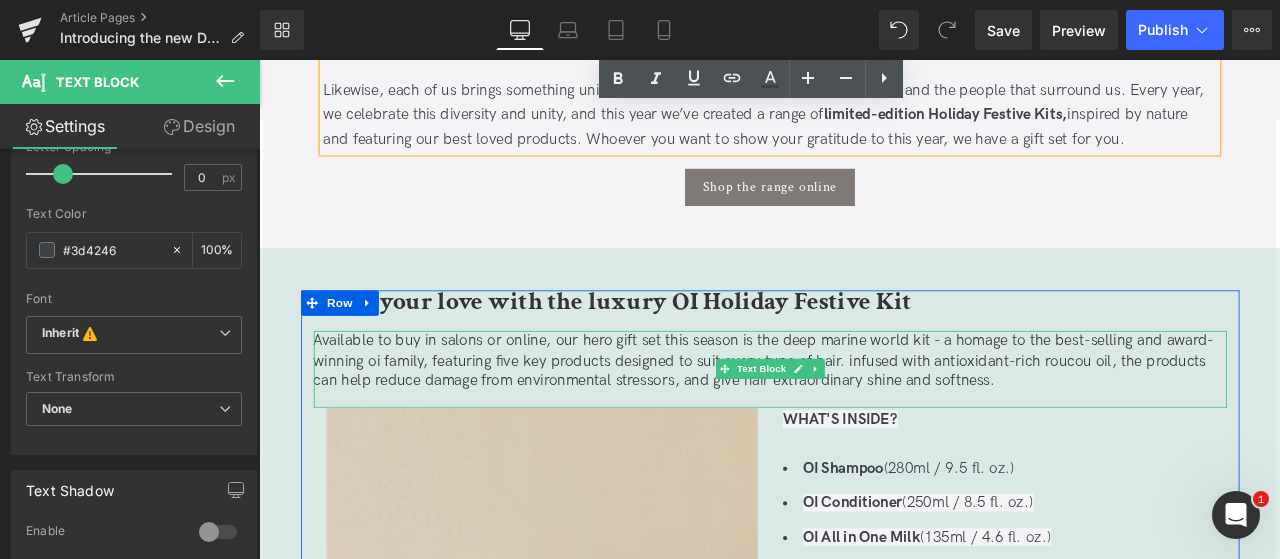 click on "Available to buy in salons or online, our hero gift set this season is the deep marine world kit - a homage to the best-selling and award-winning oi family, featuring five key products designed to suit every type of hair. infused with antioxidant-rich roucou oil, the products can help reduce damage from environmental stressors, and give hair extraordinary shine and softness." at bounding box center (865, 416) 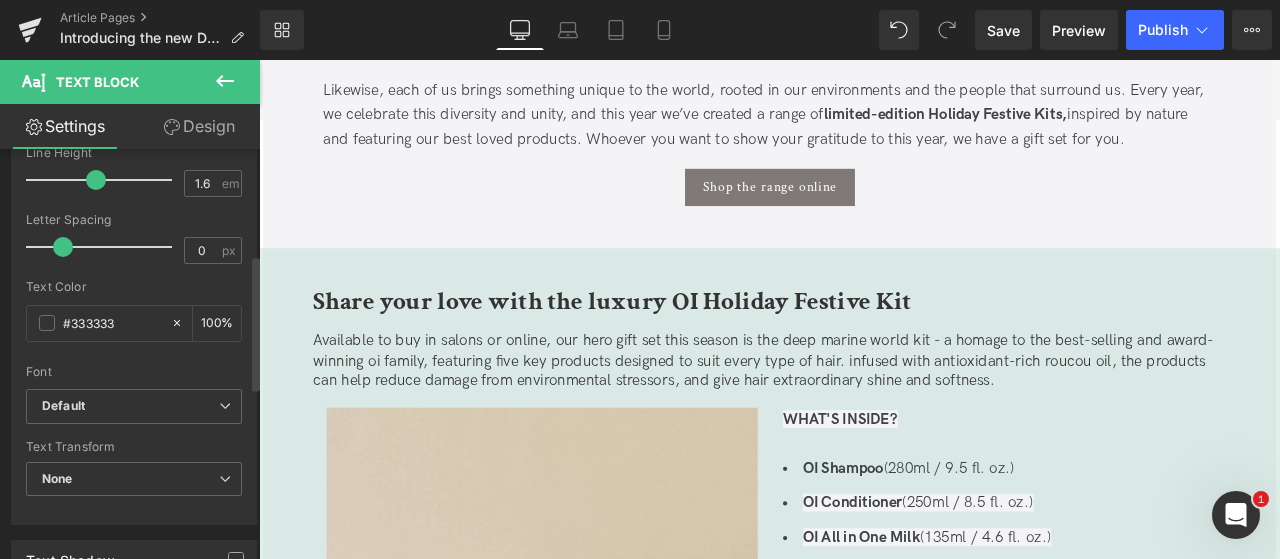 scroll, scrollTop: 370, scrollLeft: 0, axis: vertical 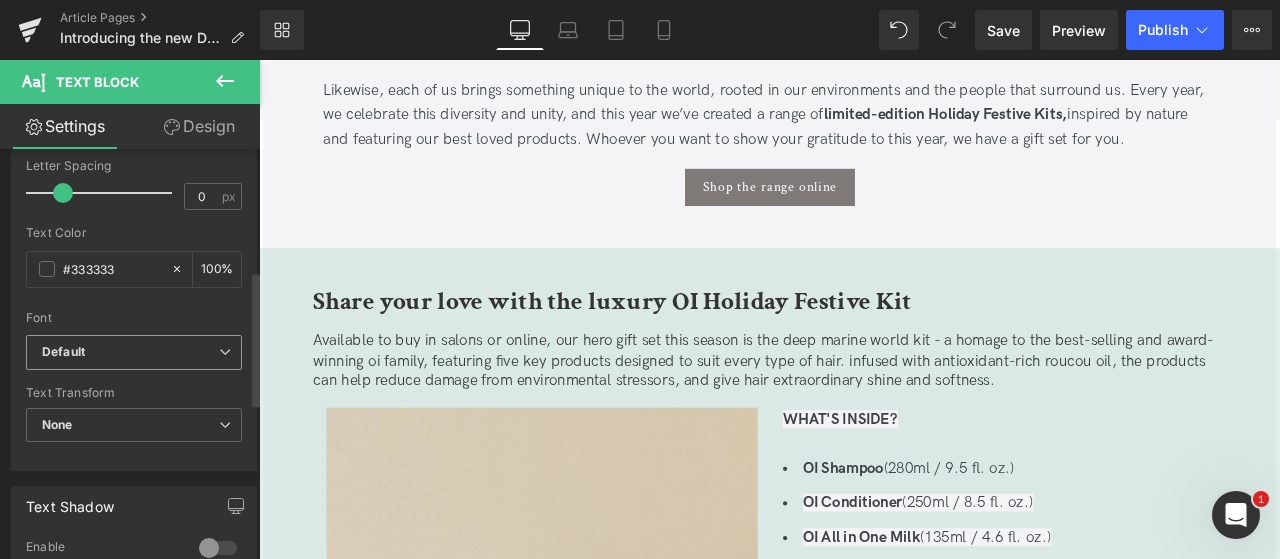 click on "Default" at bounding box center (130, 352) 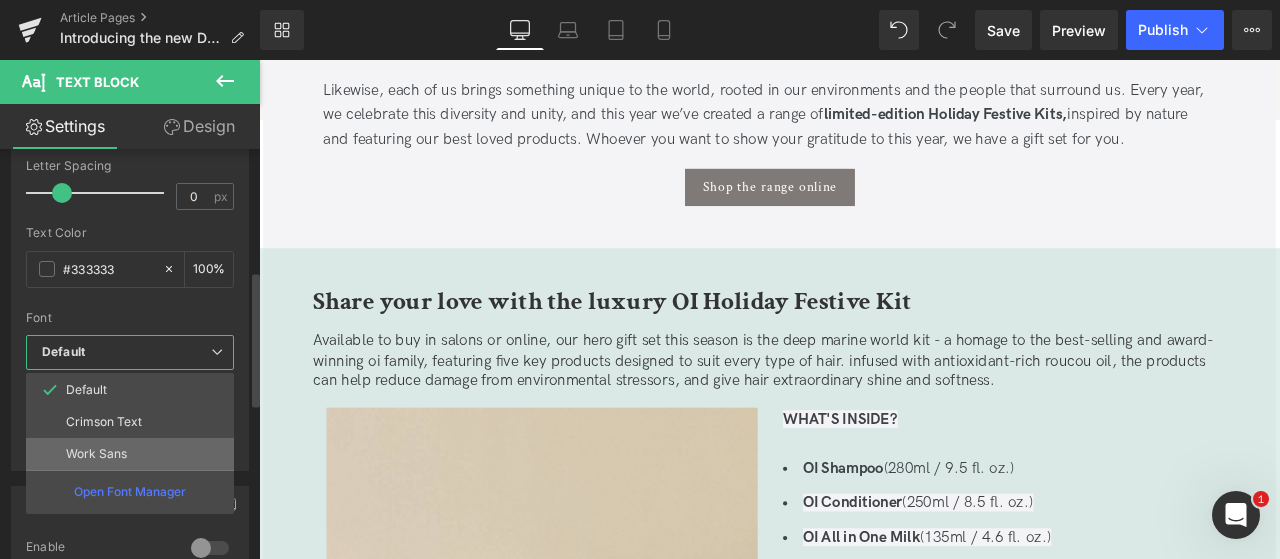 click on "Work Sans" at bounding box center (130, 454) 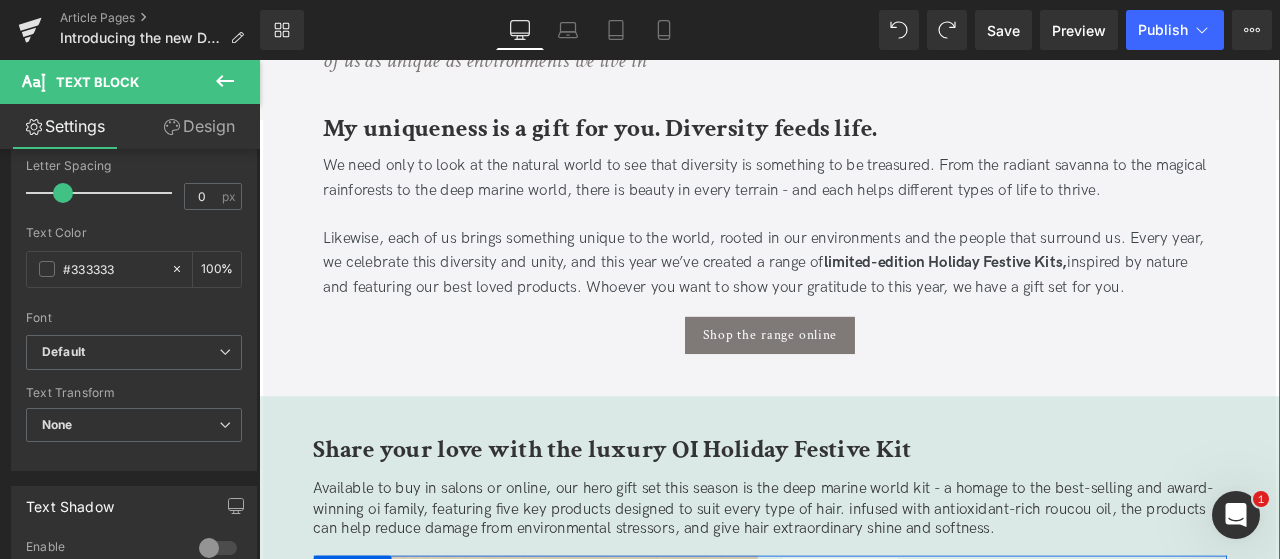 scroll, scrollTop: 642, scrollLeft: 0, axis: vertical 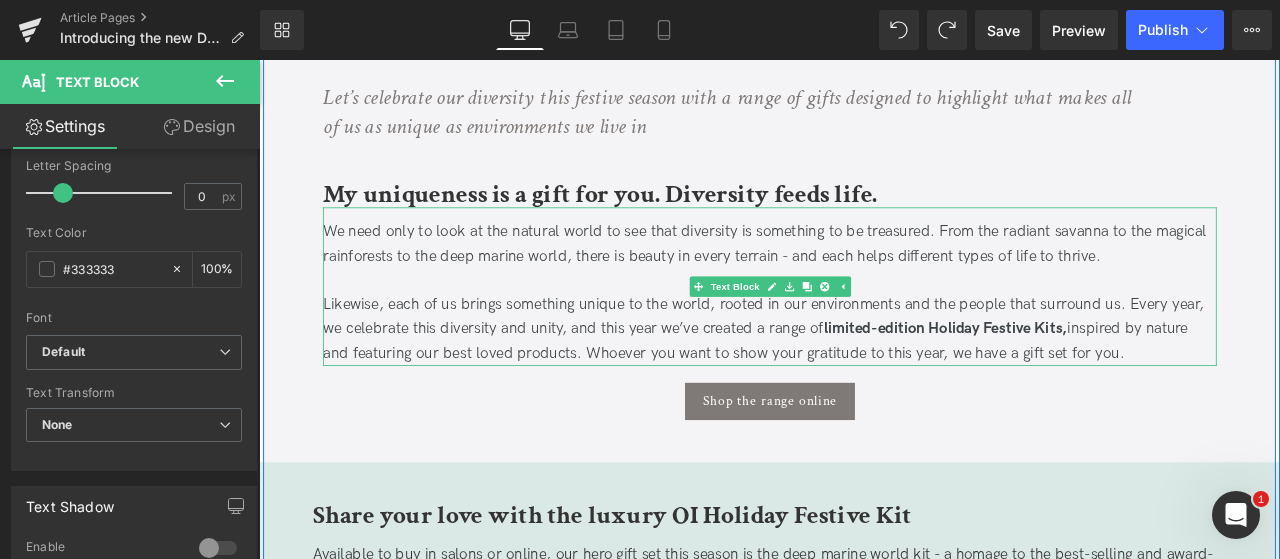 click on "Likewise, each of us brings something unique to the world, rooted in our environments and the people that surround us. Every year, we celebrate this diversity and unity, and this year we’ve created a range of  limited-edition Holiday Festive Kits,  inspired by nature and featuring our best loved products. Whoever you want to show your gratitude to this year, we have a gift set for you." at bounding box center [857, 378] 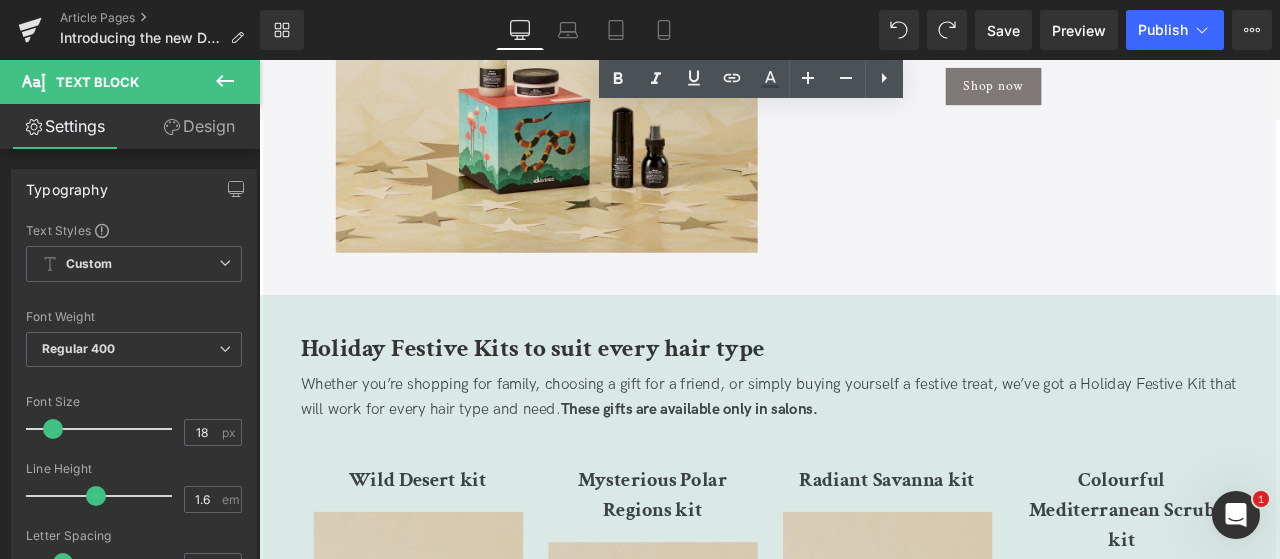 scroll, scrollTop: 2978, scrollLeft: 0, axis: vertical 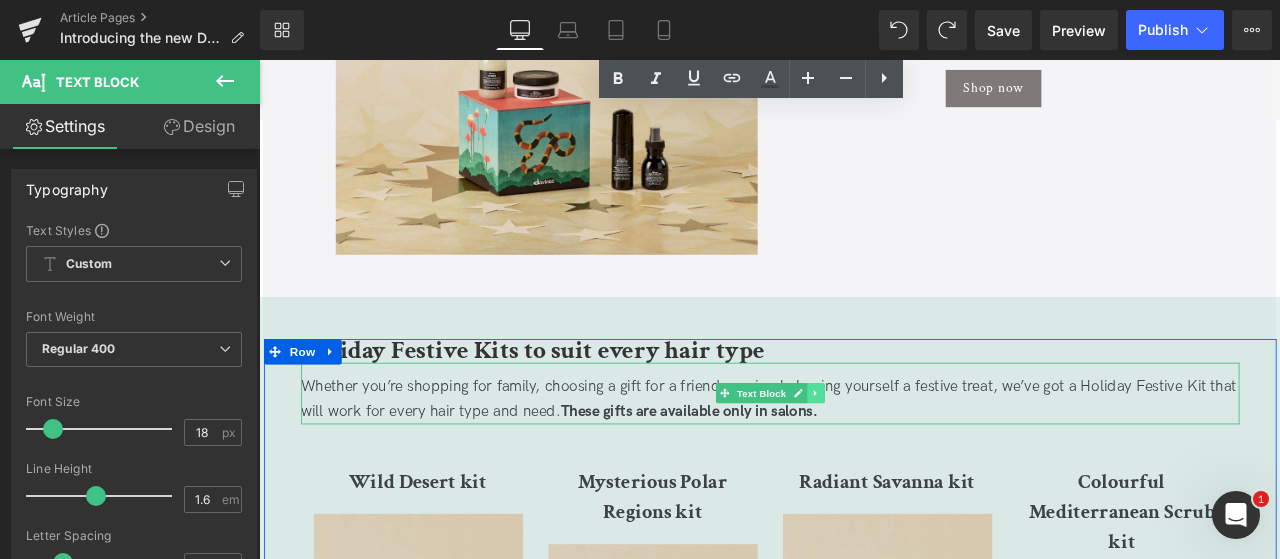 click 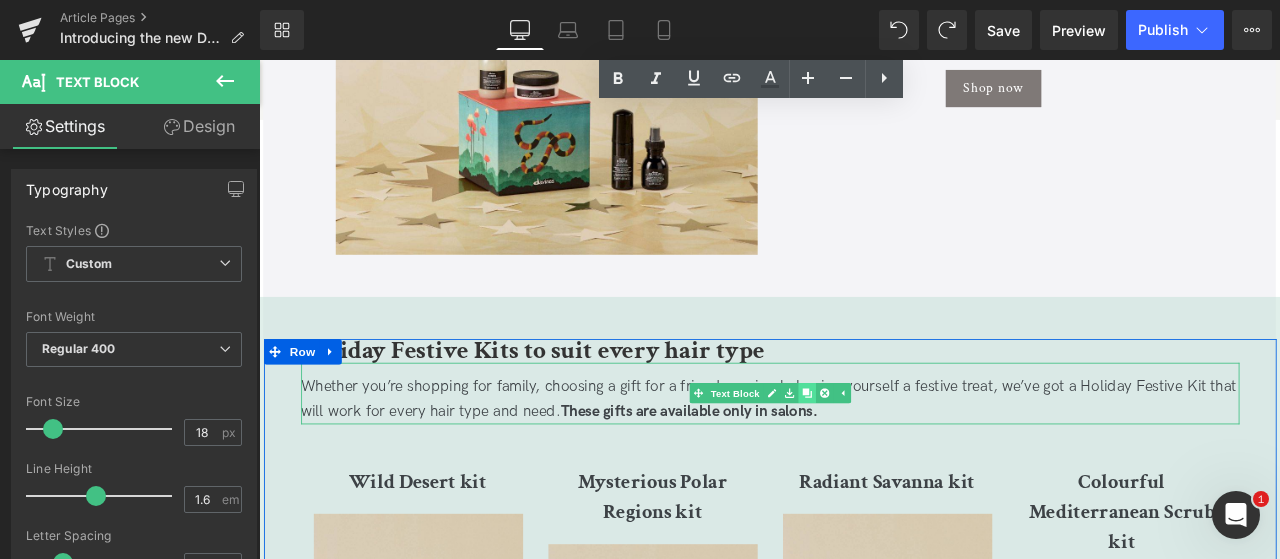 click 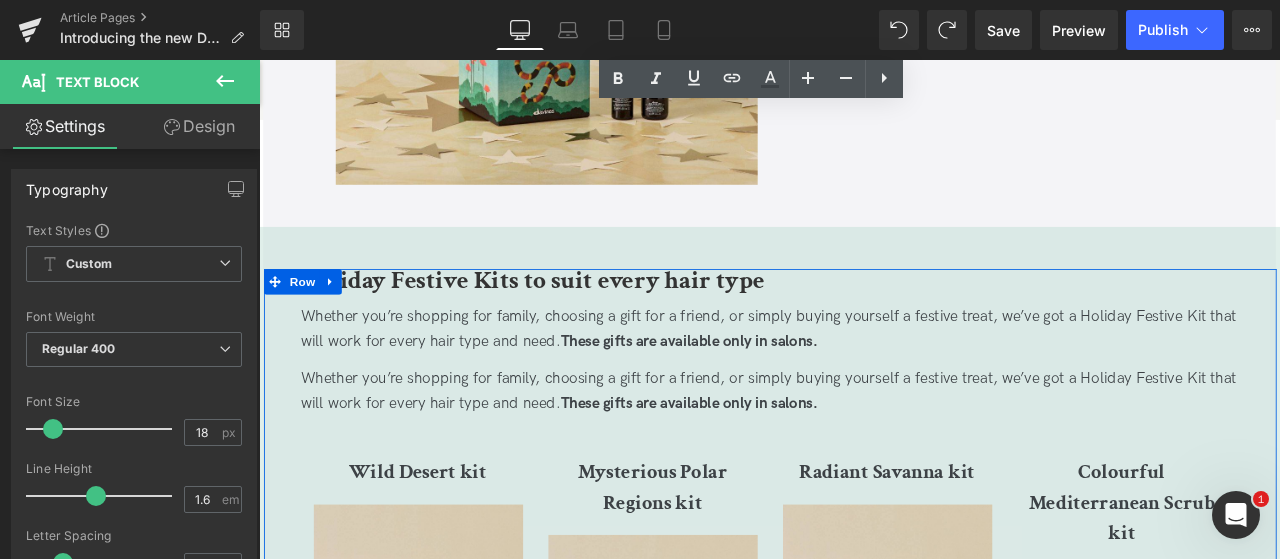 scroll, scrollTop: 3042, scrollLeft: 0, axis: vertical 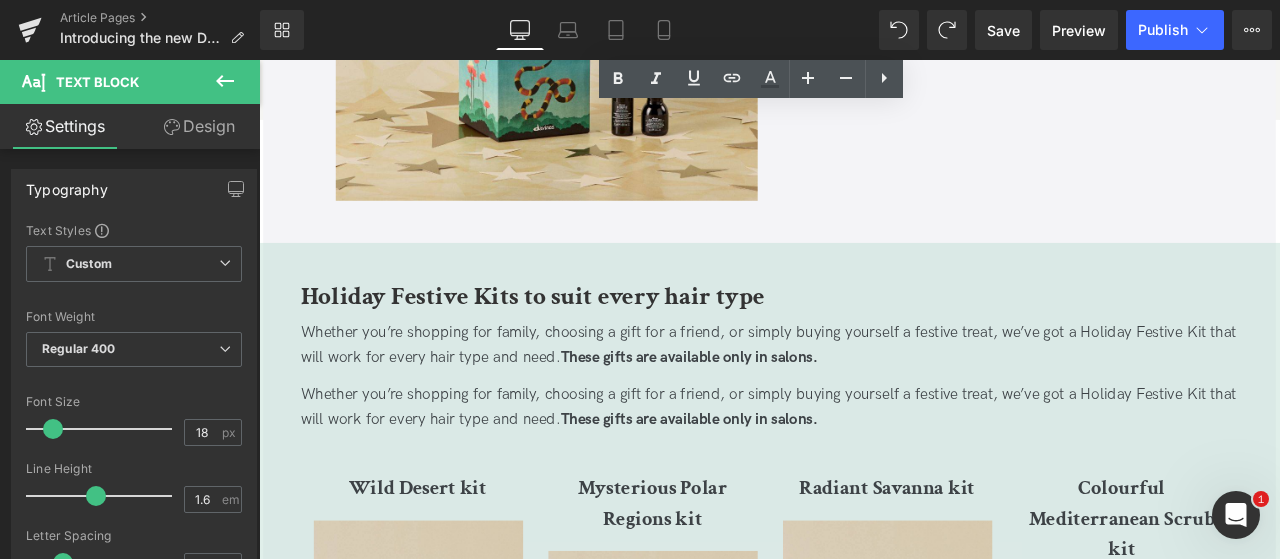 drag, startPoint x: 804, startPoint y: 468, endPoint x: 817, endPoint y: 379, distance: 89.94443 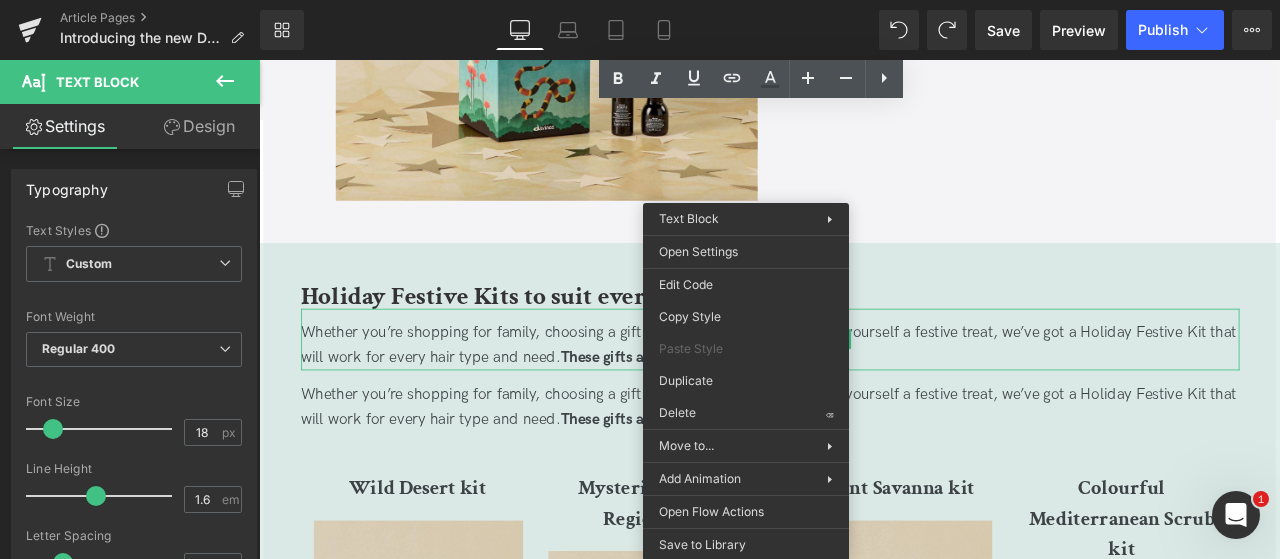 click on "Whether you’re shopping for family, choosing a gift for a friend, or simply buying yourself a festive treat, we’ve got a Holiday Festive Kit that will work for every hair type and need.  These gifts are available only in salons." at bounding box center (865, 472) 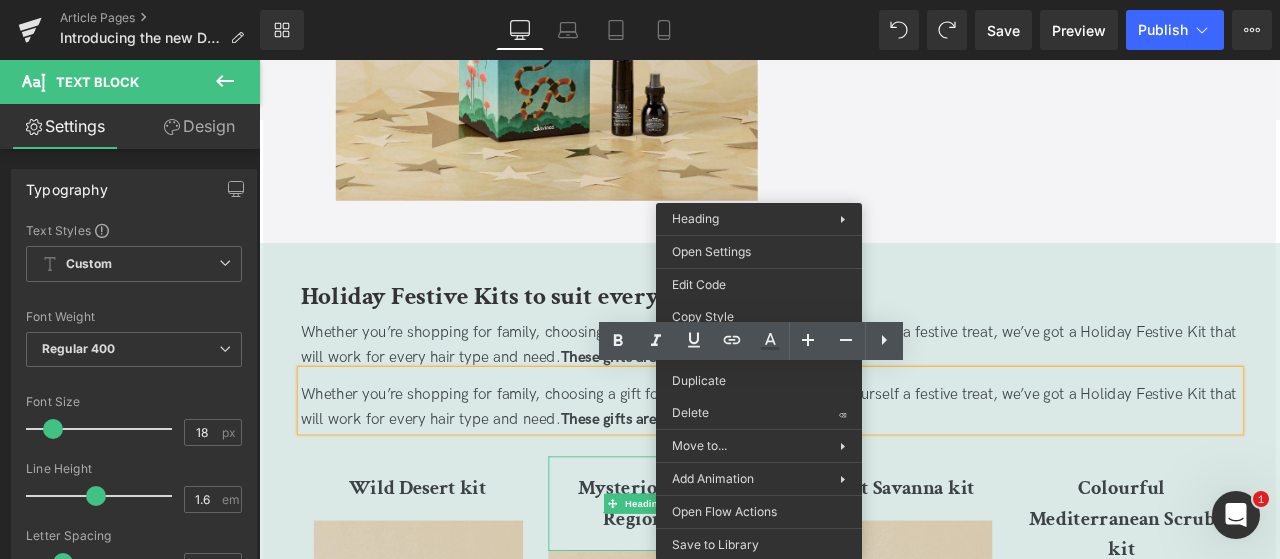 click on "Whether you’re shopping for family, choosing a gift for a friend, or simply buying yourself a festive treat, we’ve got a Holiday Festive Kit that will work for every hair type and need.  These gifts are available only in salons." at bounding box center (865, 472) 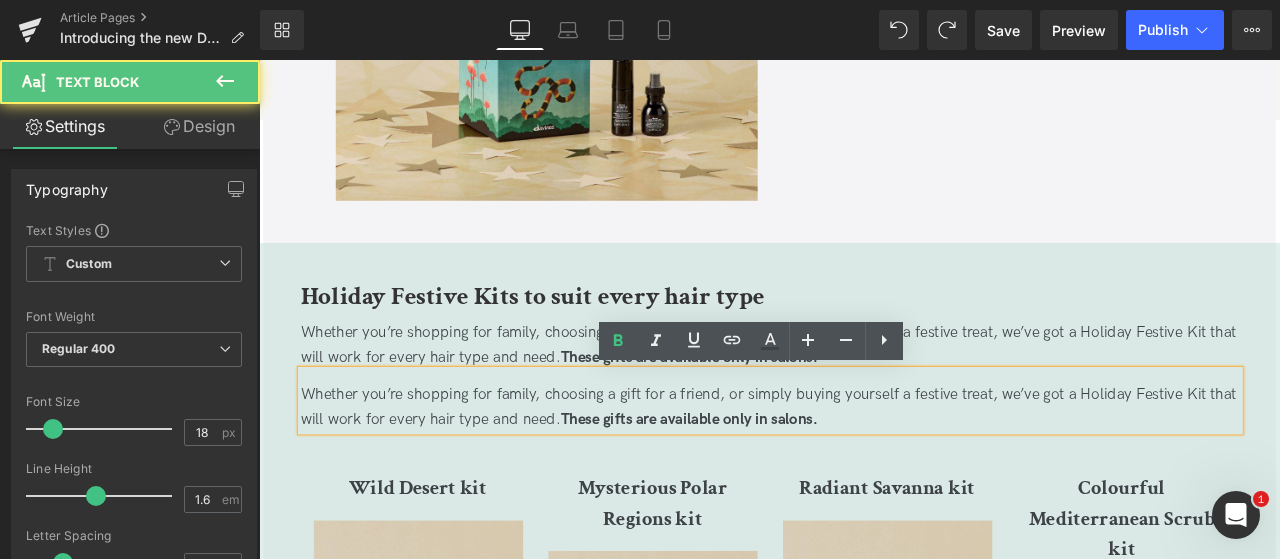 click on "Whether you’re shopping for family, choosing a gift for a friend, or simply buying yourself a festive treat, we’ve got a Holiday Festive Kit that will work for every hair type and need.  These gifts are available only in salons." at bounding box center [865, 399] 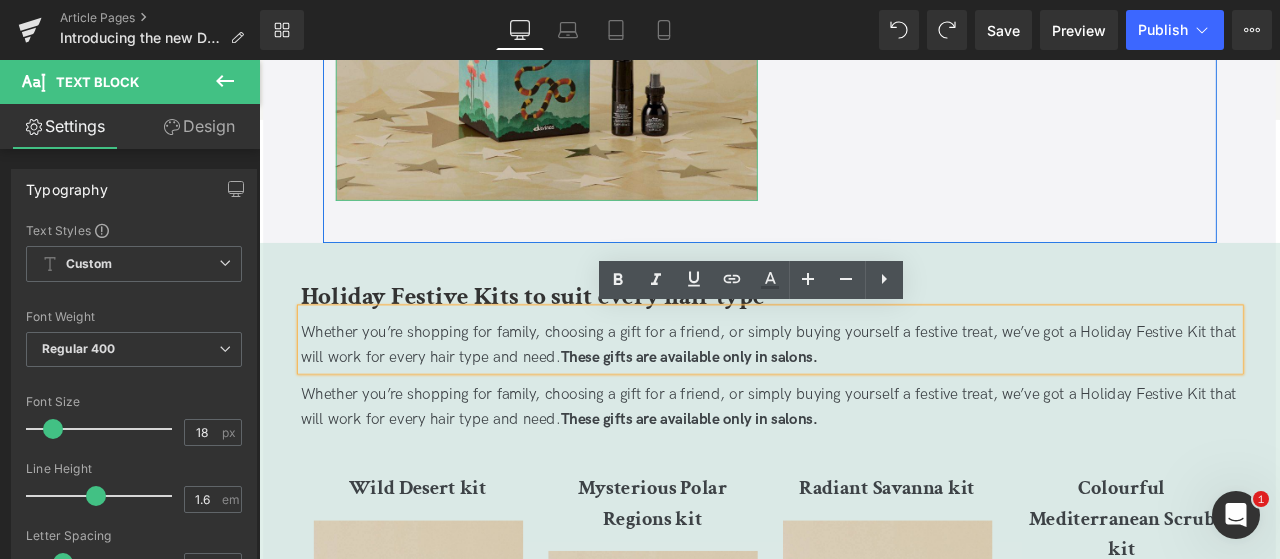 drag, startPoint x: 805, startPoint y: 464, endPoint x: 836, endPoint y: 104, distance: 361.33224 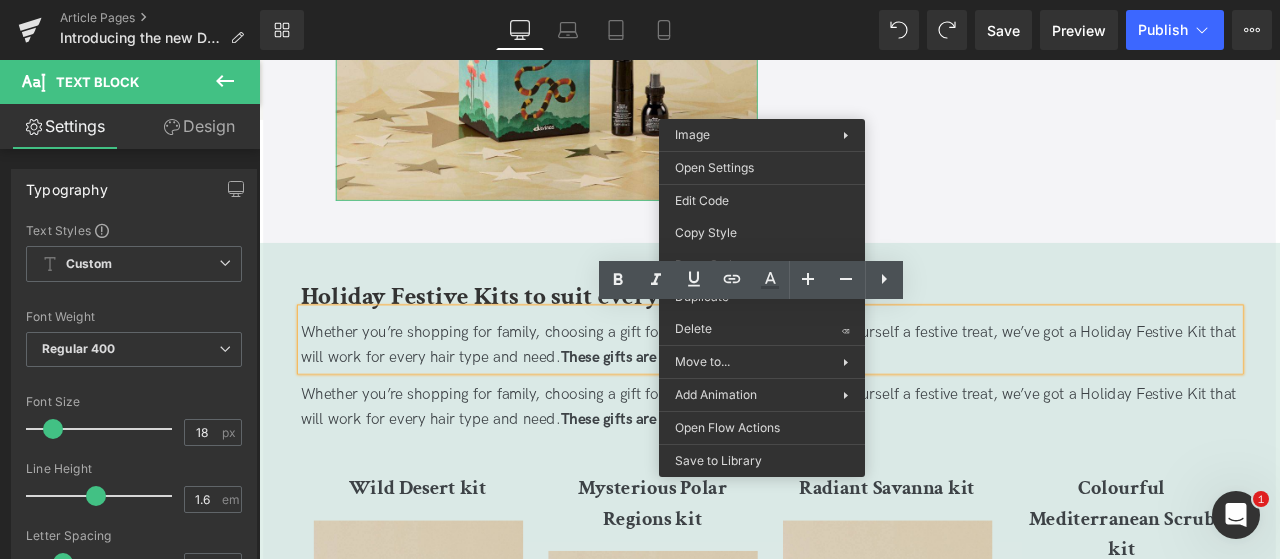 click on "Whether you’re shopping for family, choosing a gift for a friend, or simply buying yourself a festive treat, we’ve got a Holiday Festive Kit that will work for every hair type and need.  These gifts are available only in salons." at bounding box center (865, 472) 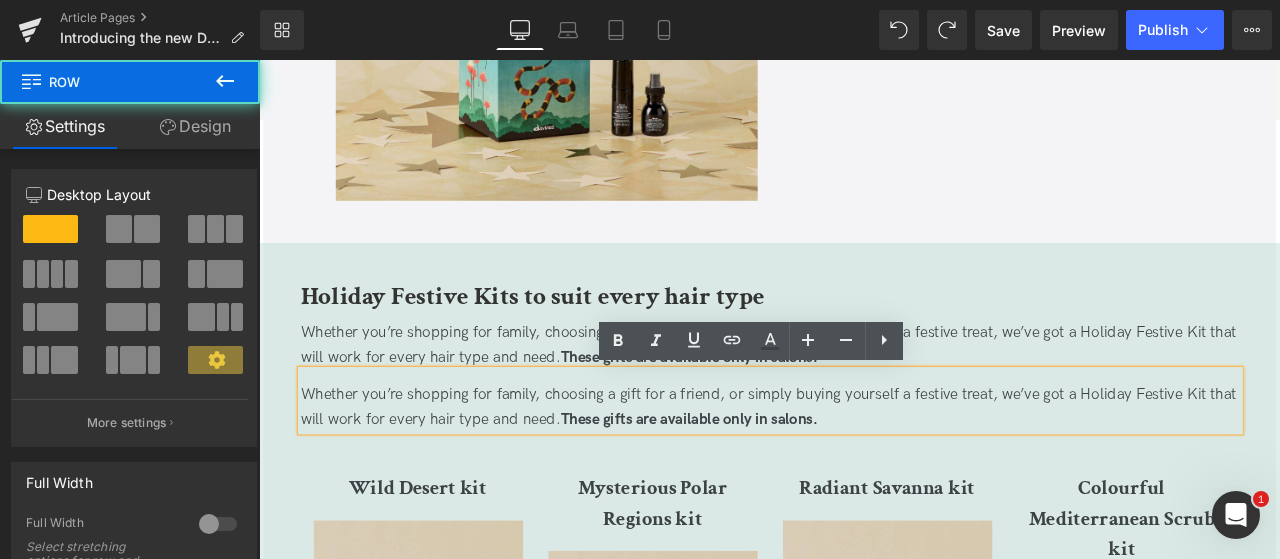 click on "Give a gift as unique as you, inspired by the diversity of nature Heading         Let’s celebrate our diversity this festive season with a range of gifts designed to highlight what makes all of us as unique as environments we live in Text Block         My uniqueness is a gift for you. Diversity feeds life. Heading         We need only to look at the natural world to see that diversity is something to be treasured. From the radiant savanna to the magical rainforests to the deep marine world, there is beauty in every terrain - and each helps different types of life to thrive. Likewise, each of us brings something unique to the world, rooted in our environments and the people that surround us. Every year, we celebrate this diversity and unity, and this year we’ve created a range of  limited-edition Holiday Festive Kits,  inspired by nature and featuring our best loved products. Whoever you want to show your gratitude to this year, we have a gift set for you. Text Block         Shop the range online Button" at bounding box center [864, 1250] 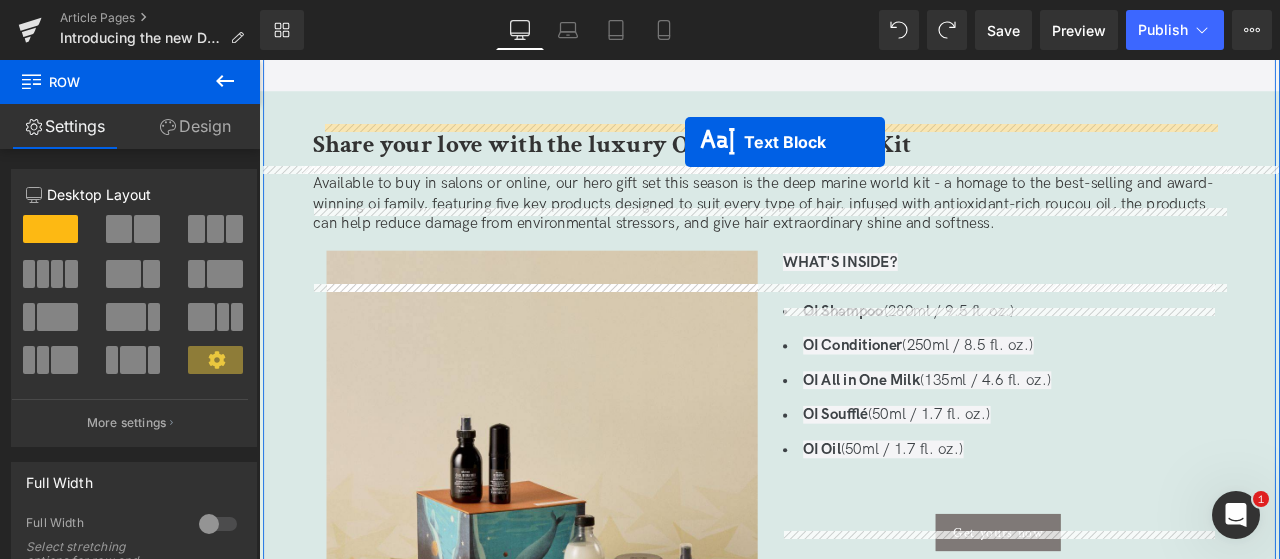 scroll, scrollTop: 1042, scrollLeft: 0, axis: vertical 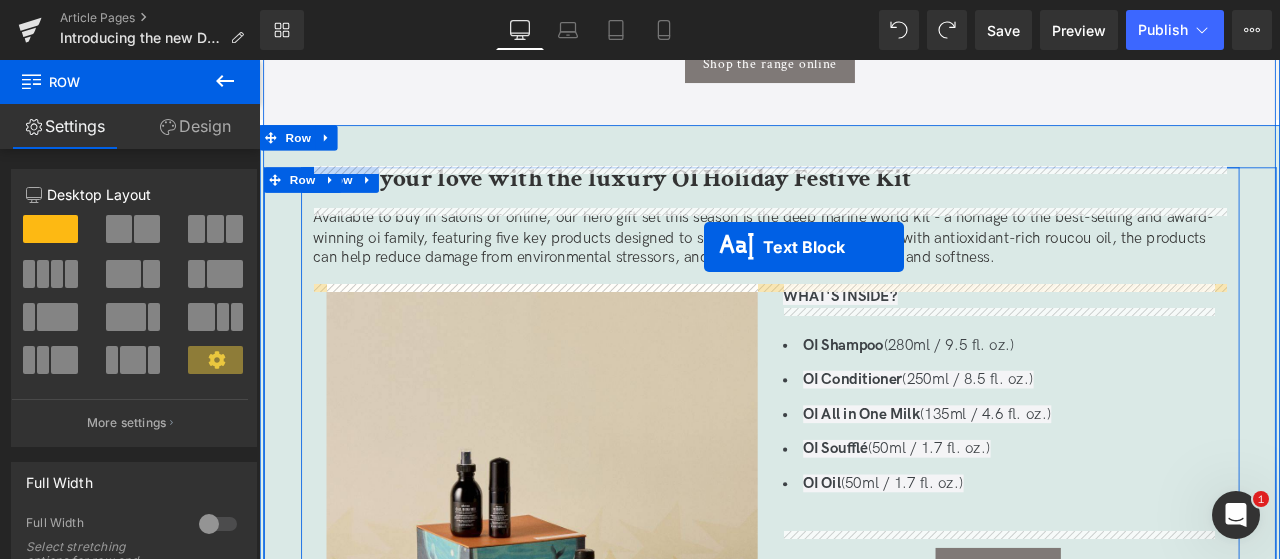 drag, startPoint x: 810, startPoint y: 469, endPoint x: 788, endPoint y: 283, distance: 187.29655 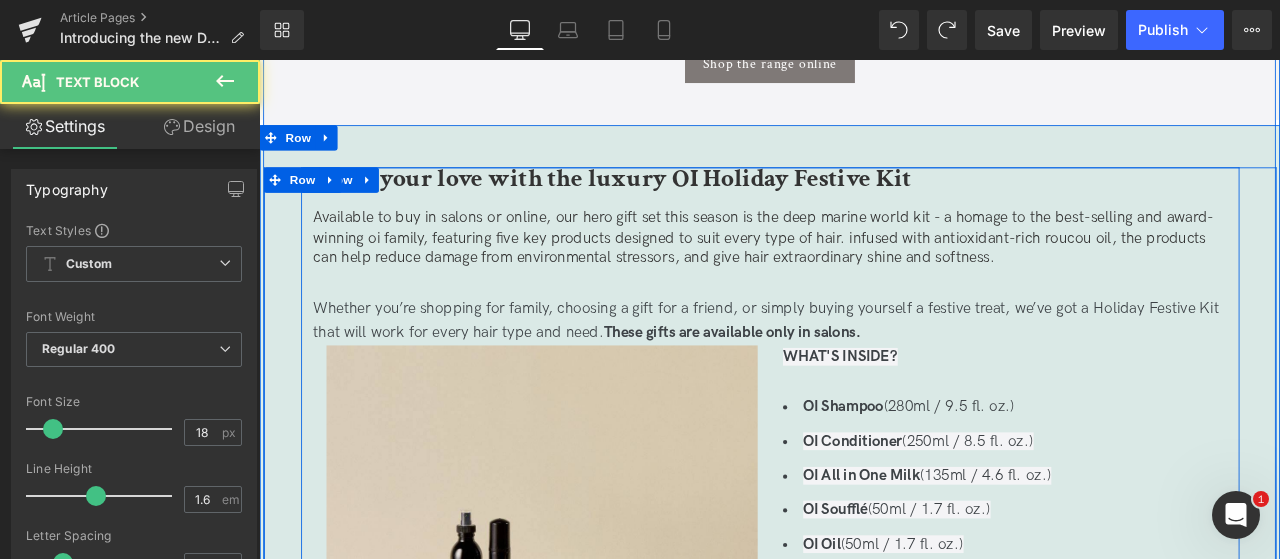 click on "Available to buy in salons or online, our hero gift set this season is the deep marine world kit - a homage to the best-selling and award-winning oi family, featuring five key products designed to suit every type of hair. infused with antioxidant-rich roucou oil, the products can help reduce damage from environmental stressors, and give hair extraordinary shine and softness." at bounding box center (865, 270) 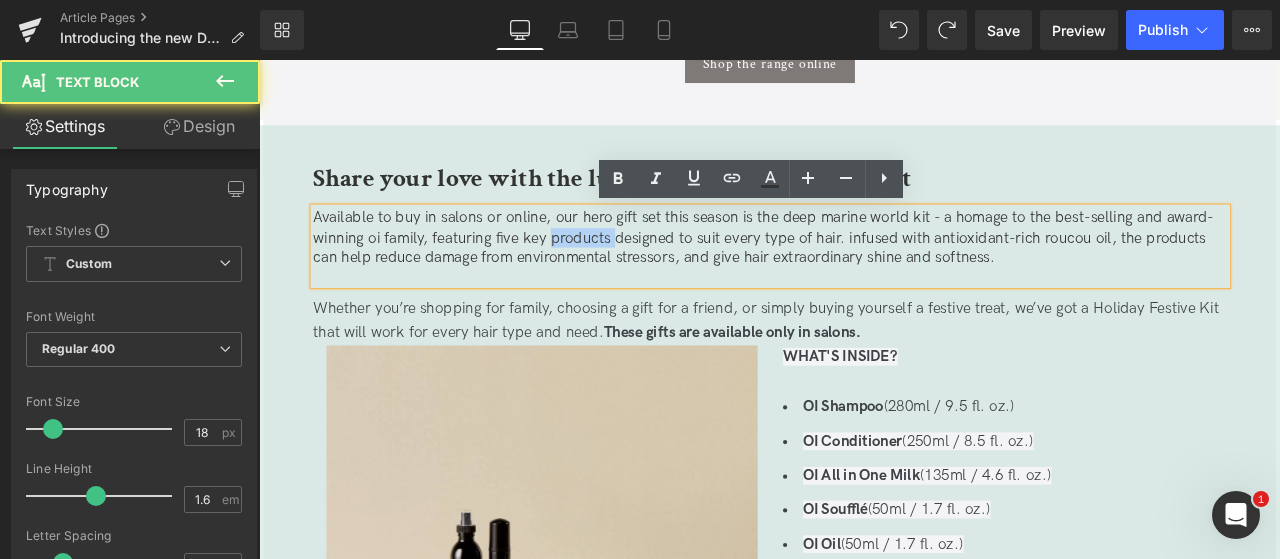 click on "Available to buy in salons or online, our hero gift set this season is the deep marine world kit - a homage to the best-selling and award-winning oi family, featuring five key products designed to suit every type of hair. infused with antioxidant-rich roucou oil, the products can help reduce damage from environmental stressors, and give hair extraordinary shine and softness." at bounding box center [865, 270] 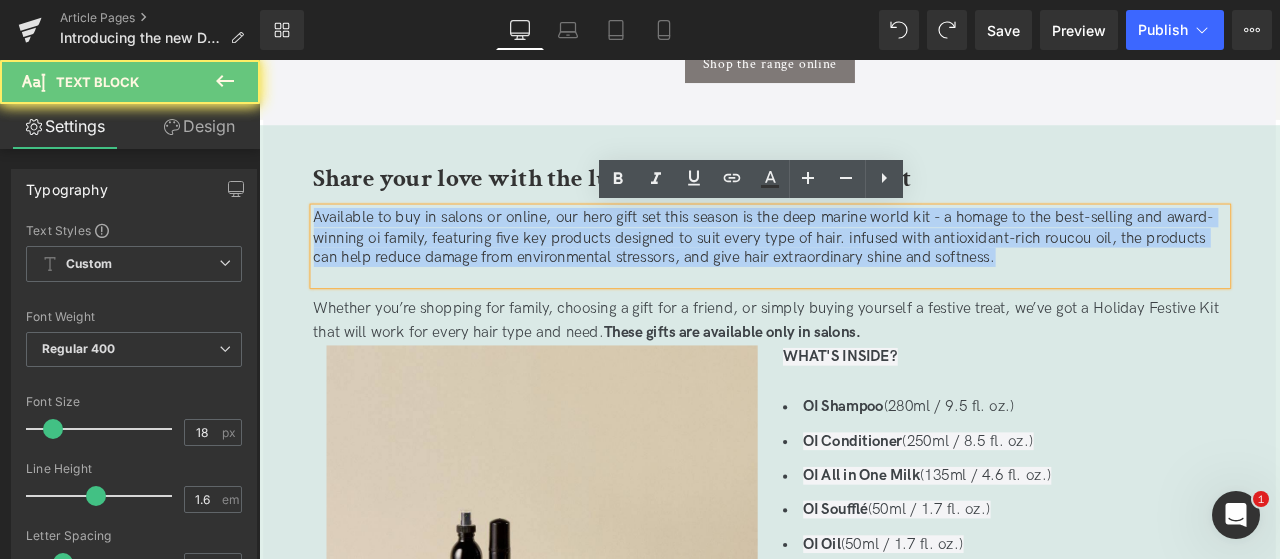 click on "Available to buy in salons or online, our hero gift set this season is the deep marine world kit - a homage to the best-selling and award-winning oi family, featuring five key products designed to suit every type of hair. infused with antioxidant-rich roucou oil, the products can help reduce damage from environmental stressors, and give hair extraordinary shine and softness." at bounding box center [865, 270] 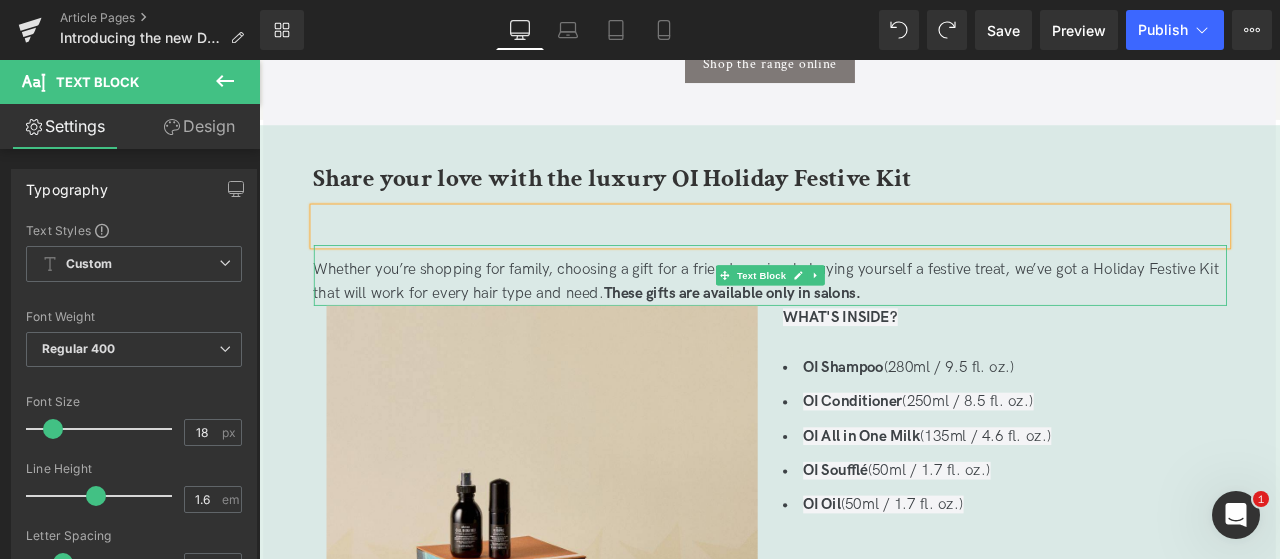 click on "Whether you’re shopping for family, choosing a gift for a friend, or simply buying yourself a festive treat, we’ve got a Holiday Festive Kit that will work for every hair type and need.  These gifts are available only in salons." at bounding box center [865, 323] 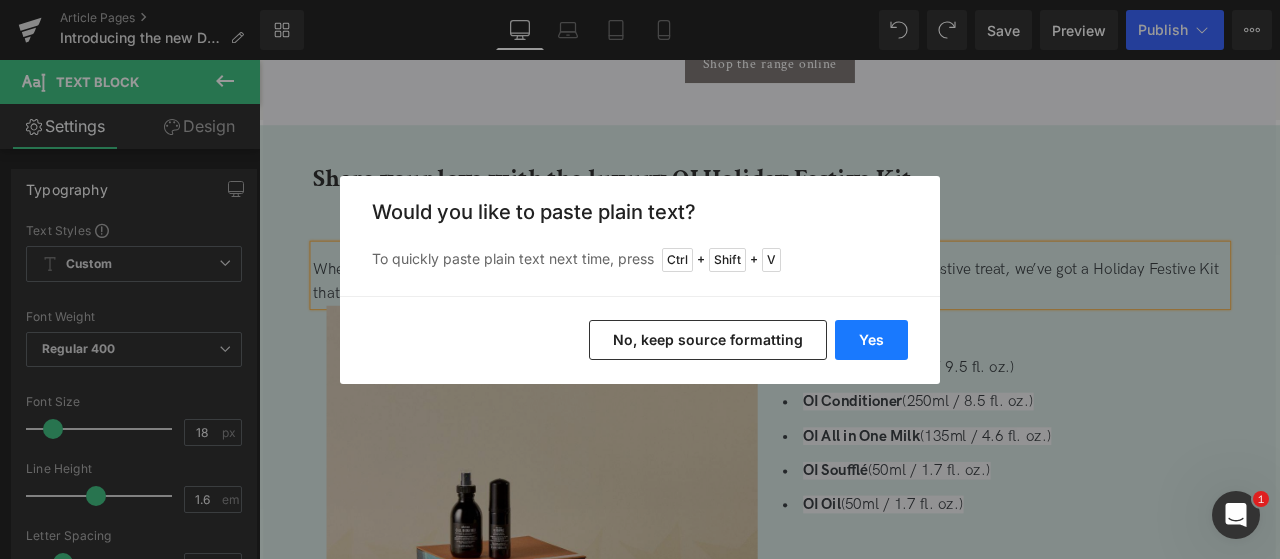 click on "Yes" at bounding box center [871, 340] 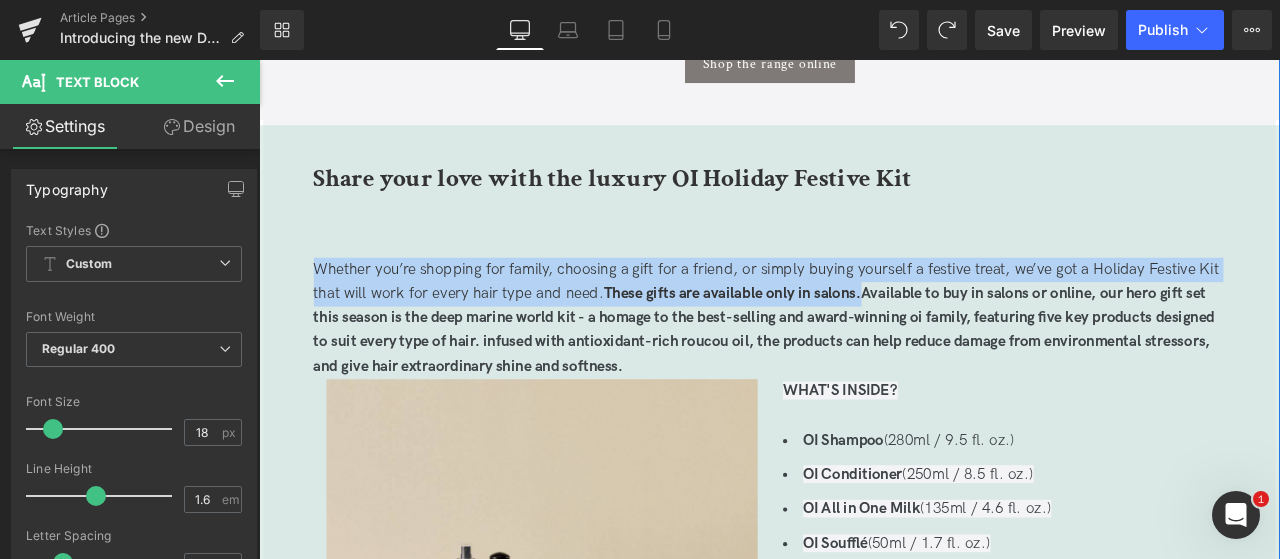 drag, startPoint x: 977, startPoint y: 336, endPoint x: 294, endPoint y: 264, distance: 686.78455 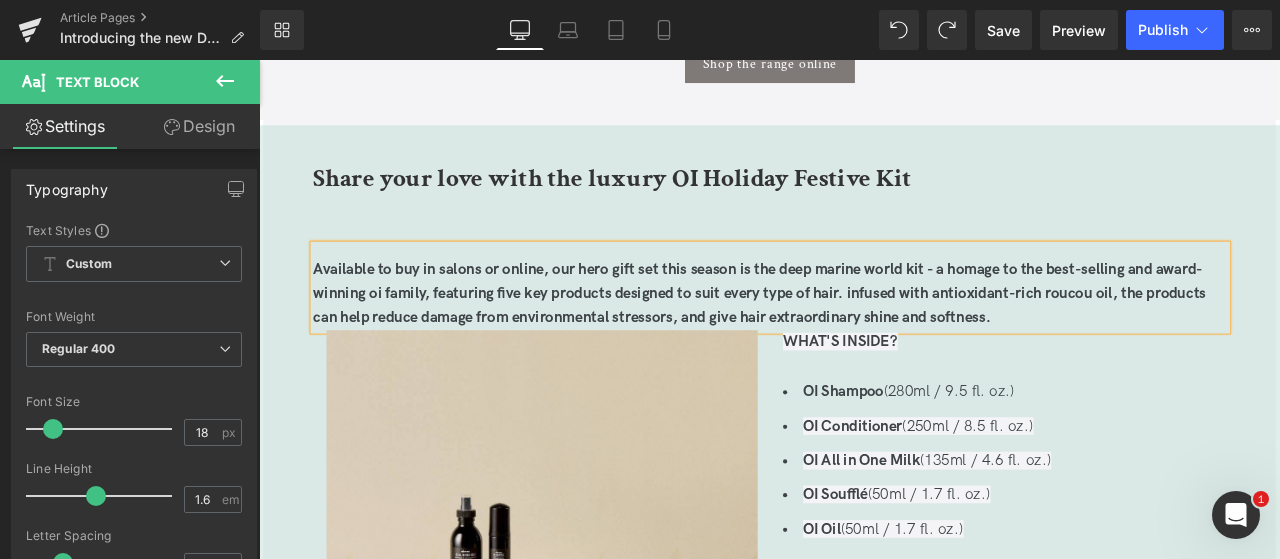 click on "Available to buy in salons or online, our hero gift set this season is the deep marine world kit - a homage to the best-selling and award-winning oi family, featuring five key products designed to suit every type of hair. infused with antioxidant-rich roucou oil, the products can help reduce damage from environmental stressors, and give hair extraordinary shine and softness." at bounding box center (853, 336) 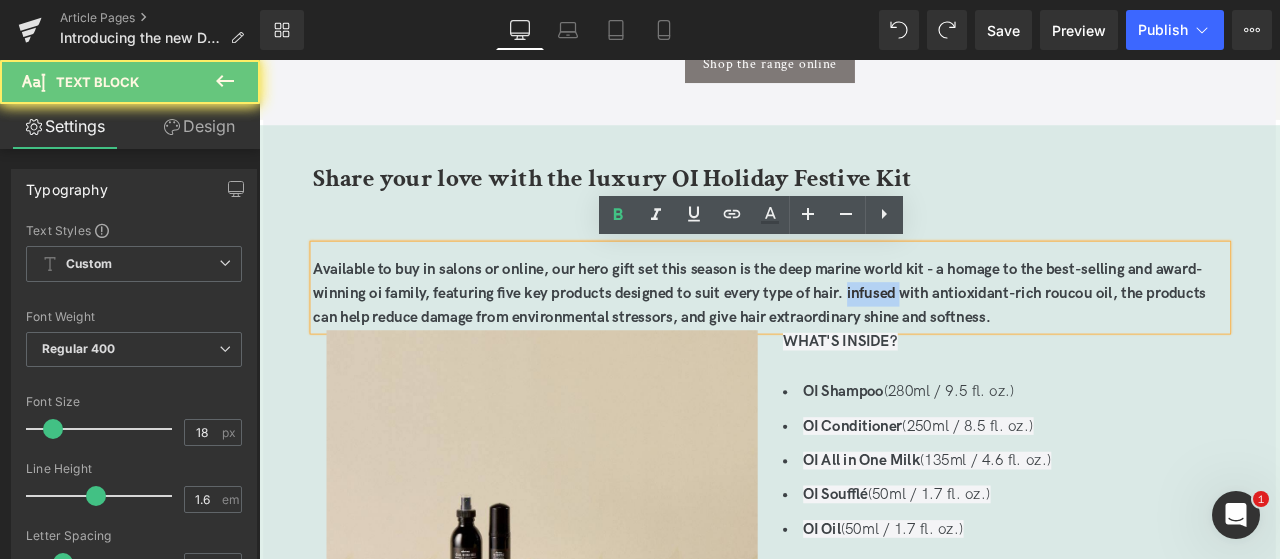 click on "Available to buy in salons or online, our hero gift set this season is the deep marine world kit - a homage to the best-selling and award-winning oi family, featuring five key products designed to suit every type of hair. infused with antioxidant-rich roucou oil, the products can help reduce damage from environmental stressors, and give hair extraordinary shine and softness." at bounding box center [853, 336] 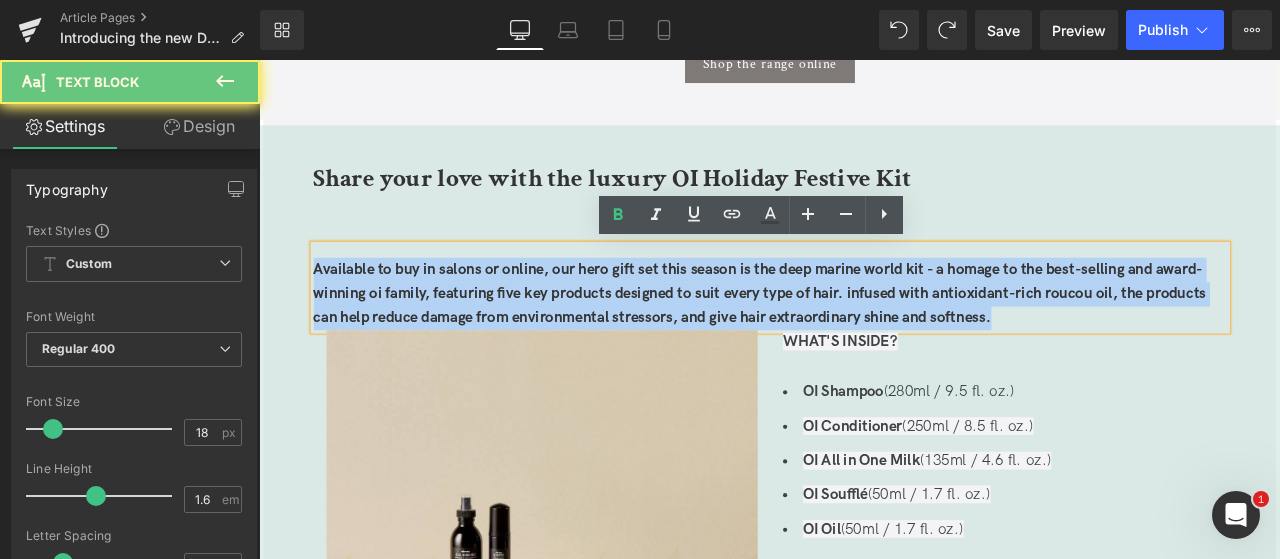 click on "Available to buy in salons or online, our hero gift set this season is the deep marine world kit - a homage to the best-selling and award-winning oi family, featuring five key products designed to suit every type of hair. infused with antioxidant-rich roucou oil, the products can help reduce damage from environmental stressors, and give hair extraordinary shine and softness." at bounding box center [853, 336] 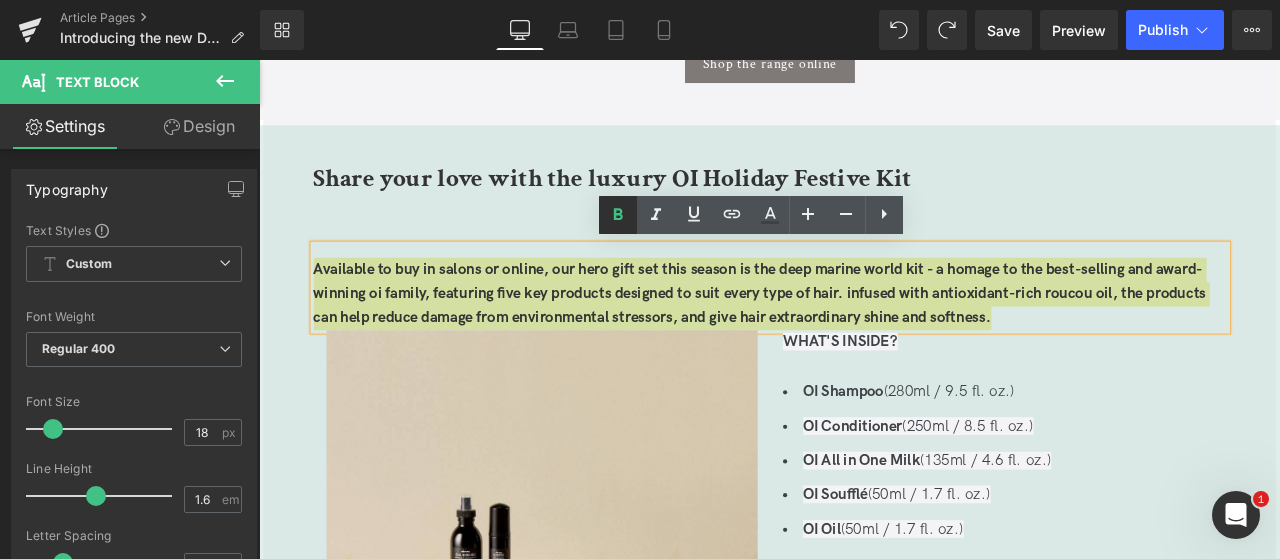 click 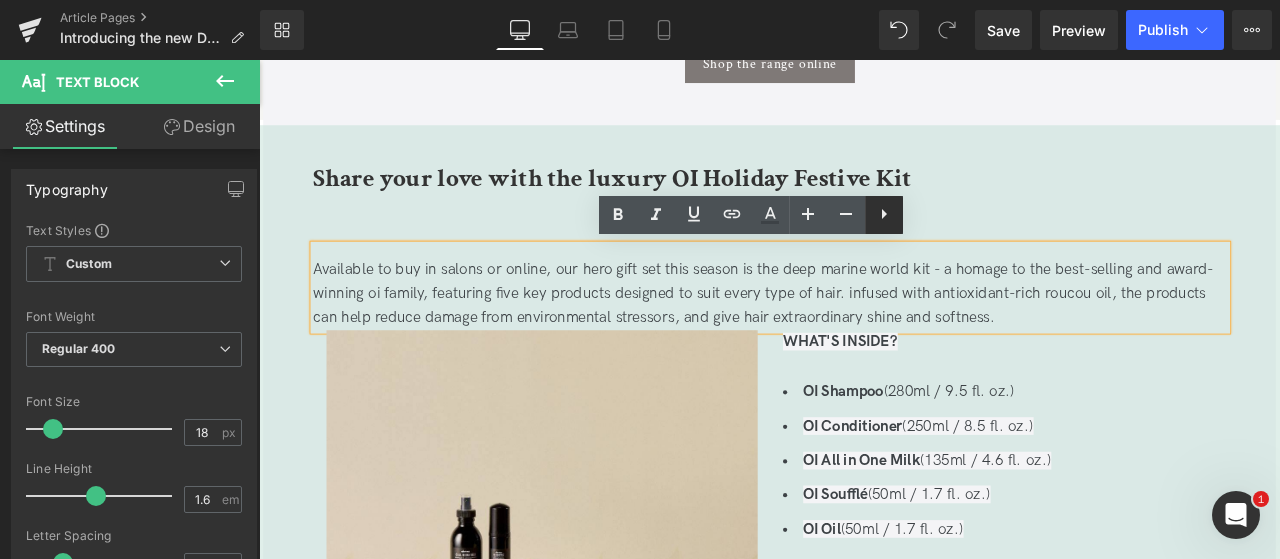 click 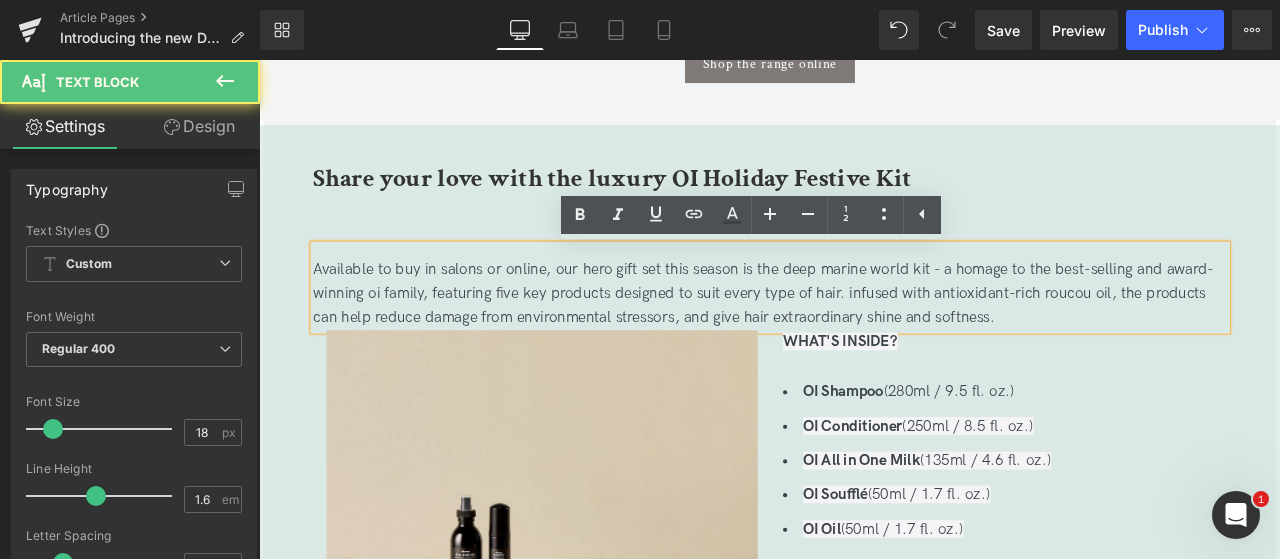 click at bounding box center (865, 246) 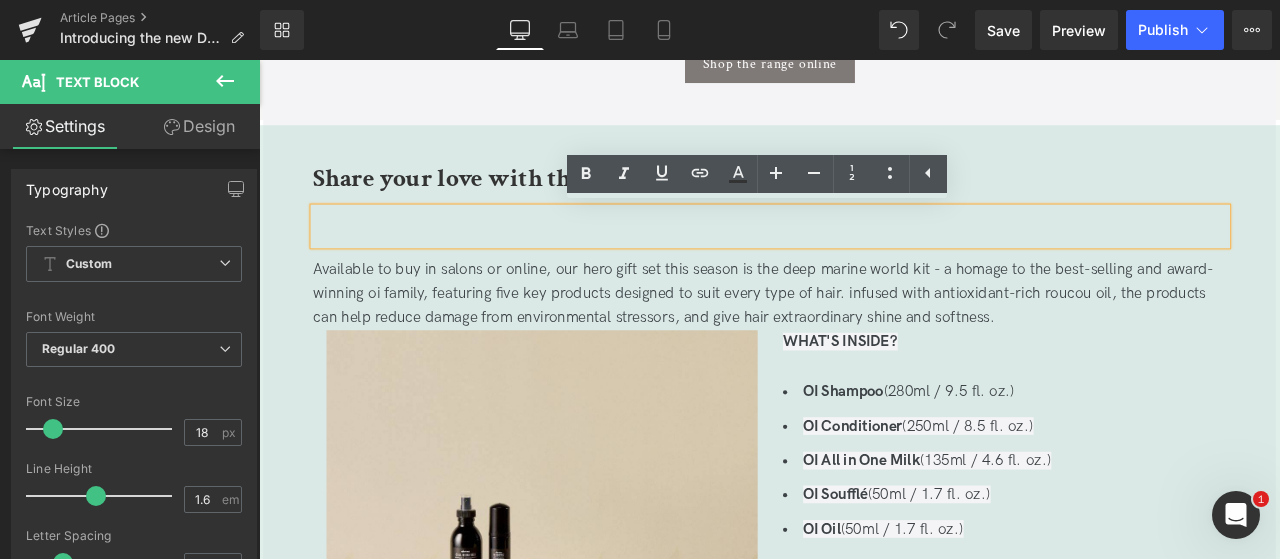 click on "Share your love with the luxury OI Holiday Festive Kit" at bounding box center [865, 201] 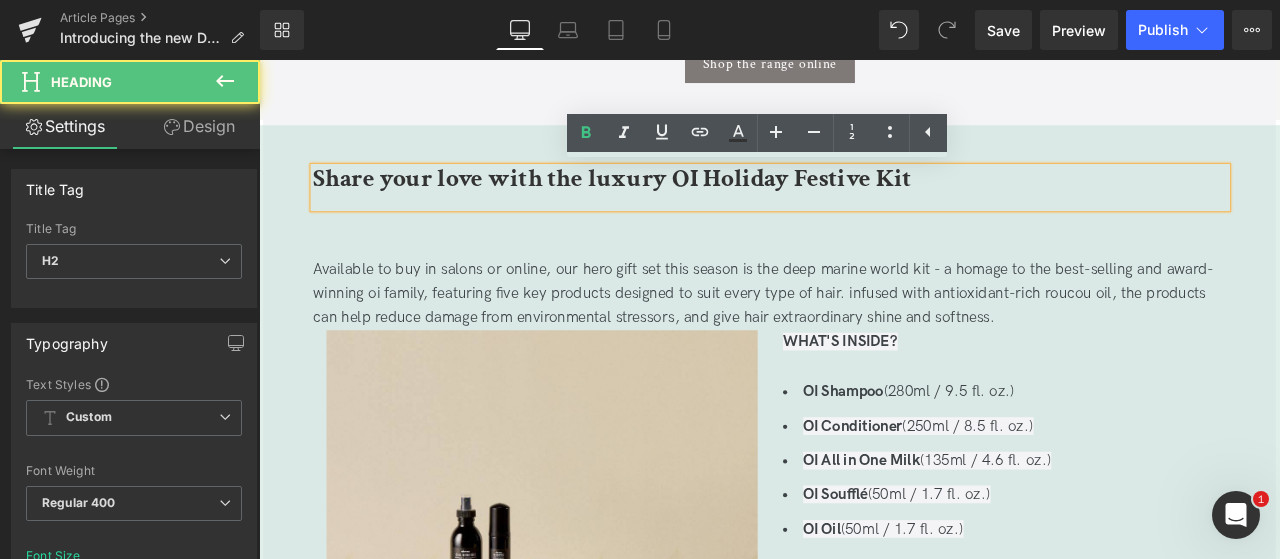 click on "Give a gift as unique as you, inspired by the diversity of nature Heading         Let’s celebrate our diversity this festive season with a range of gifts designed to highlight what makes all of us as unique as environments we live in Text Block         My uniqueness is a gift for you. Diversity feeds life. Heading         We need only to look at the natural world to see that diversity is something to be treasured. From the radiant savanna to the magical rainforests to the deep marine world, there is beauty in every terrain - and each helps different types of life to thrive. Likewise, each of us brings something unique to the world, rooted in our environments and the people that surround us. Every year, we celebrate this diversity and unity, and this year we’ve created a range of  limited-edition Holiday Festive Kits,  inspired by nature and featuring our best loved products. Whoever you want to show your gratitude to this year, we have a gift set for you. Text Block         Shop the range online Button" at bounding box center (864, 3256) 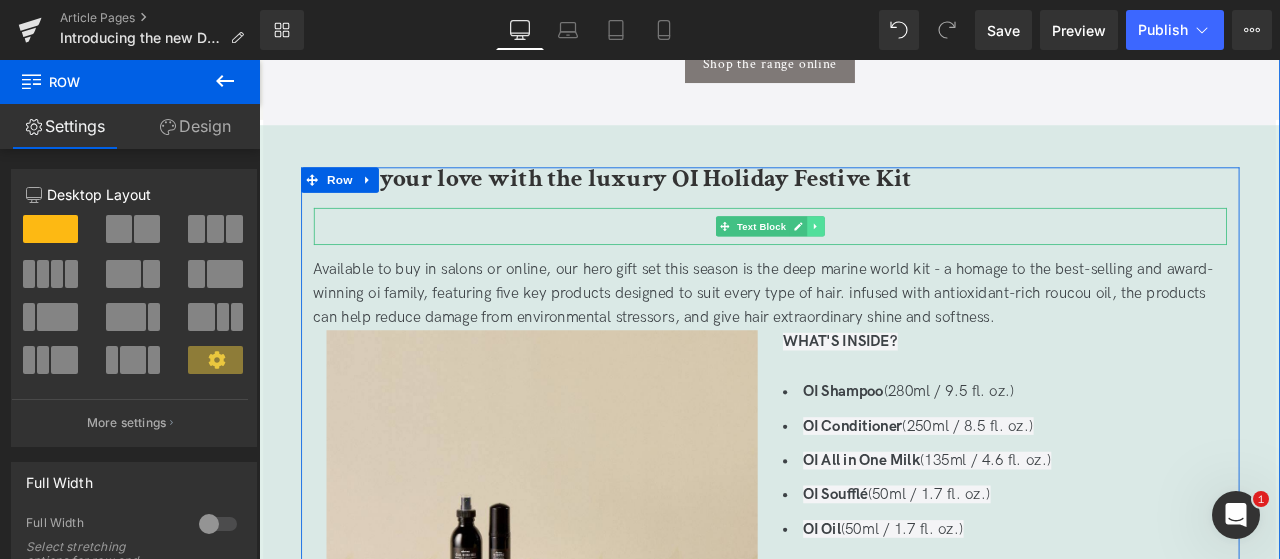 click at bounding box center [918, 257] 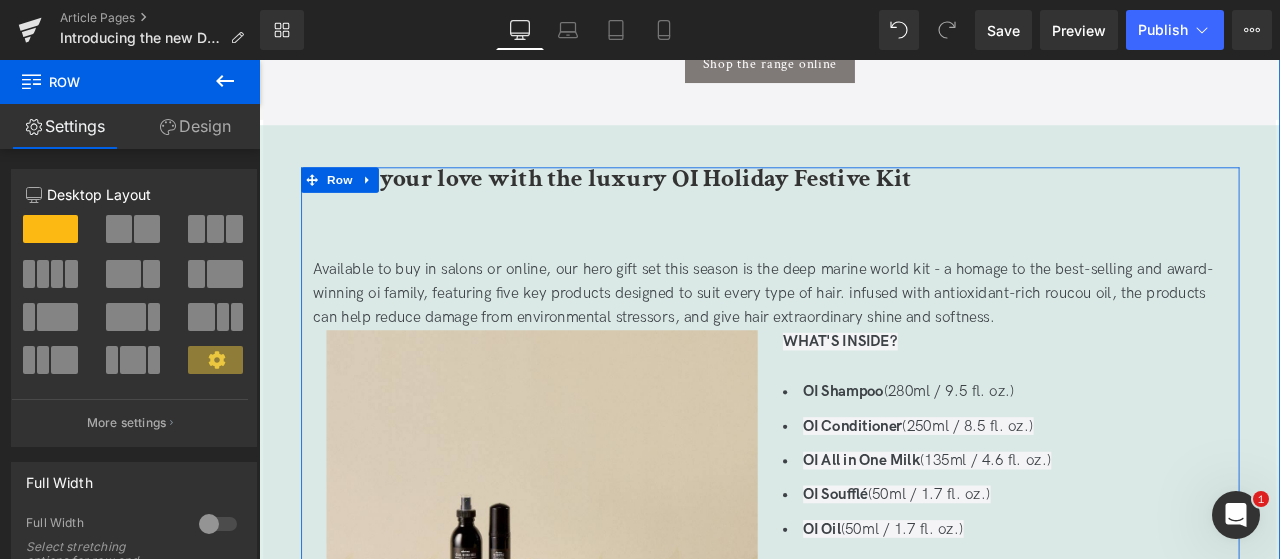 click on "Text Block" at bounding box center (865, 256) 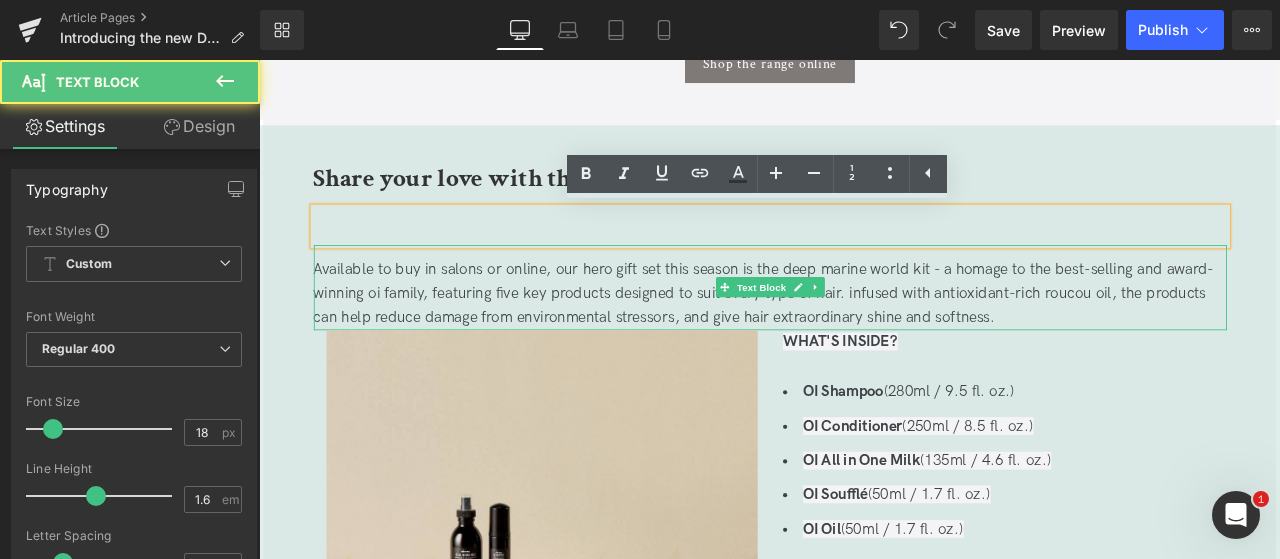 click on "Available to buy in salons or online, our hero gift set this season is the deep marine world kit - a homage to the best-selling and award-winning oi family, featuring five key products designed to suit every type of hair. infused with antioxidant-rich roucou oil, the products can help reduce damage from environmental stressors, and give hair extraordinary shine and softness." at bounding box center [865, 337] 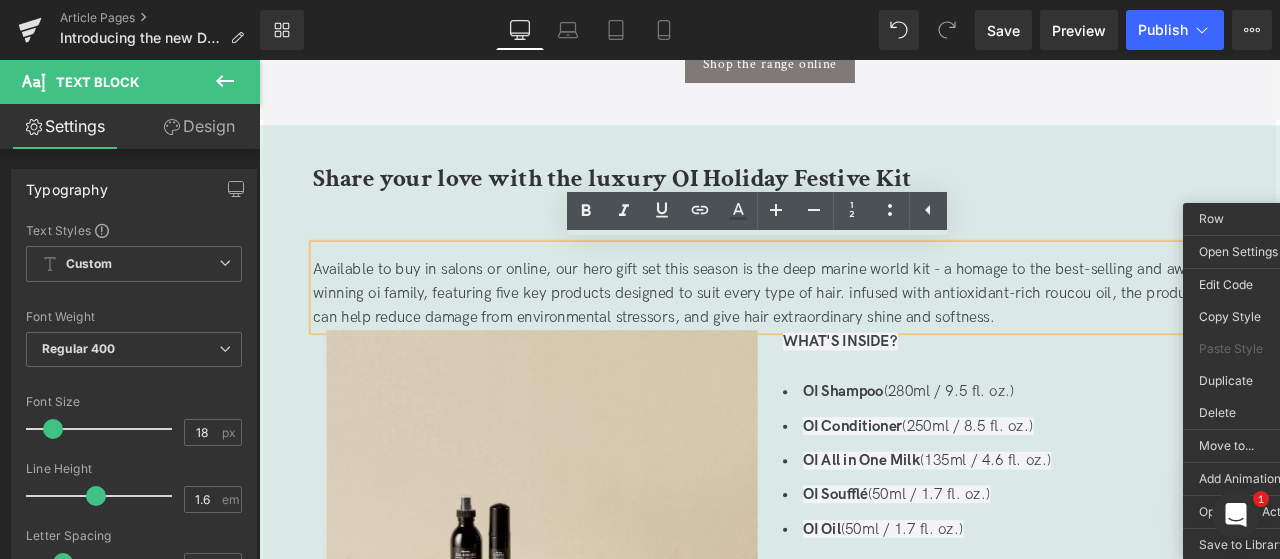 click on "Share your love with the luxury OI Holiday Festive Kit" at bounding box center (865, 201) 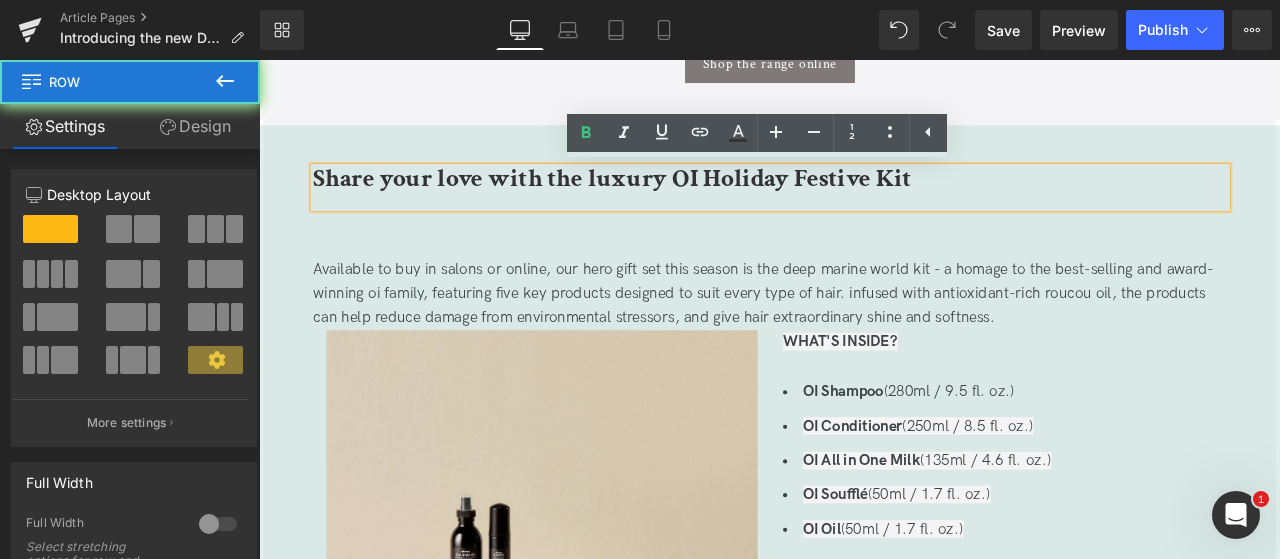 click on "Give a gift as unique as you, inspired by the diversity of nature Heading         Let’s celebrate our diversity this festive season with a range of gifts designed to highlight what makes all of us as unique as environments we live in Text Block         My uniqueness is a gift for you. Diversity feeds life. Heading         We need only to look at the natural world to see that diversity is something to be treasured. From the radiant savanna to the magical rainforests to the deep marine world, there is beauty in every terrain - and each helps different types of life to thrive. Likewise, each of us brings something unique to the world, rooted in our environments and the people that surround us. Every year, we celebrate this diversity and unity, and this year we’ve created a range of  limited-edition Holiday Festive Kits,  inspired by nature and featuring our best loved products. Whoever you want to show your gratitude to this year, we have a gift set for you. Text Block         Shop the range online Button" at bounding box center (864, 3256) 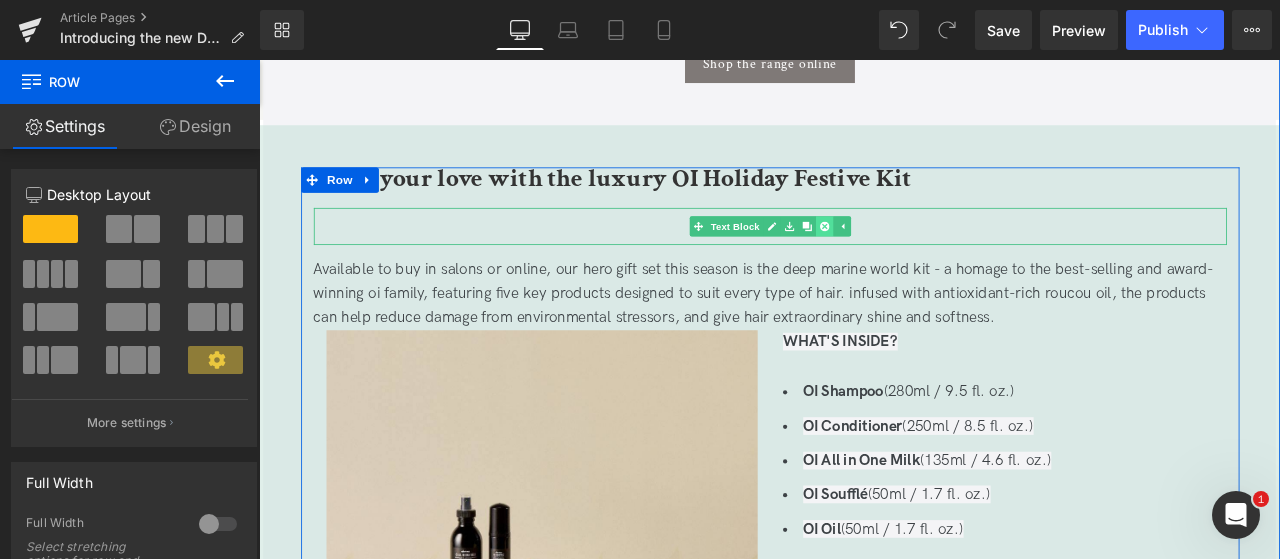 click 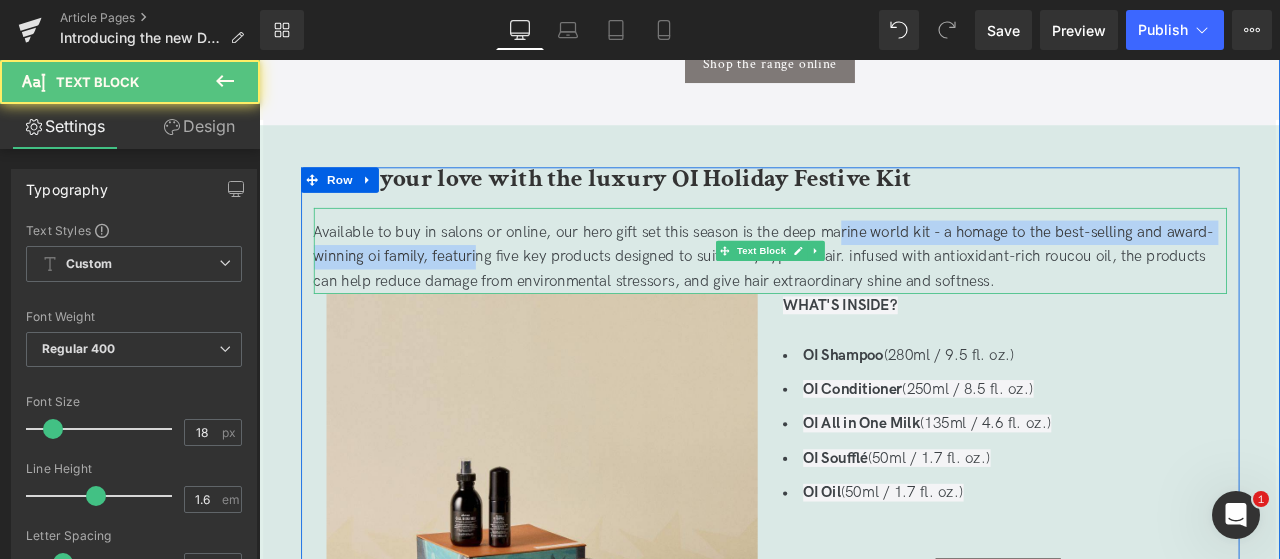 drag, startPoint x: 948, startPoint y: 257, endPoint x: 513, endPoint y: 292, distance: 436.40576 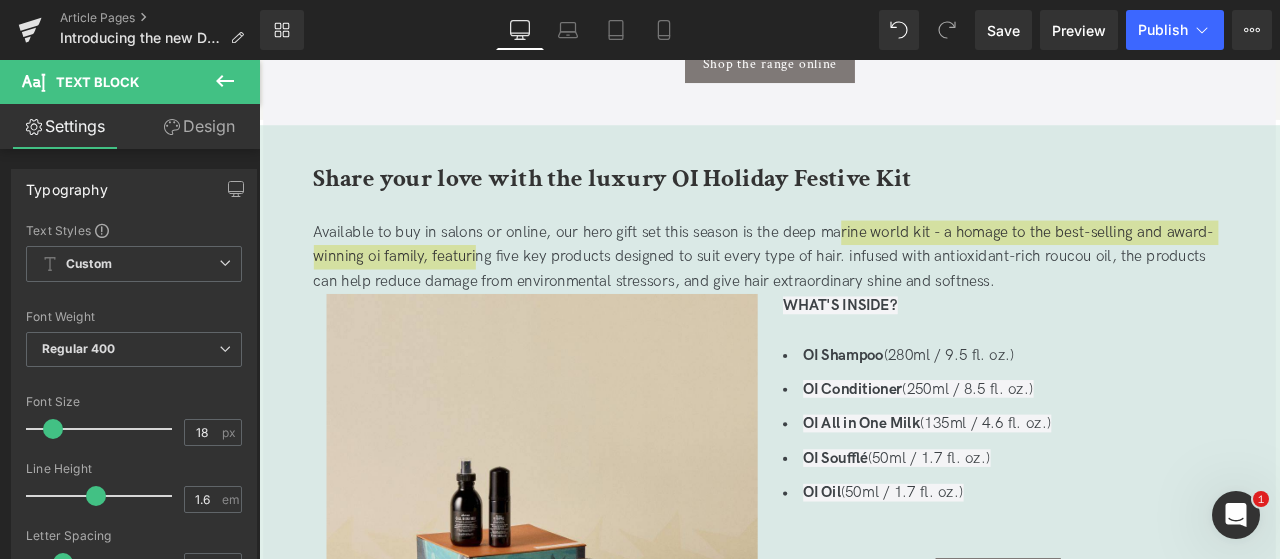 click on "Design" at bounding box center (199, 126) 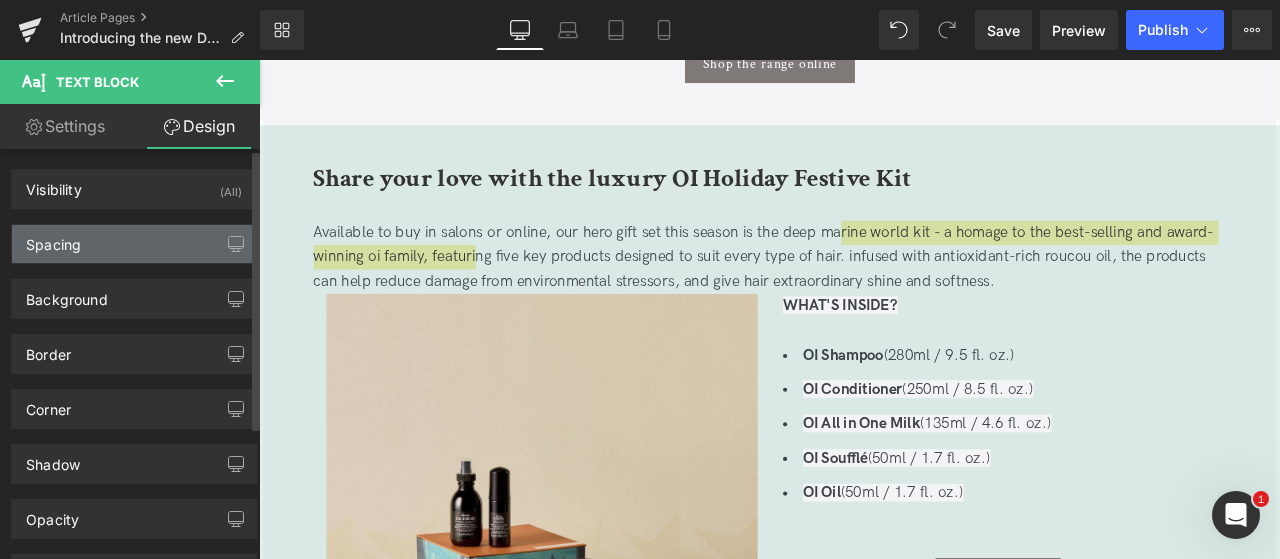 click on "Spacing" at bounding box center (134, 244) 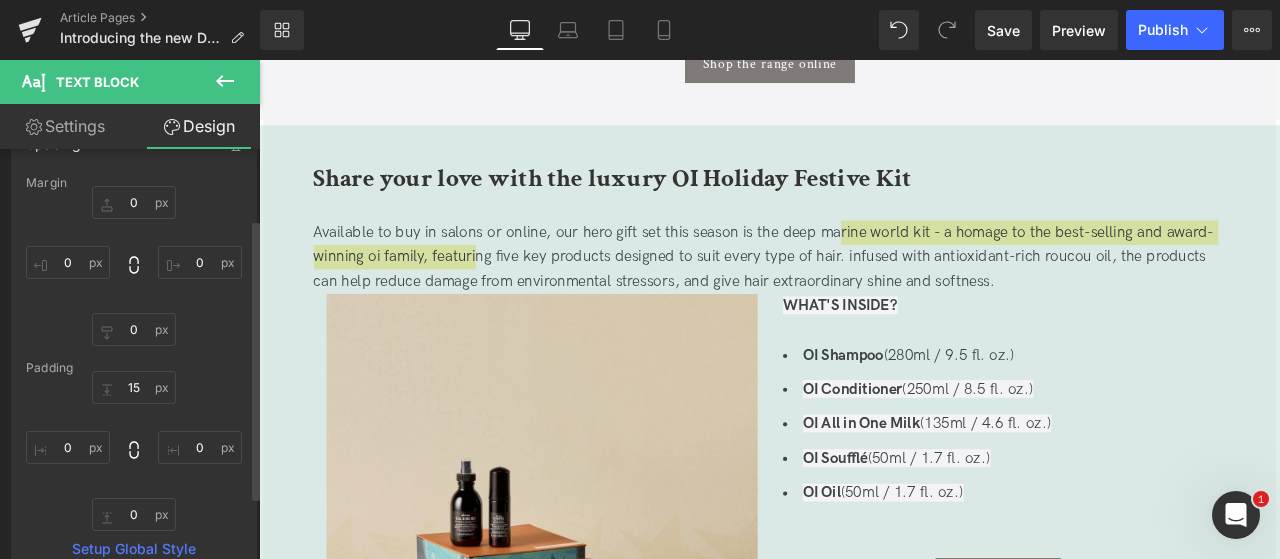 scroll, scrollTop: 102, scrollLeft: 0, axis: vertical 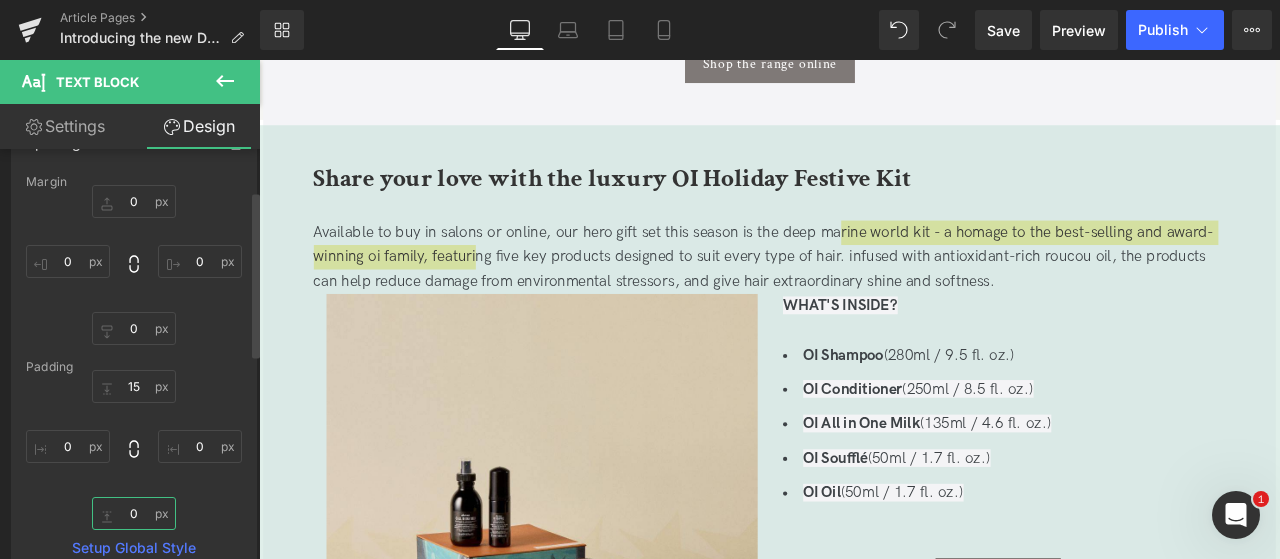 click on "0" at bounding box center (134, 513) 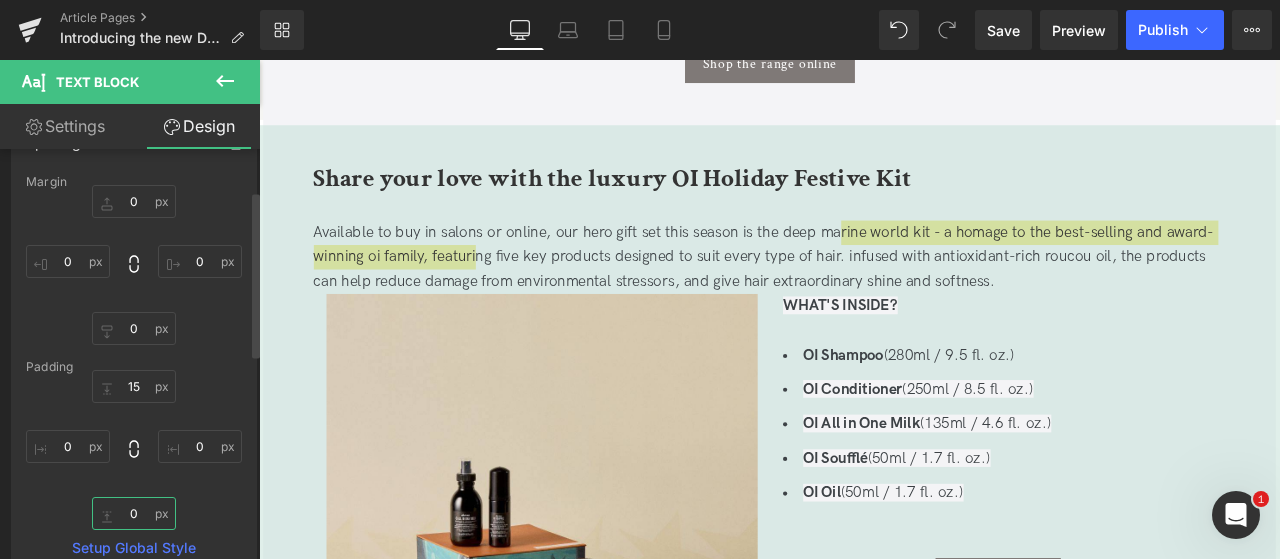 click on "0" at bounding box center (134, 513) 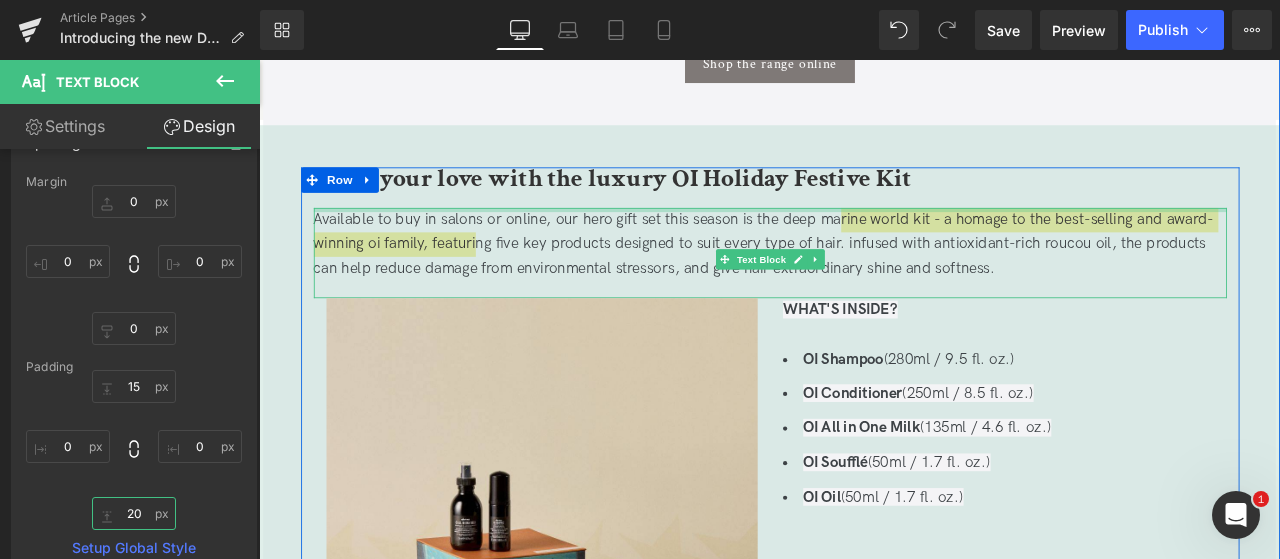 drag, startPoint x: 597, startPoint y: 235, endPoint x: 602, endPoint y: 203, distance: 32.38827 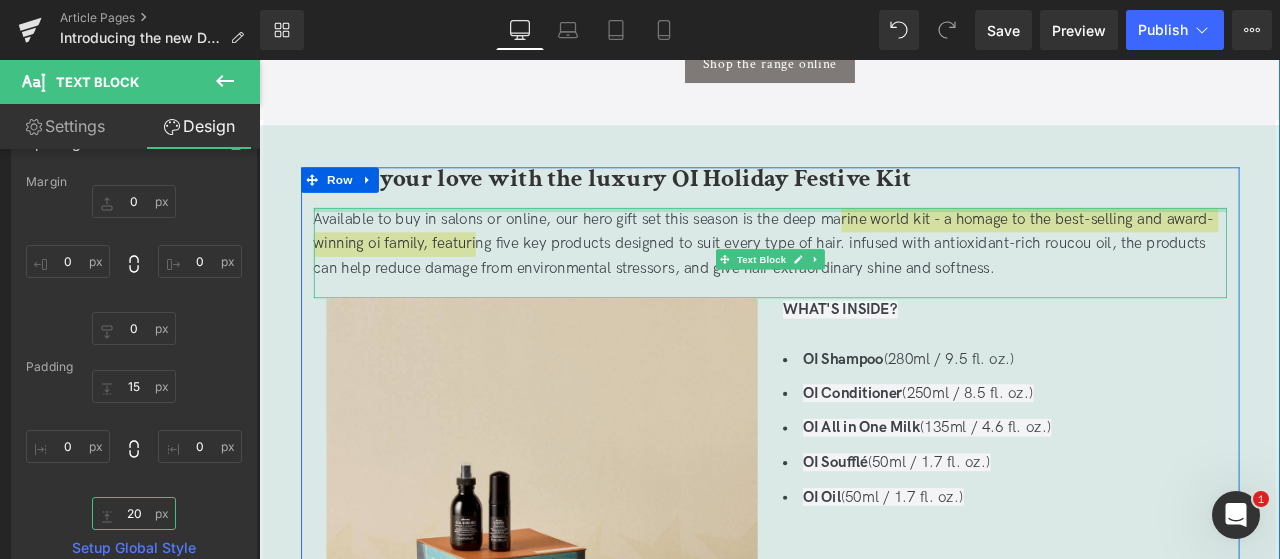 click on "Share your love with the luxury OI Holiday Festive Kit Heading         Available to buy in salons or online, our hero gift set this season is the deep marine world kit - a homage to the best-selling and award-winning oi family, featuring five key products designed to suit every type of hair. infused with antioxidant-rich roucou oil, the products can help reduce damage from environmental stressors, and give hair extraordinary shine and softness. Text Block         Image         WHAT'S INSIDE? Text Block         OI Shampoo  (280ml / 9.5 fl. oz.) OI Conditioner  (250ml / 8.5 fl. oz.) OI All in One Milk  (135ml / 4.6 fl. oz.) OI Soufflé  (50ml / 1.7 fl. oz.) OI Oil  (50ml / 1.7 fl. oz.) Text Block         Get yours now Button         Row" at bounding box center [865, 520] 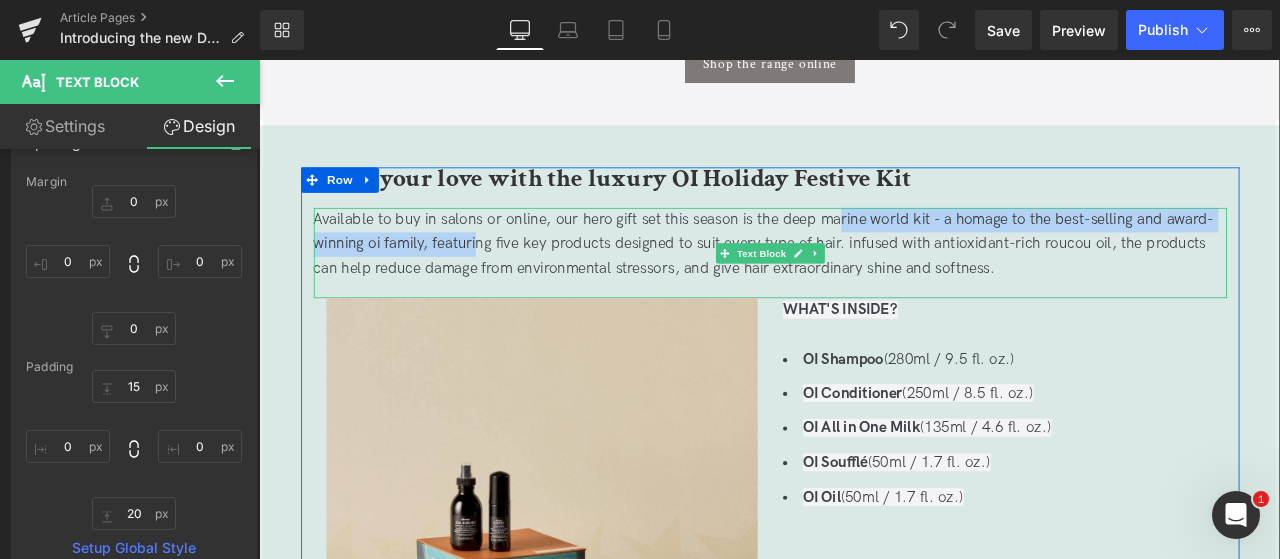click on "Available to buy in salons or online, our hero gift set this season is the deep marine world kit - a homage to the best-selling and award-winning oi family, featuring five key products designed to suit every type of hair. infused with antioxidant-rich roucou oil, the products can help reduce damage from environmental stressors, and give hair extraordinary shine and softness." at bounding box center (865, 278) 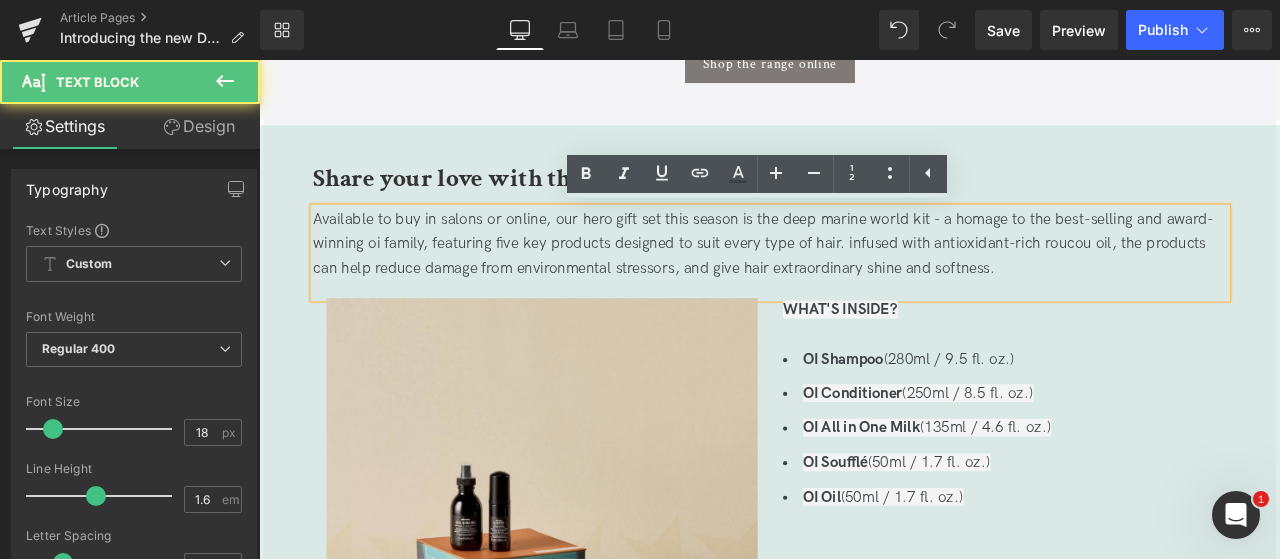 click on "Available to buy in salons or online, our hero gift set this season is the deep marine world kit - a homage to the best-selling and award-winning oi family, featuring five key products designed to suit every type of hair. infused with antioxidant-rich roucou oil, the products can help reduce damage from environmental stressors, and give hair extraordinary shine and softness." at bounding box center (865, 278) 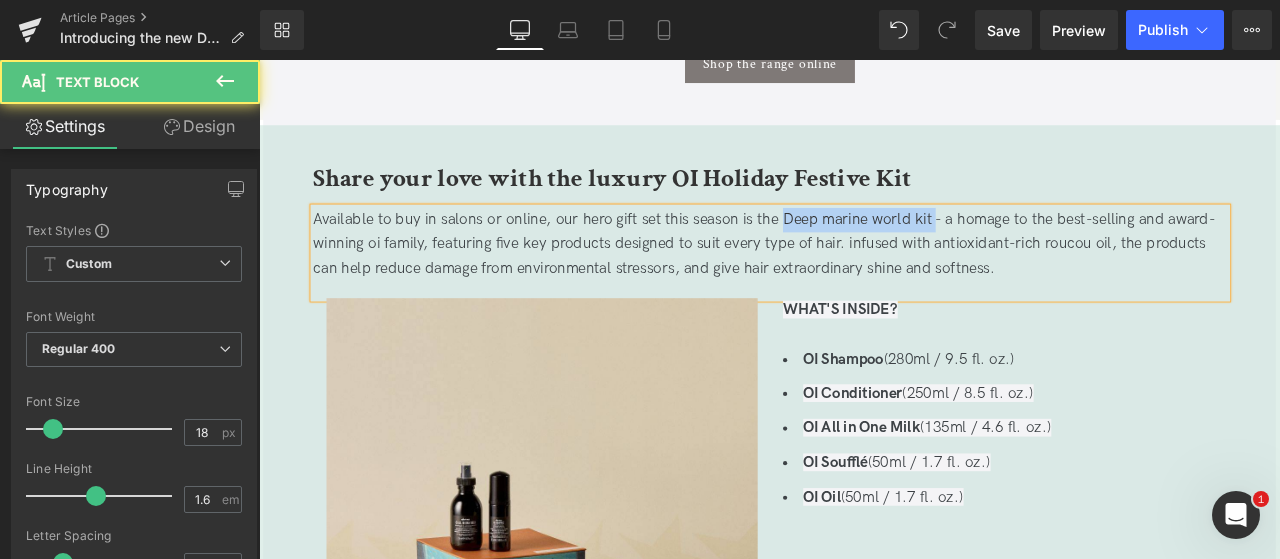 drag, startPoint x: 875, startPoint y: 253, endPoint x: 1055, endPoint y: 246, distance: 180.13606 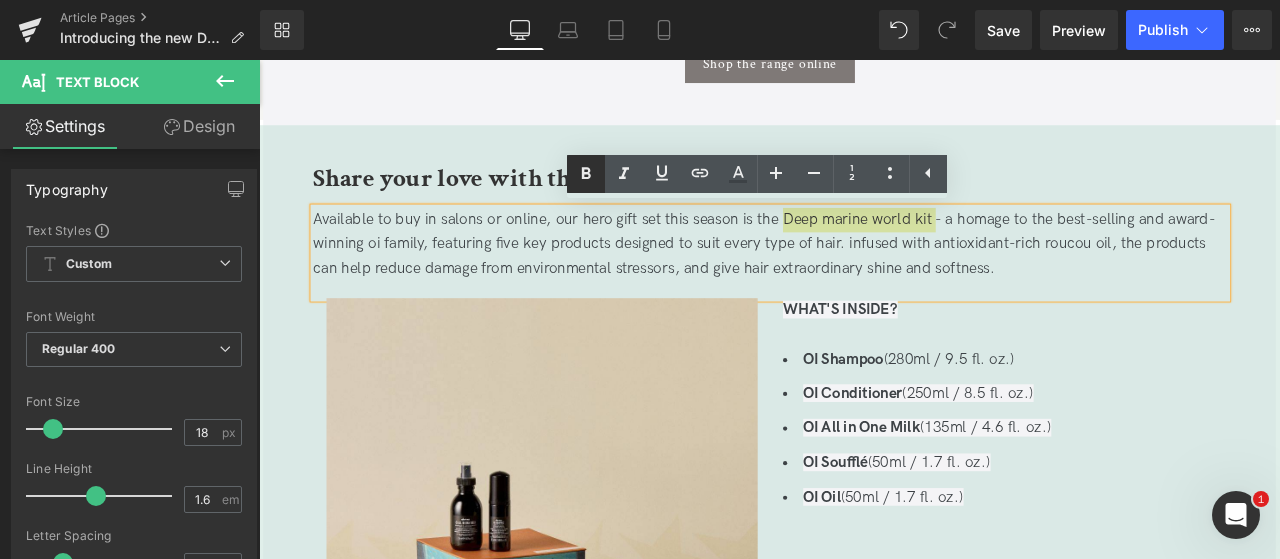 click 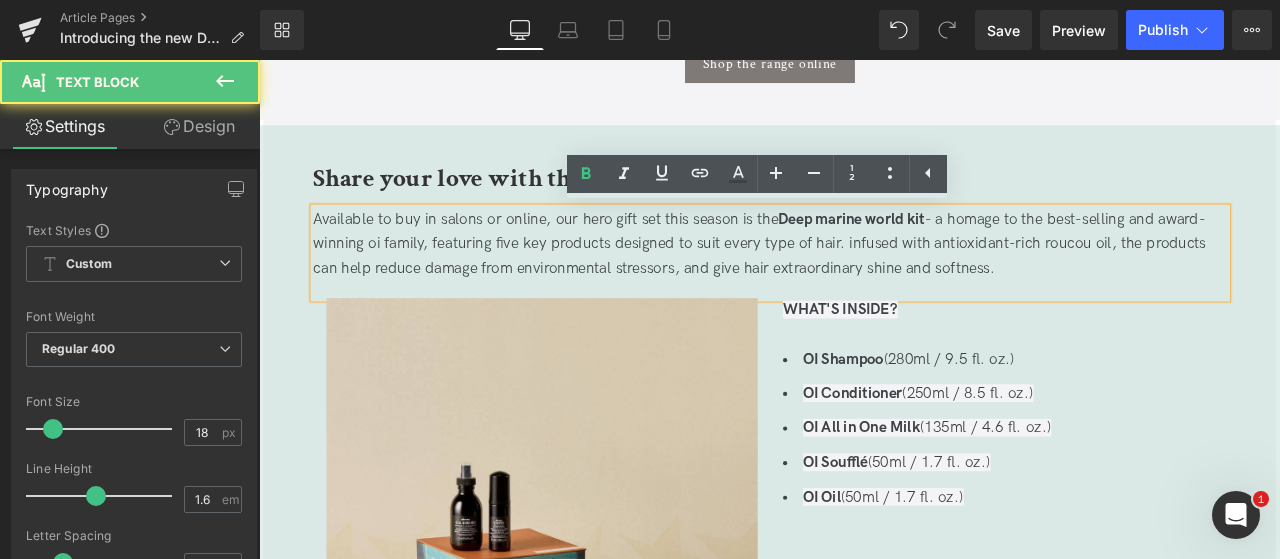 click on "Deep marine world kit" at bounding box center [962, 248] 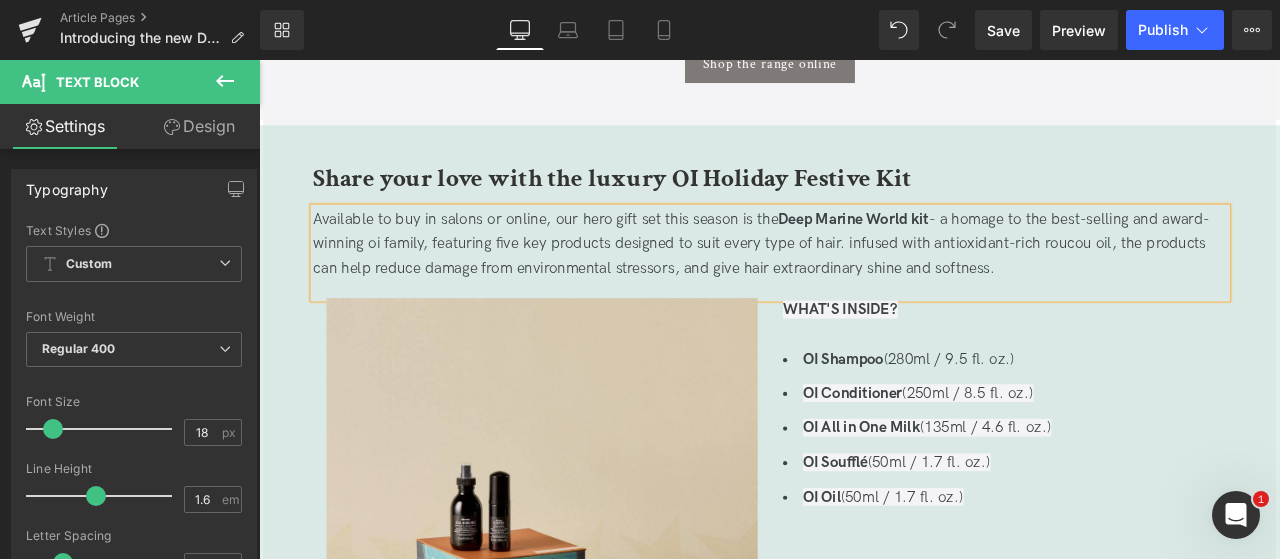click on "Available to buy in salons or online, our hero gift set this season is the  Deep Marine World kit  - a homage to the best-selling and award-winning oi family, featuring five key products designed to suit every type of hair. infused with antioxidant-rich roucou oil, the products can help reduce damage from environmental stressors, and give hair extraordinary shine and softness." at bounding box center [865, 278] 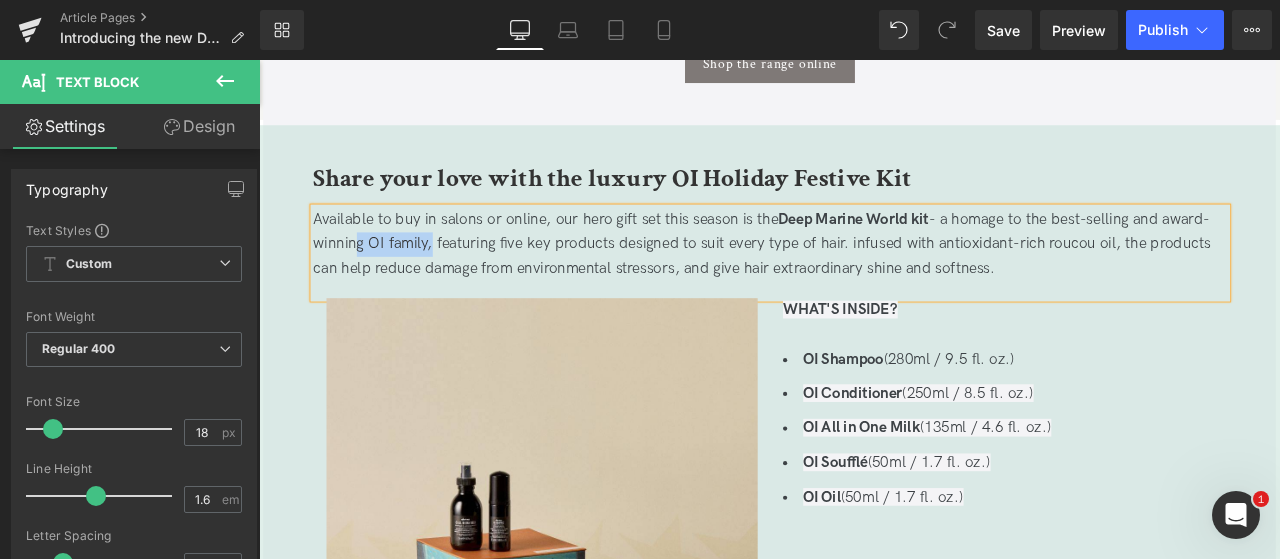 drag, startPoint x: 459, startPoint y: 281, endPoint x: 373, endPoint y: 274, distance: 86.28442 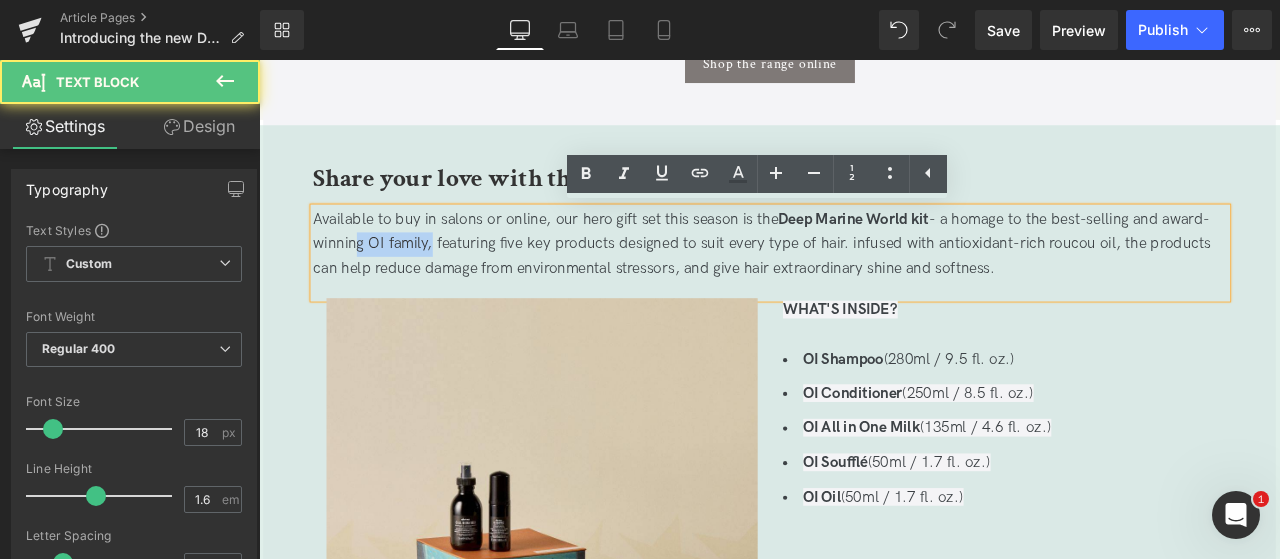 click on "Available to buy in salons or online, our hero gift set this season is the  Deep Marine World kit  - a homage to the best-selling and award-winning OI family, featuring five key products designed to suit every type of hair. infused with antioxidant-rich roucou oil, the products can help reduce damage from environmental stressors, and give hair extraordinary shine and softness." at bounding box center [865, 278] 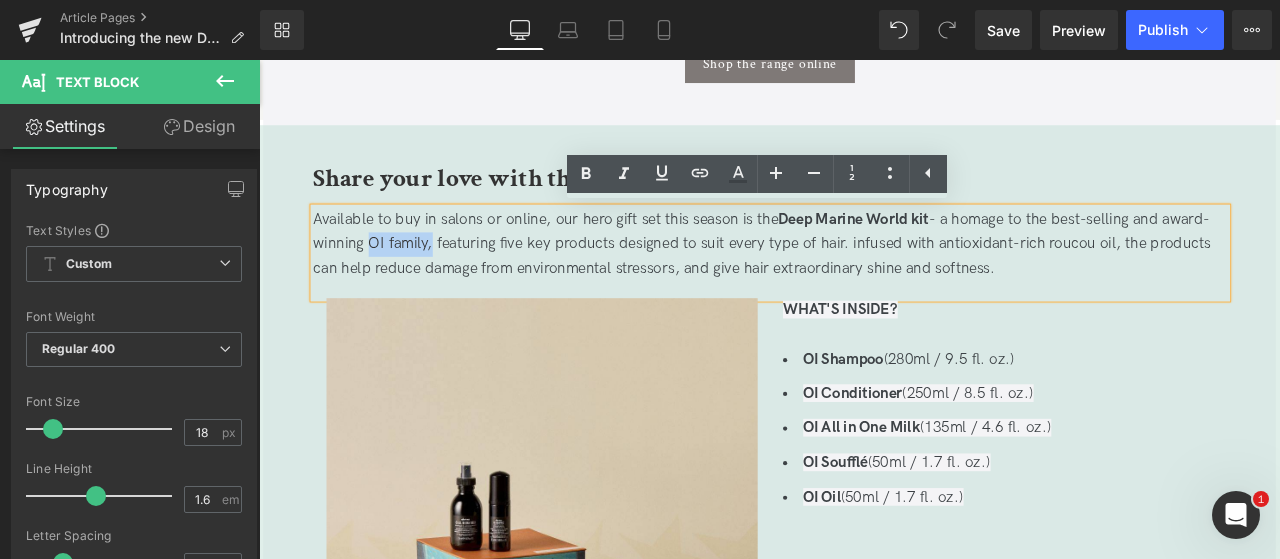 drag, startPoint x: 384, startPoint y: 276, endPoint x: 460, endPoint y: 277, distance: 76.00658 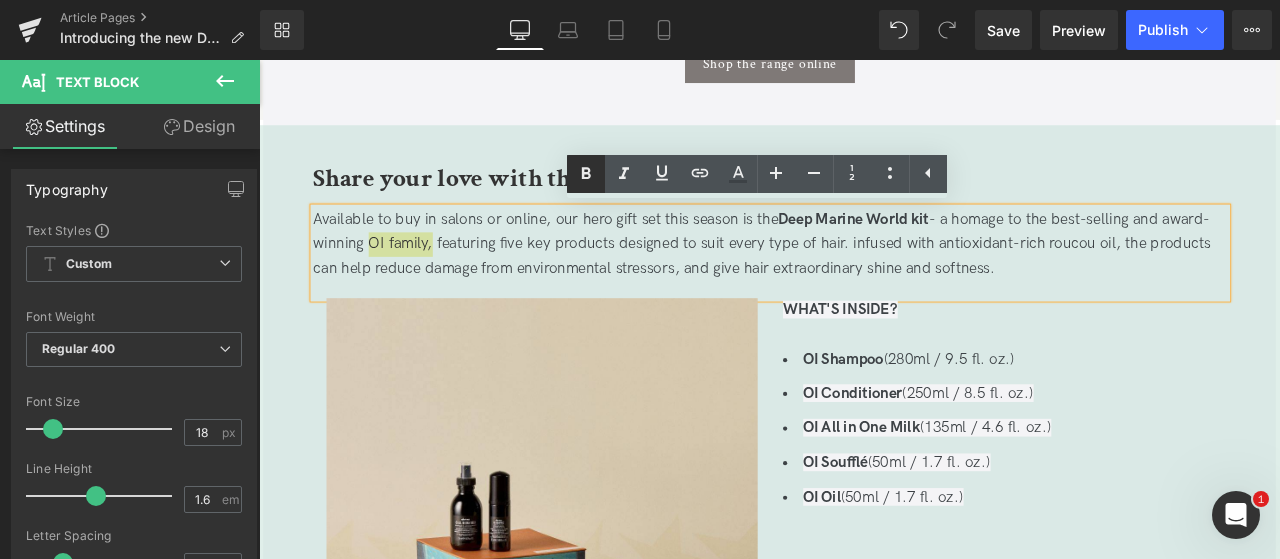 click 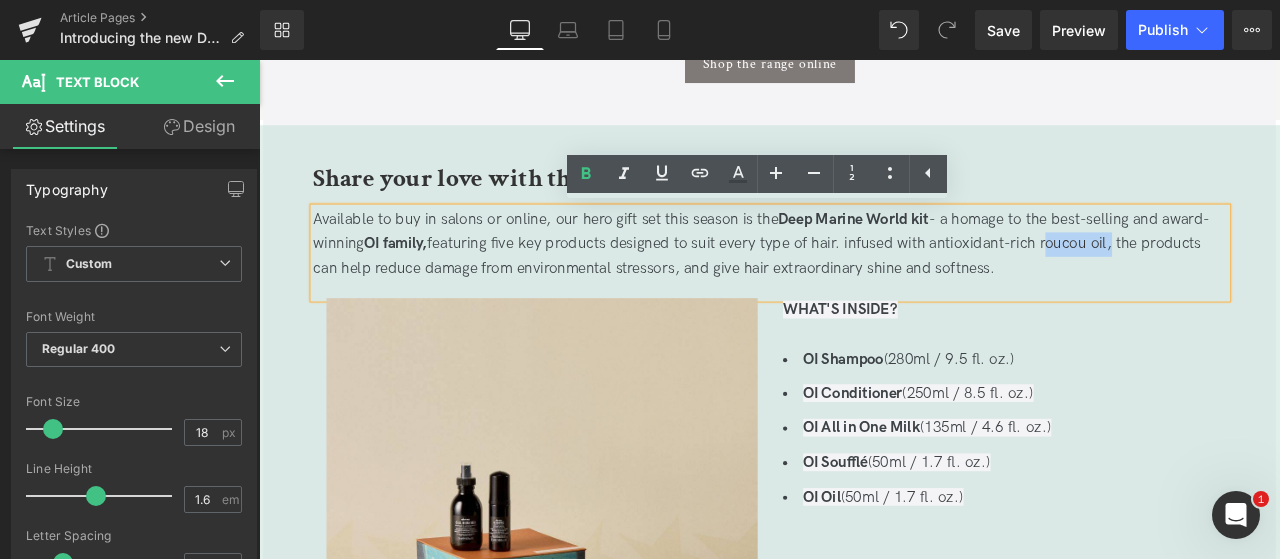 drag, startPoint x: 1193, startPoint y: 269, endPoint x: 1269, endPoint y: 268, distance: 76.00658 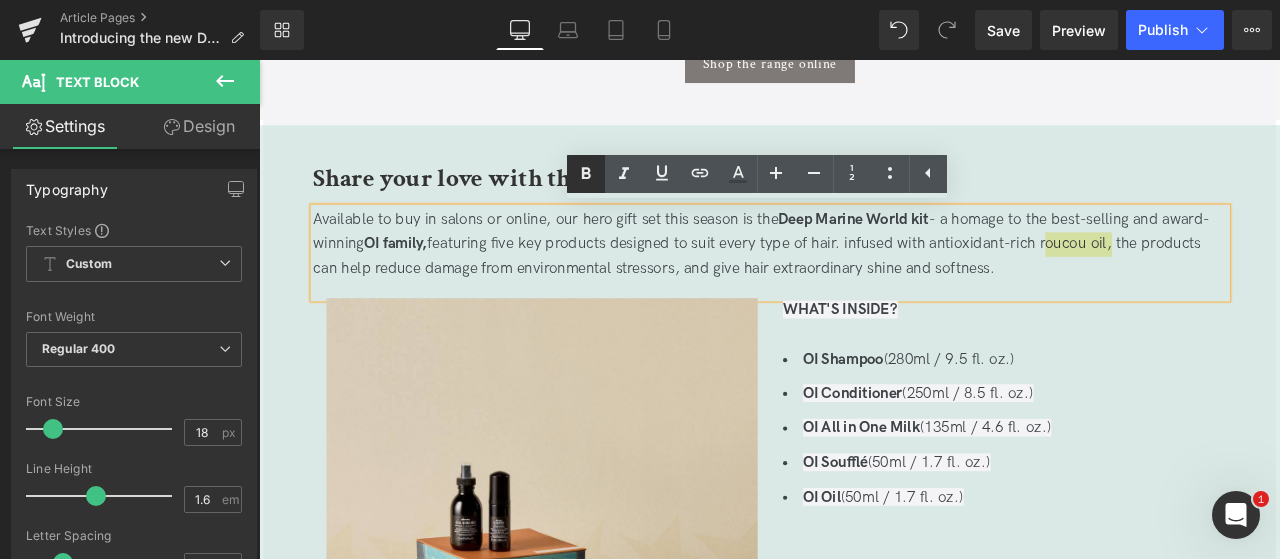 click 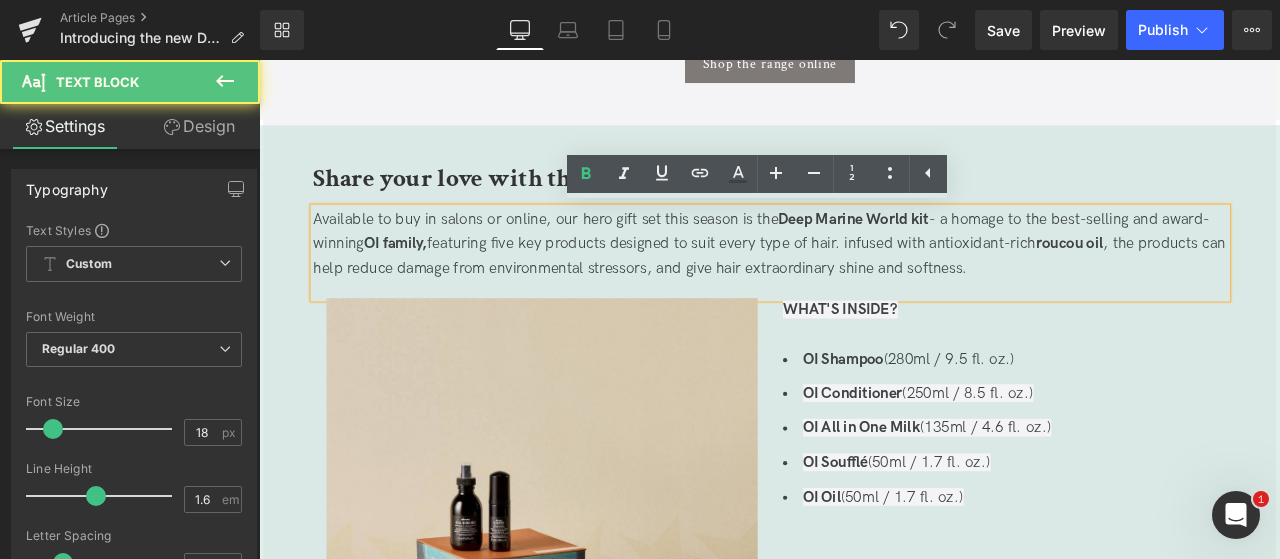 click on "Available to buy in salons or online, our hero gift set this season is the  Deep Marine World kit  - a homage to the best-selling and award-winning  OI family,  featuring five key products designed to suit every type of hair. infused with antioxidant-rich  roucou oil , the products can help reduce damage from environmental stressors, and give hair extraordinary shine and softness." at bounding box center (865, 278) 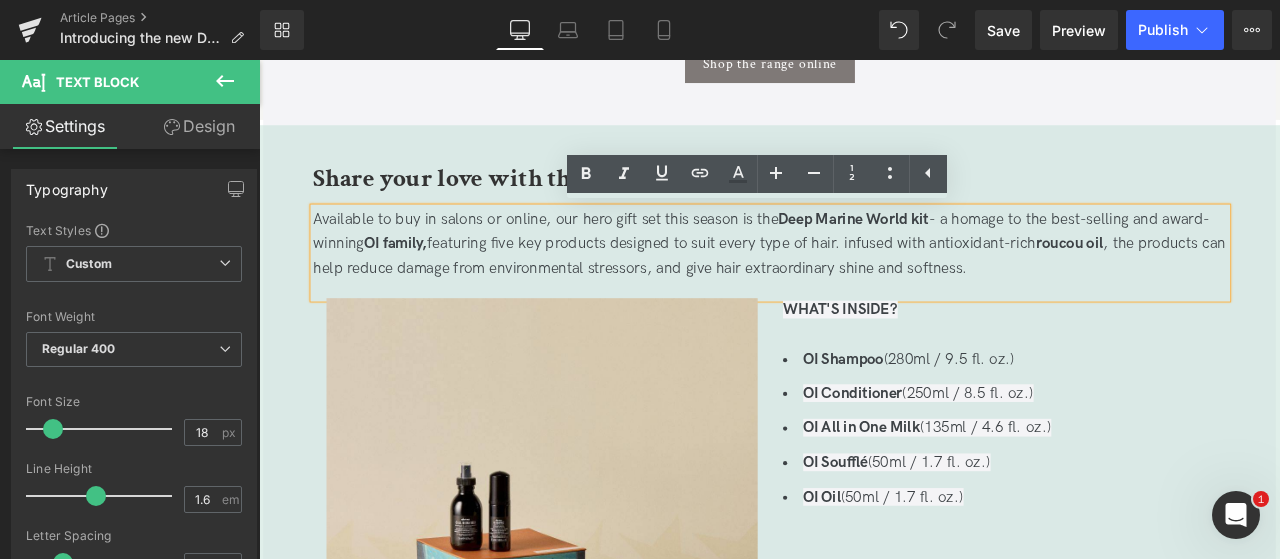 click on "Give a gift as unique as you, inspired by the diversity of nature Heading         Let’s celebrate our diversity this festive season with a range of gifts designed to highlight what makes all of us as unique as environments we live in Text Block         My uniqueness is a gift for you. Diversity feeds life. Heading         We need only to look at the natural world to see that diversity is something to be treasured. From the radiant savanna to the magical rainforests to the deep marine world, there is beauty in every terrain - and each helps different types of life to thrive. Likewise, each of us brings something unique to the world, rooted in our environments and the people that surround us. Every year, we celebrate this diversity and unity, and this year we’ve created a range of  limited-edition Holiday Festive Kits,  inspired by nature and featuring our best loved products. Whoever you want to show your gratitude to this year, we have a gift set for you. Text Block         Shop the range online Button" at bounding box center [864, 3237] 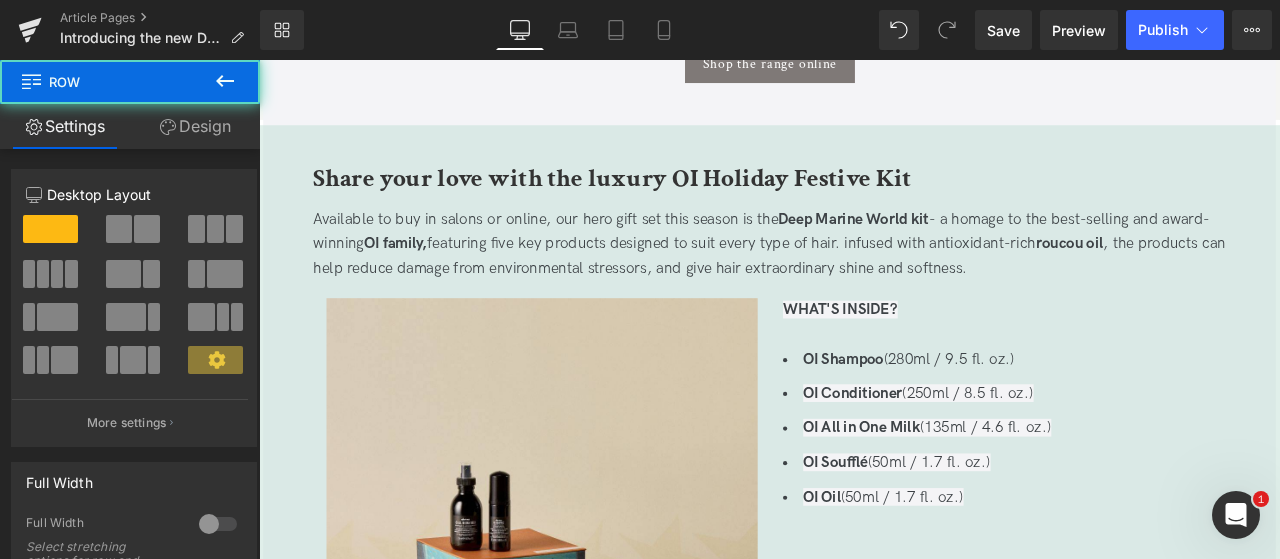 click at bounding box center (259, 60) 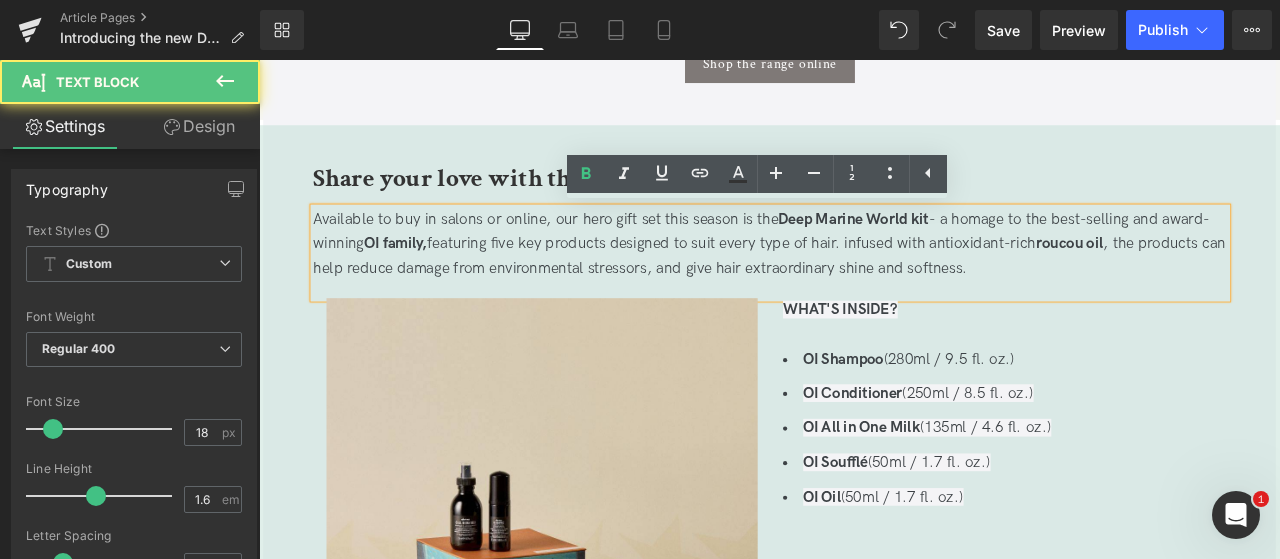 click on "Available to buy in salons or online, our hero gift set this season is the  Deep Marine World kit  - a homage to the best-selling and award-winning  OI family,  featuring five key products designed to suit every type of hair. infused with antioxidant-rich  roucou oil , the products can help reduce damage from environmental stressors, and give hair extraordinary shine and softness." at bounding box center (865, 278) 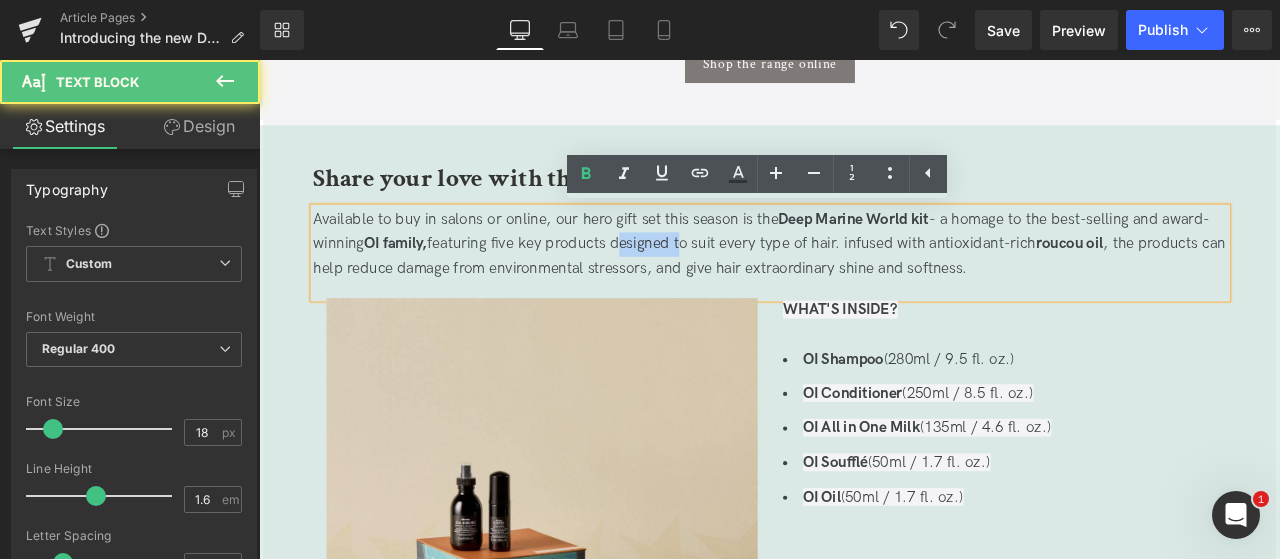 click on "Available to buy in salons or online, our hero gift set this season is the  Deep Marine World kit  - a homage to the best-selling and award-winning  OI family,  featuring five key products designed to suit every type of hair. infused with antioxidant-rich  roucou oil , the products can help reduce damage from environmental stressors, and give hair extraordinary shine and softness." at bounding box center (865, 278) 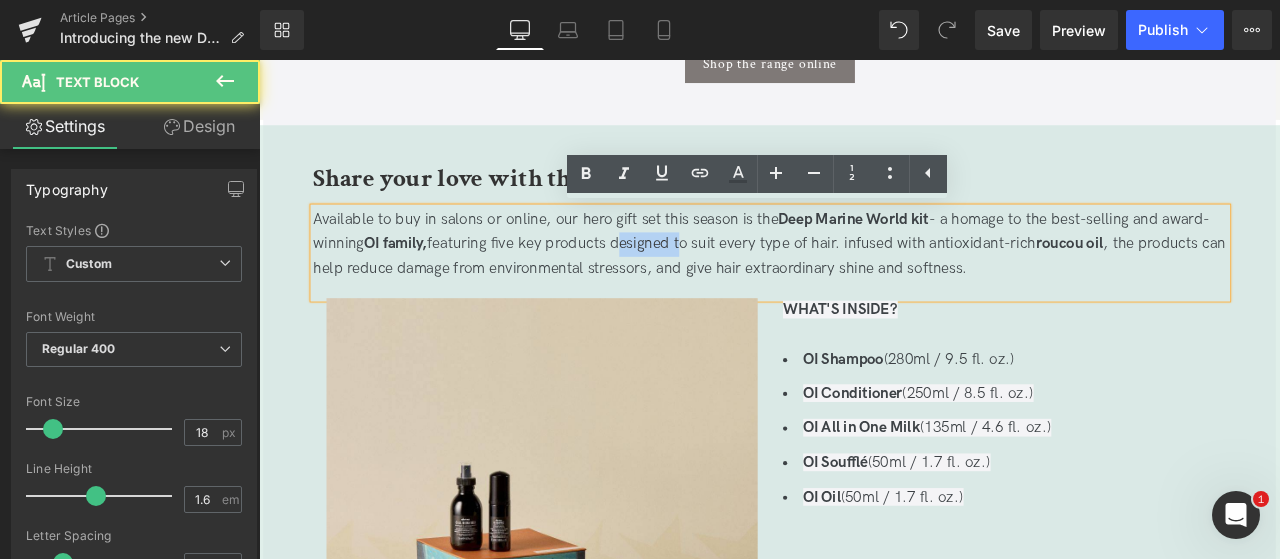 click on "Available to buy in salons or online, our hero gift set this season is the  Deep Marine World kit  - a homage to the best-selling and award-winning  OI family,  featuring five key products designed to suit every type of hair. infused with antioxidant-rich  roucou oil , the products can help reduce damage from environmental stressors, and give hair extraordinary shine and softness." at bounding box center (865, 278) 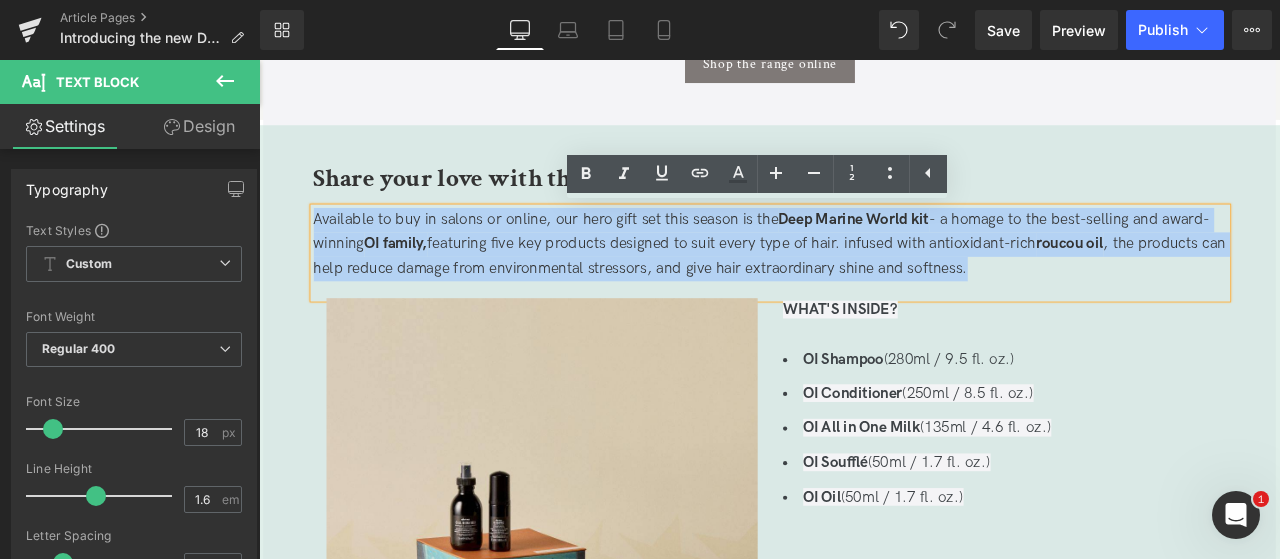 click on "Give a gift as unique as you, inspired by the diversity of nature Heading         Let’s celebrate our diversity this festive season with a range of gifts designed to highlight what makes all of us as unique as environments we live in Text Block         My uniqueness is a gift for you. Diversity feeds life. Heading         We need only to look at the natural world to see that diversity is something to be treasured. From the radiant savanna to the magical rainforests to the deep marine world, there is beauty in every terrain - and each helps different types of life to thrive. Likewise, each of us brings something unique to the world, rooted in our environments and the people that surround us. Every year, we celebrate this diversity and unity, and this year we’ve created a range of  limited-edition Holiday Festive Kits,  inspired by nature and featuring our best loved products. Whoever you want to show your gratitude to this year, we have a gift set for you. Text Block         Shop the range online Button" at bounding box center [864, 3237] 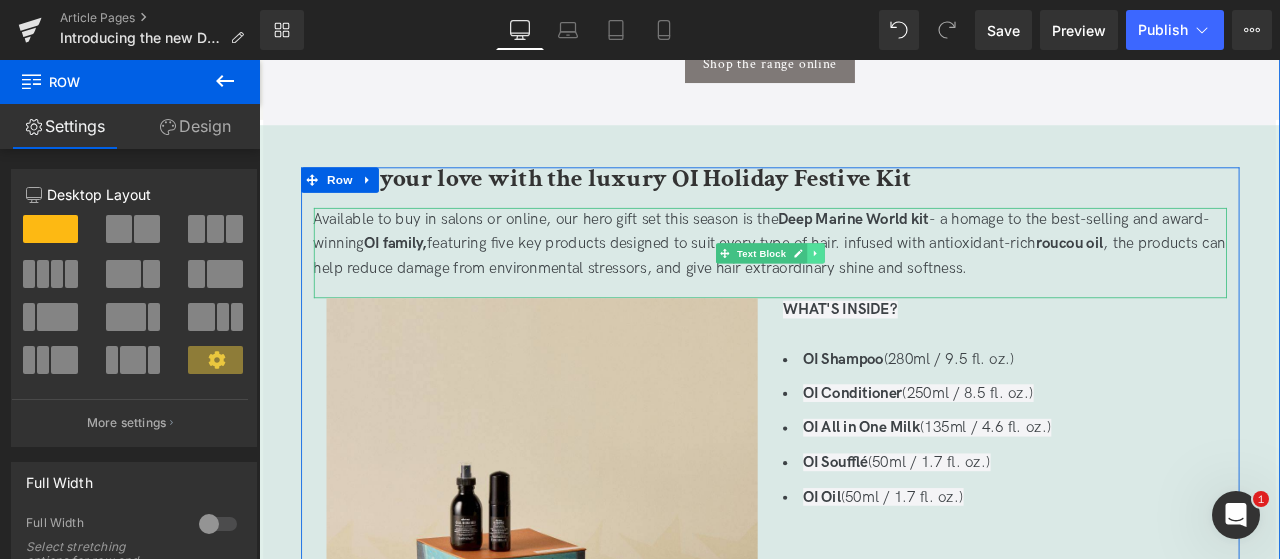 click at bounding box center (918, 289) 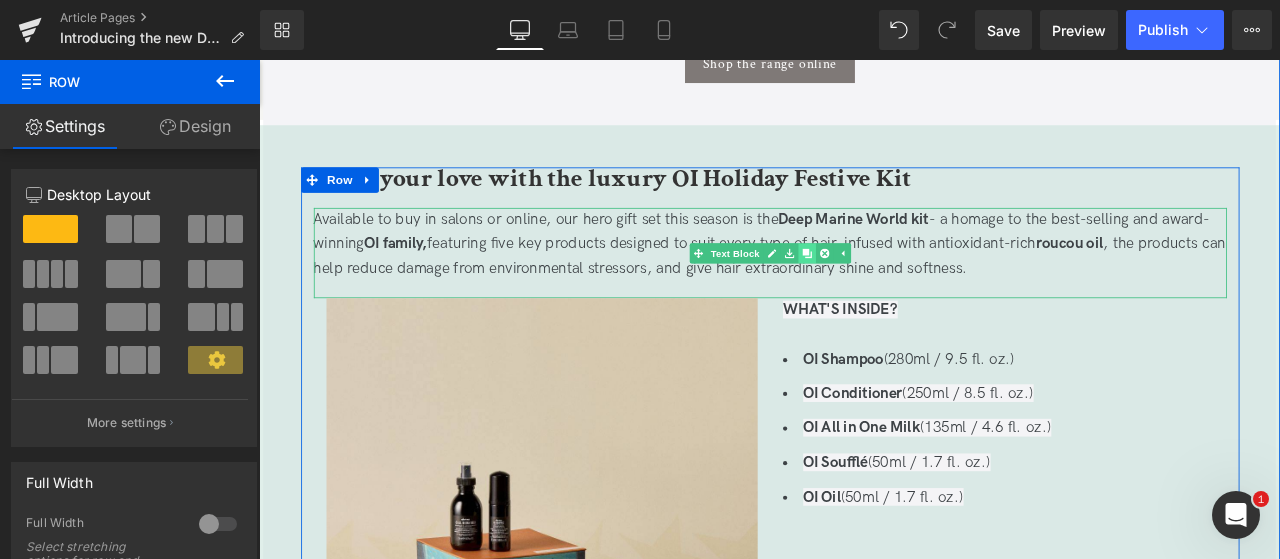 click at bounding box center (908, 289) 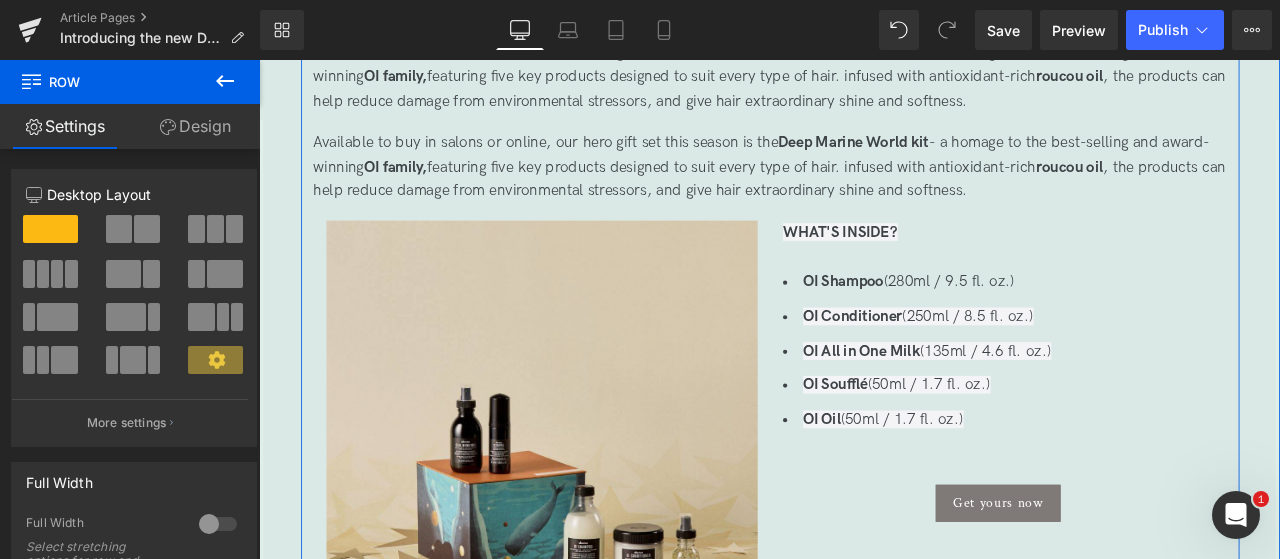 scroll, scrollTop: 1244, scrollLeft: 0, axis: vertical 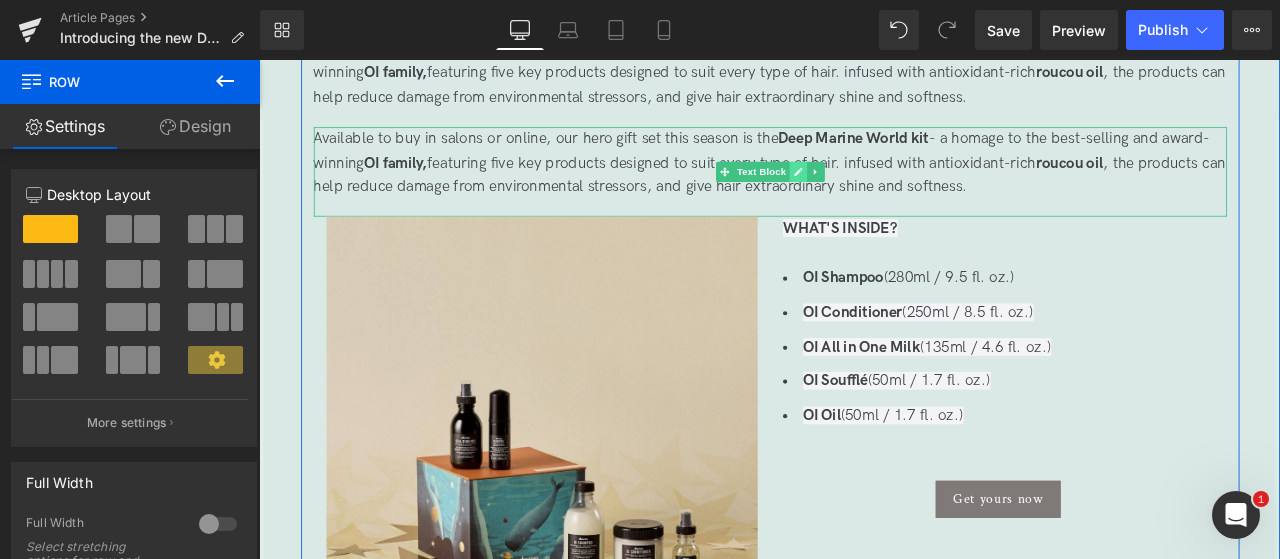 click at bounding box center [897, 193] 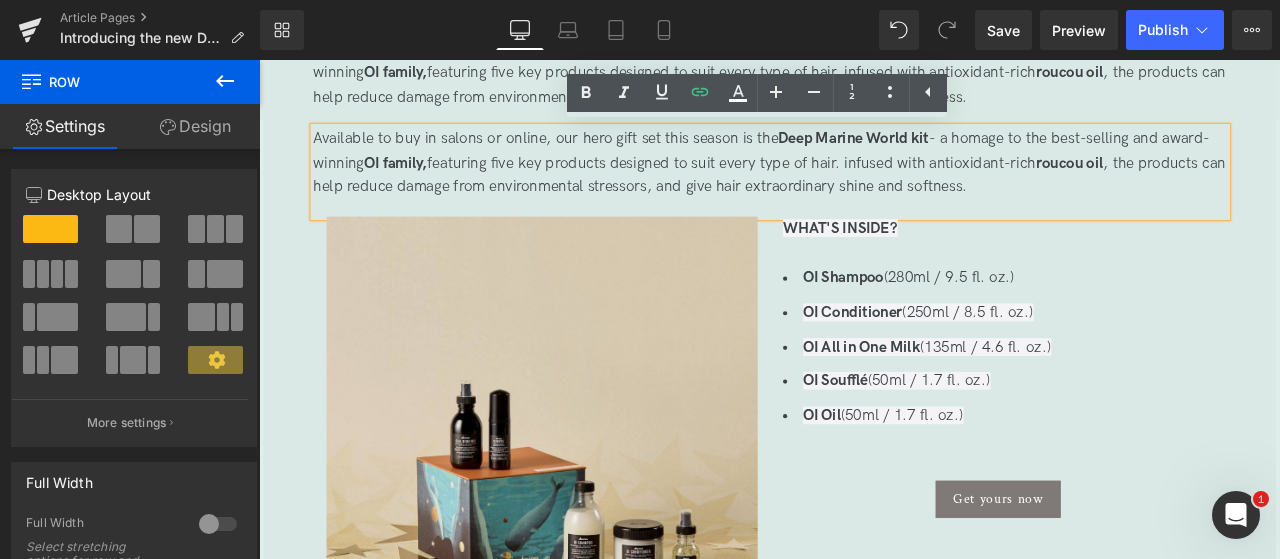 click on "Available to buy in salons or online, our hero gift set this season is the  Deep Marine World kit  - a homage to the best-selling and award-winning  OI family,  featuring five key products designed to suit every type of hair. infused with antioxidant-rich  roucou oil , the products can help reduce damage from environmental stressors, and give hair extraordinary shine and softness." at bounding box center (865, 183) 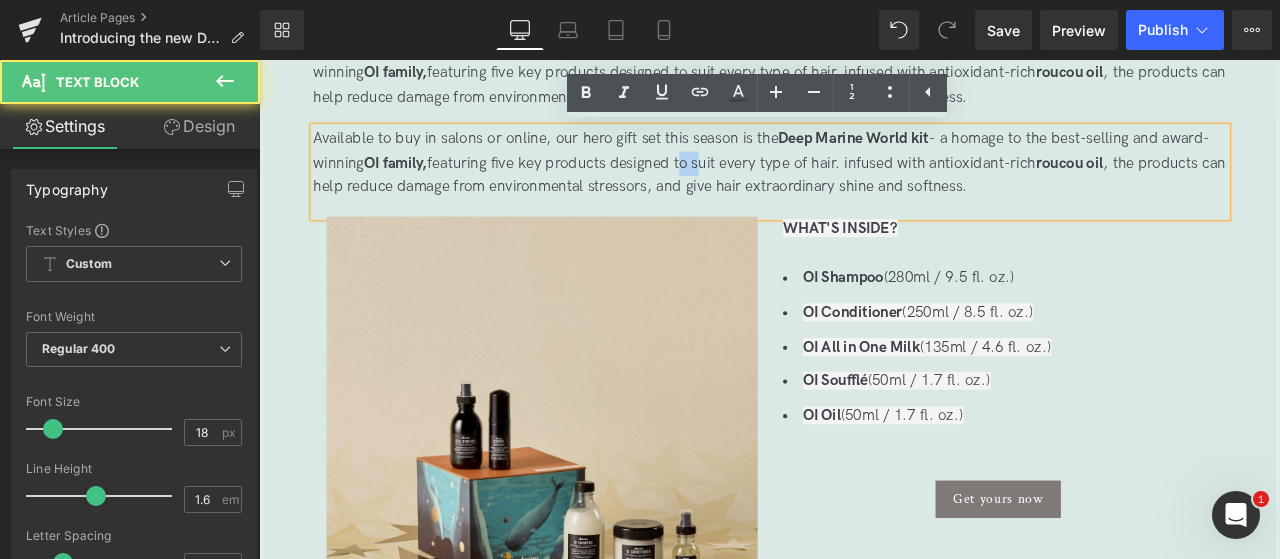 click on "Available to buy in salons or online, our hero gift set this season is the  Deep Marine World kit  - a homage to the best-selling and award-winning  OI family,  featuring five key products designed to suit every type of hair. infused with antioxidant-rich  roucou oil , the products can help reduce damage from environmental stressors, and give hair extraordinary shine and softness." at bounding box center [865, 183] 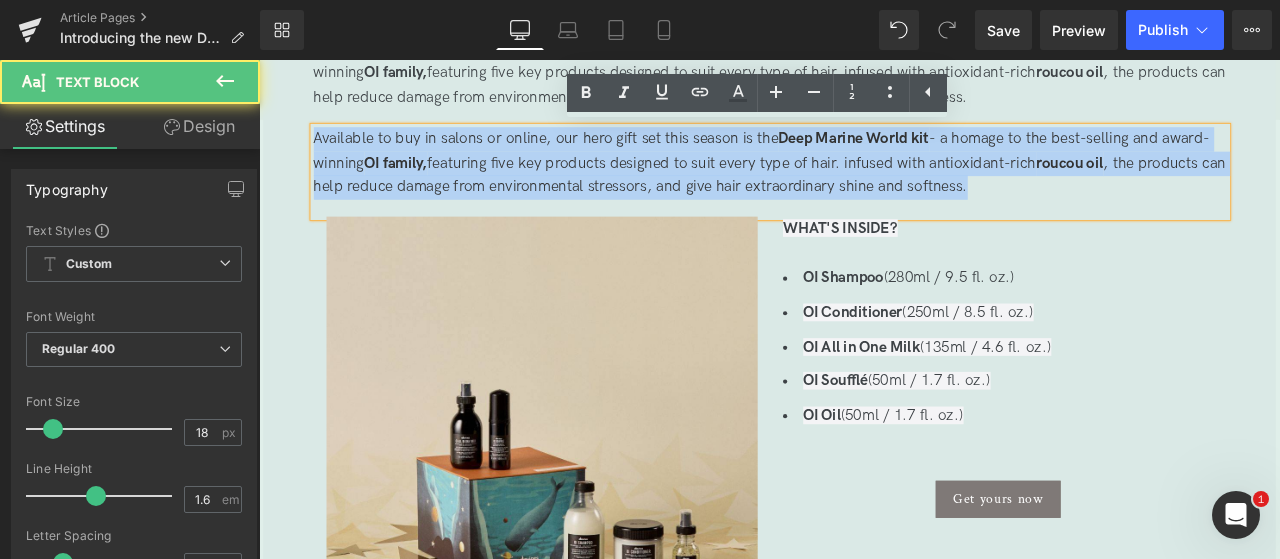 click on "Available to buy in salons or online, our hero gift set this season is the  Deep Marine World kit  - a homage to the best-selling and award-winning  OI family,  featuring five key products designed to suit every type of hair. infused with antioxidant-rich  roucou oil , the products can help reduce damage from environmental stressors, and give hair extraordinary shine and softness." at bounding box center [865, 183] 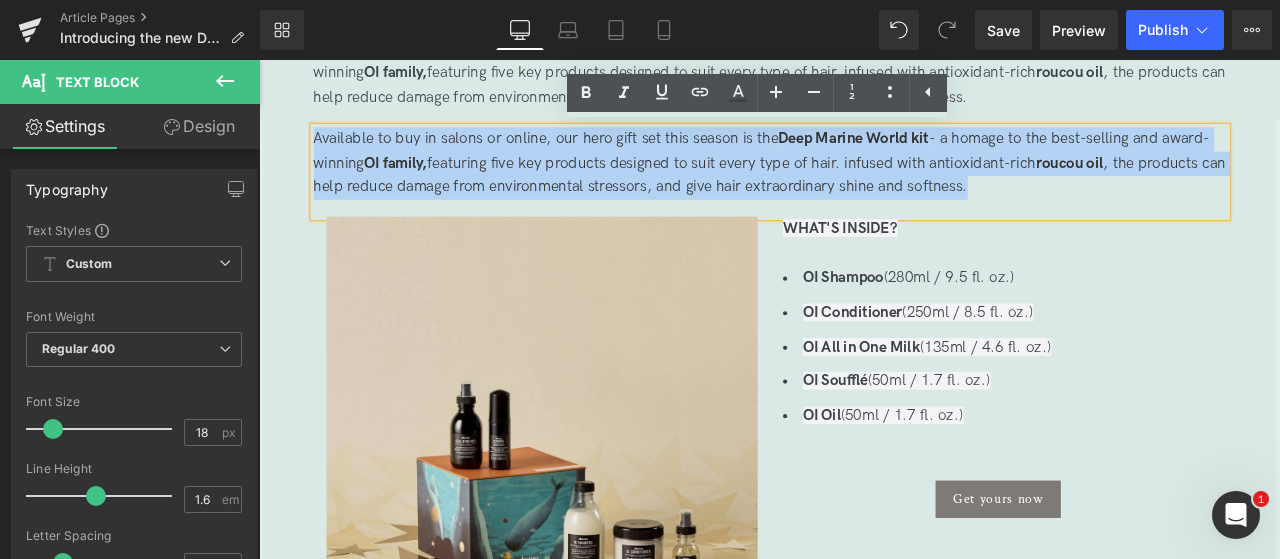 type 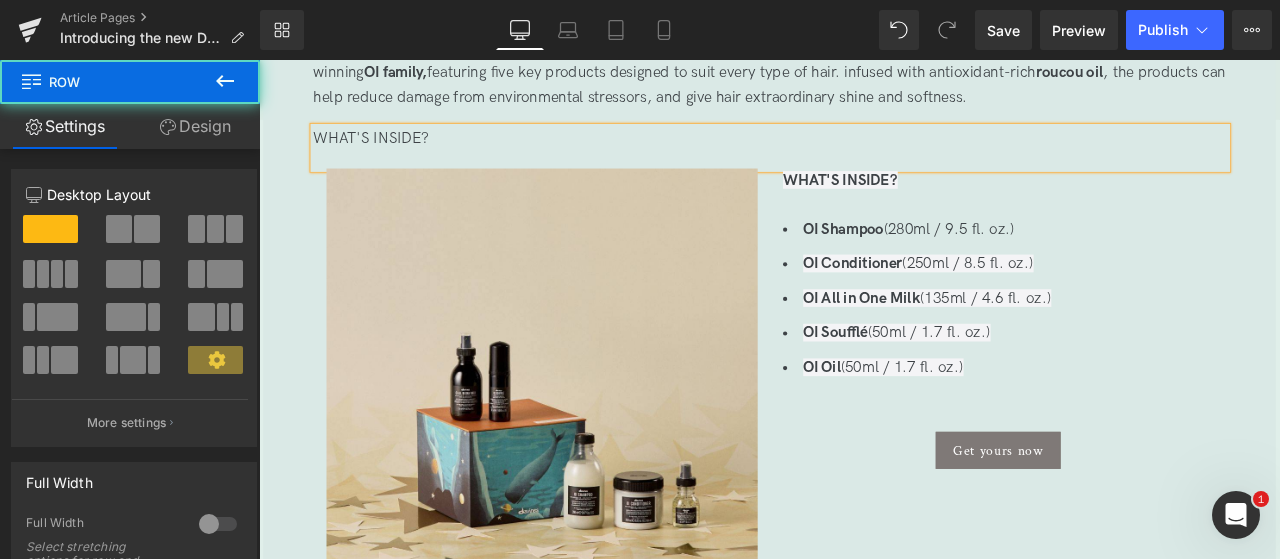 click on "Share your love with the luxury OI Holiday Festive Kit Heading         Available to buy in salons or online, our hero gift set this season is the  Deep Marine World kit  - a homage to the best-selling and award-winning  OI family,  featuring five key products designed to suit every type of hair. infused with antioxidant-rich  roucou oil , the products can help reduce damage from environmental stressors, and give hair extraordinary shine and softness. Text Block         WHAT'S INSIDE? Text Block         Image         WHAT'S INSIDE? Text Block         OI Shampoo  (280ml / 9.5 fl. oz.) OI Conditioner  (250ml / 8.5 fl. oz.) OI All in One Milk  (135ml / 4.6 fl. oz.) OI Soufflé  (50ml / 1.7 fl. oz.) OI Oil  (50ml / 1.7 fl. oz.) Text Block         Get yours now Button         Row         Row" at bounding box center (865, 347) 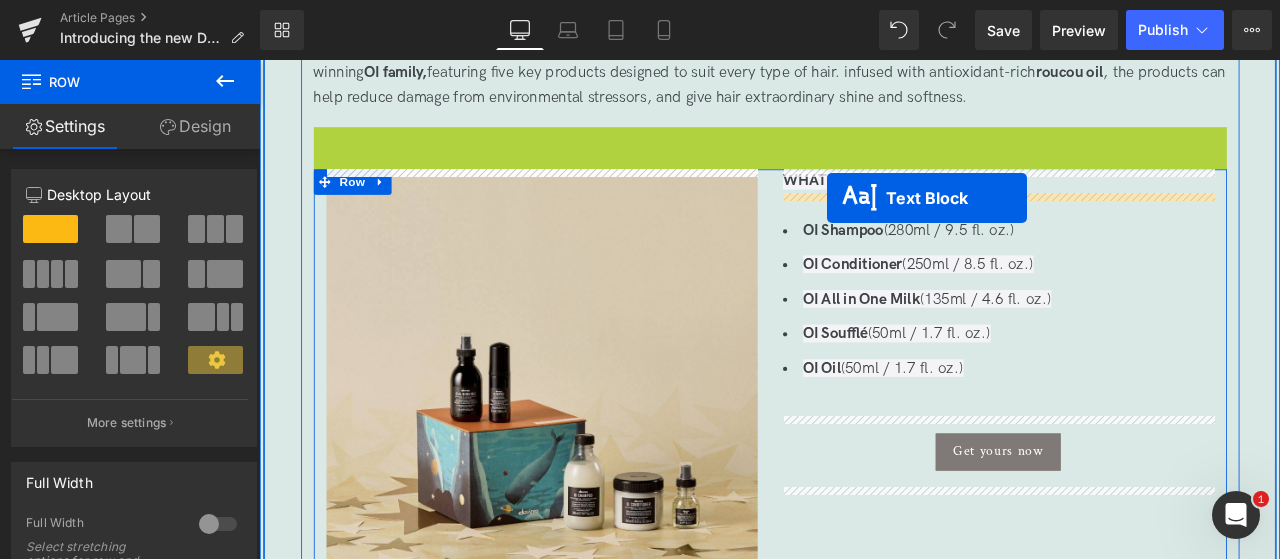 drag, startPoint x: 811, startPoint y: 162, endPoint x: 932, endPoint y: 223, distance: 135.50645 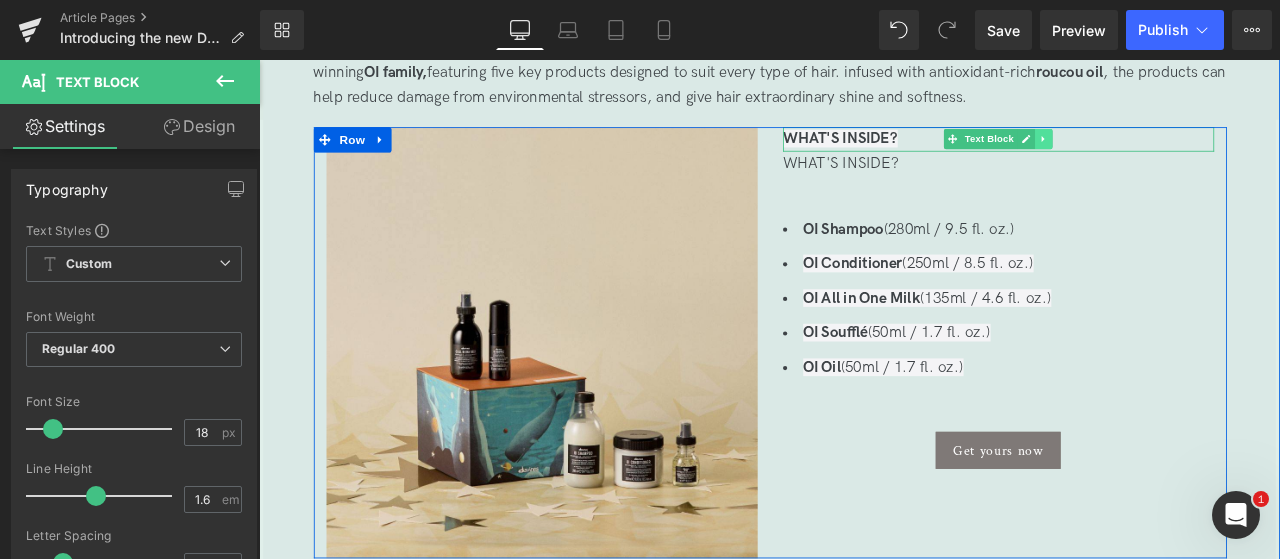 click 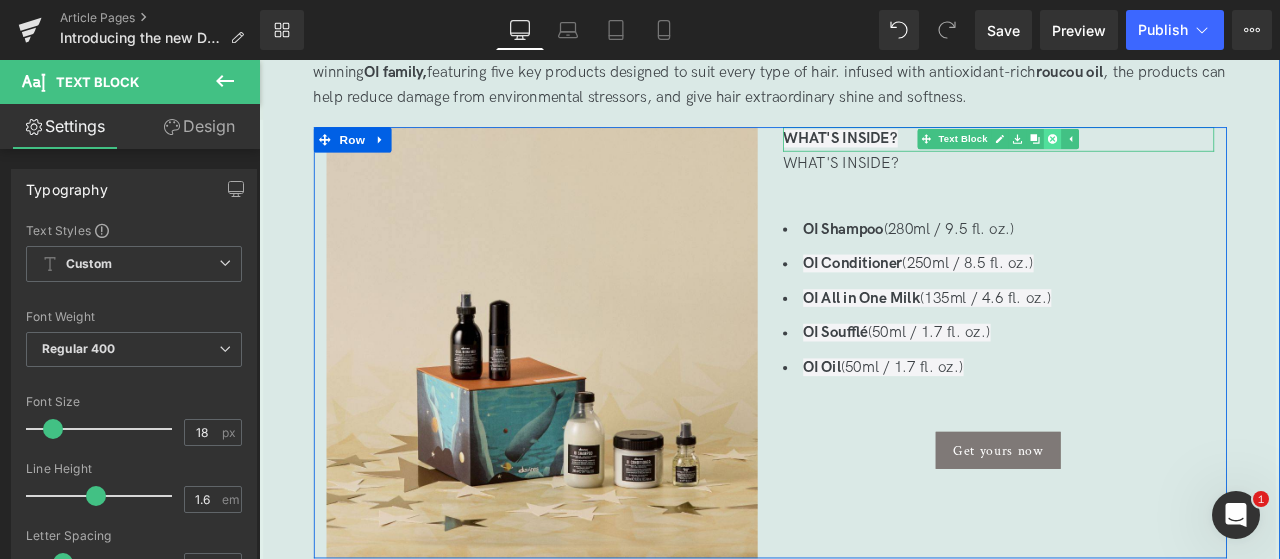 click at bounding box center (1199, 154) 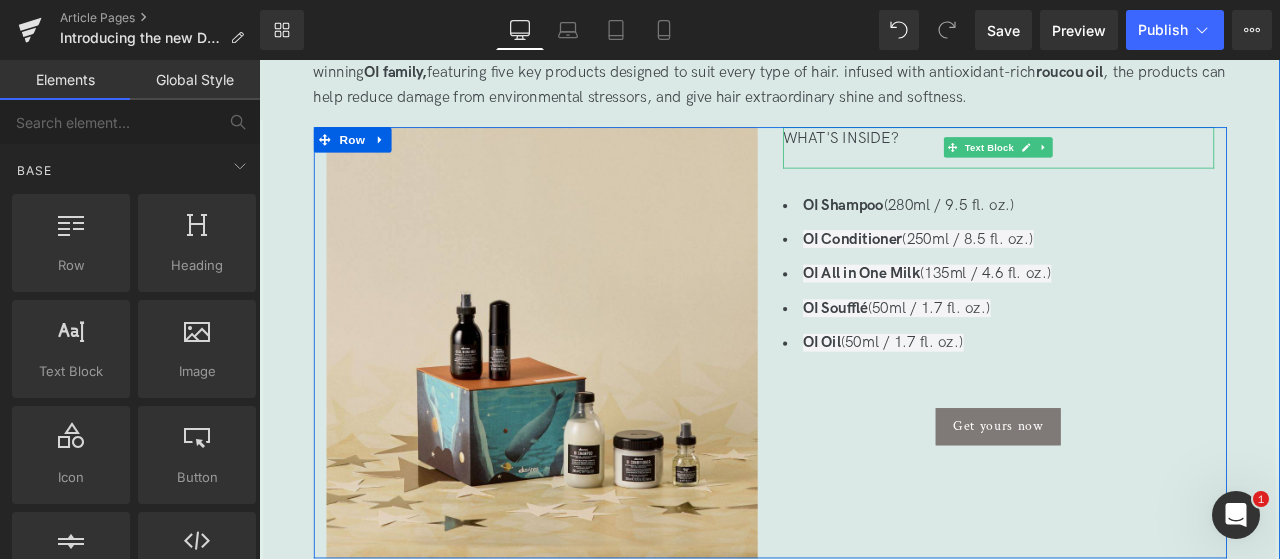 click on "WHAT'S INSIDE?" at bounding box center (1135, 154) 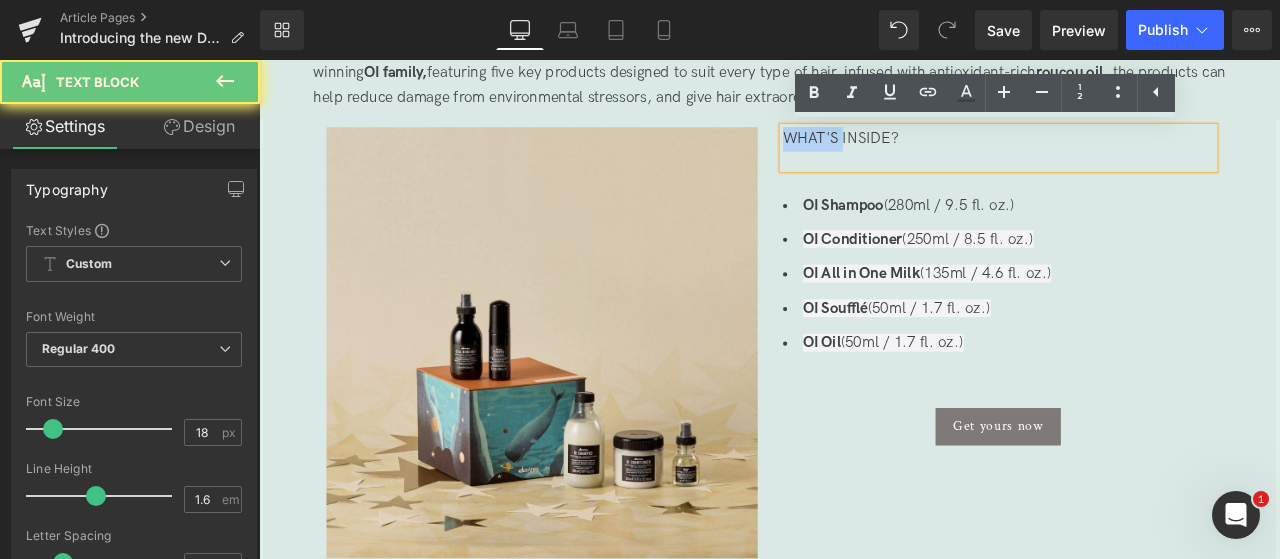 click on "WHAT'S INSIDE?" at bounding box center [1135, 154] 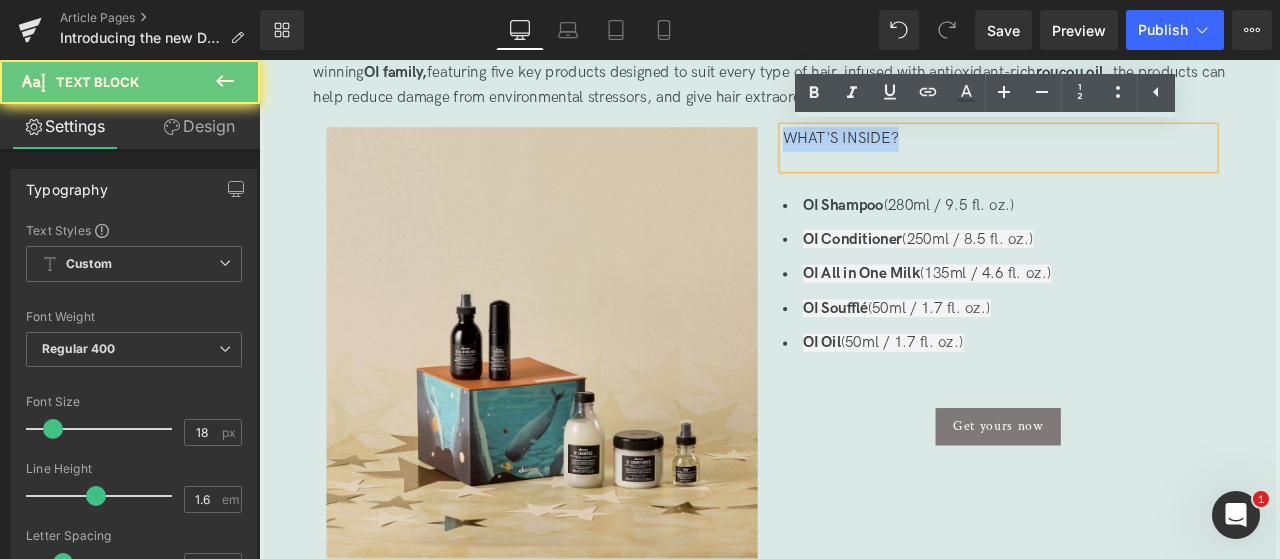 click on "WHAT'S INSIDE?" at bounding box center (1135, 154) 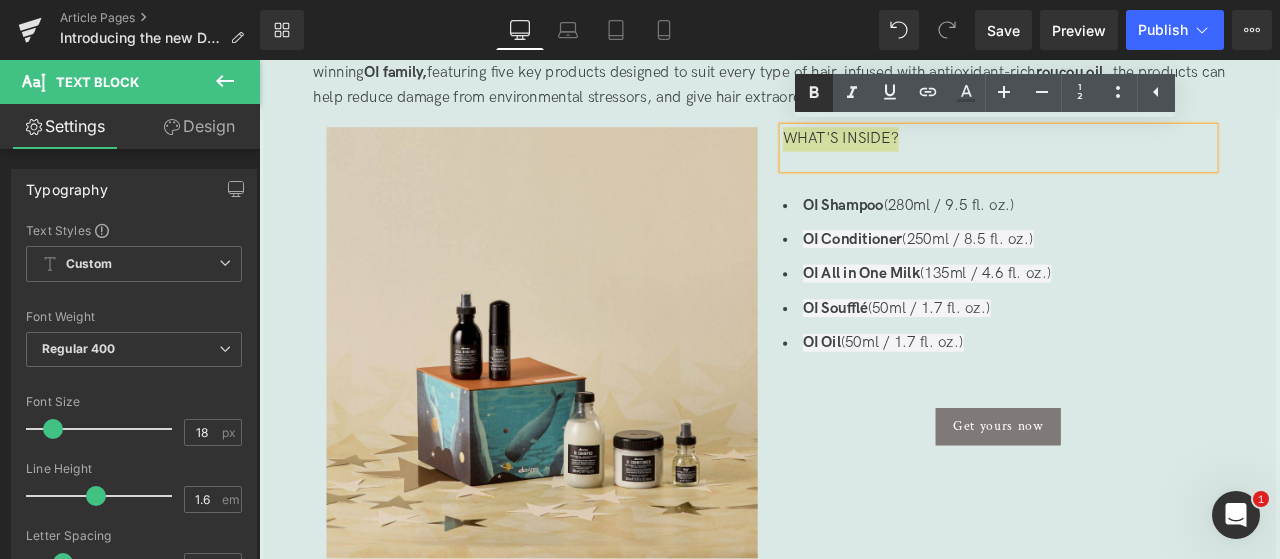 click 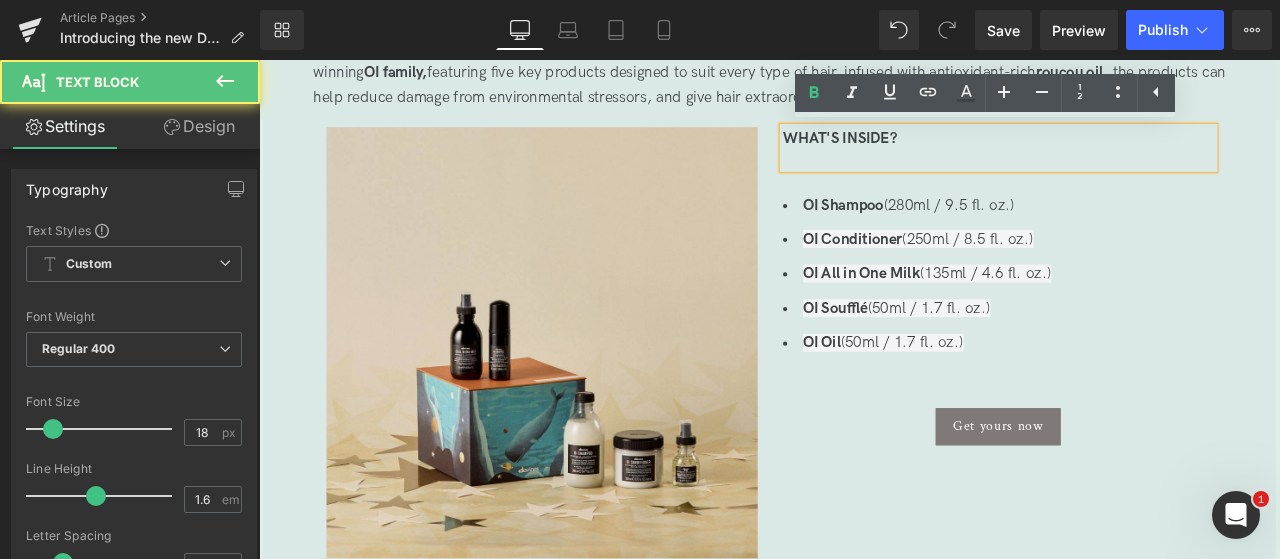 click on "WHAT'S INSIDE?" at bounding box center [1135, 164] 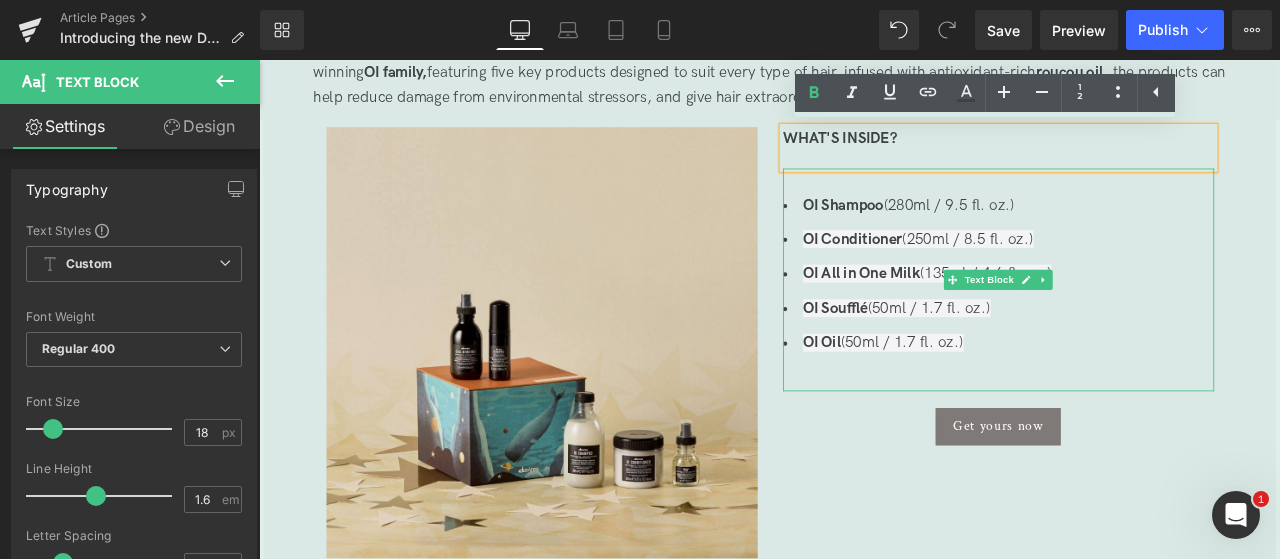 click on "OI Conditioner" at bounding box center (963, 272) 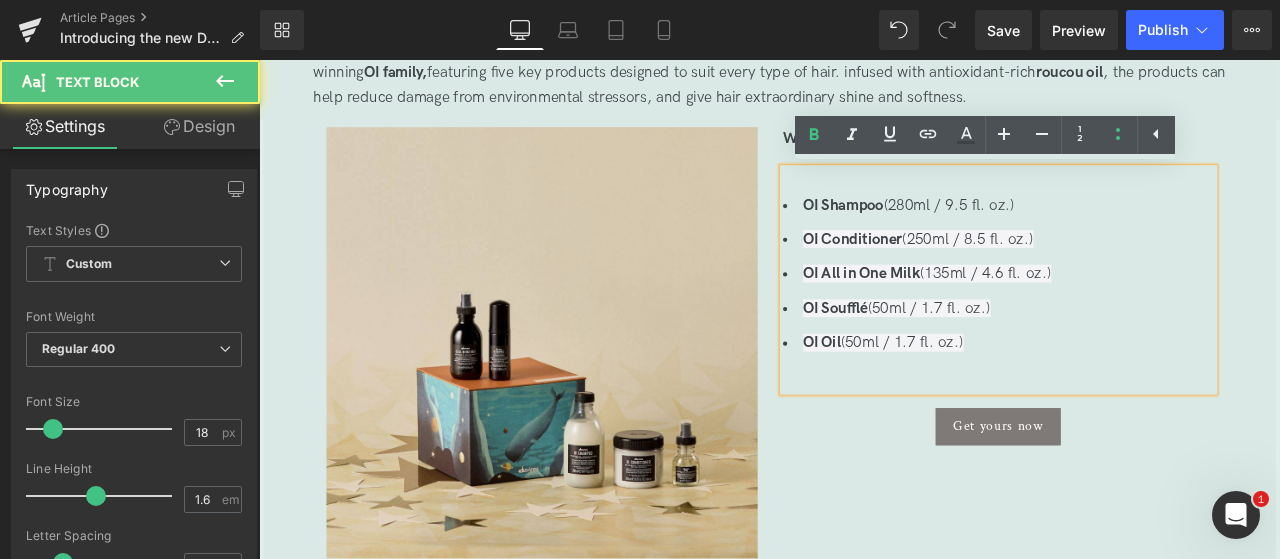 click on "OI Shampoo" at bounding box center (952, 232) 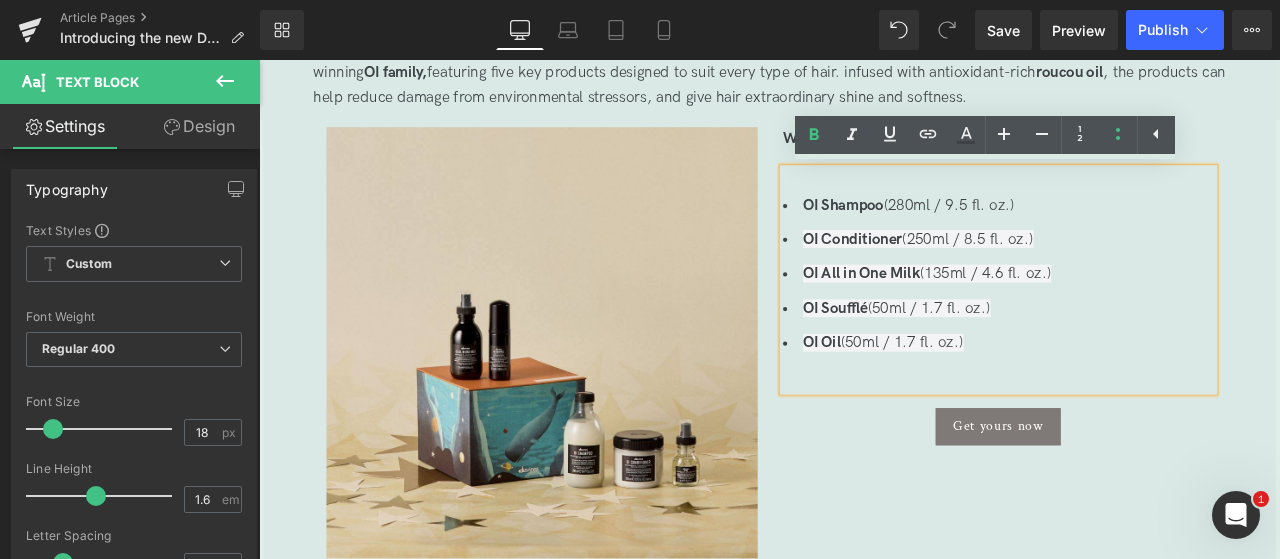 click on "OI Conditioner" at bounding box center [963, 272] 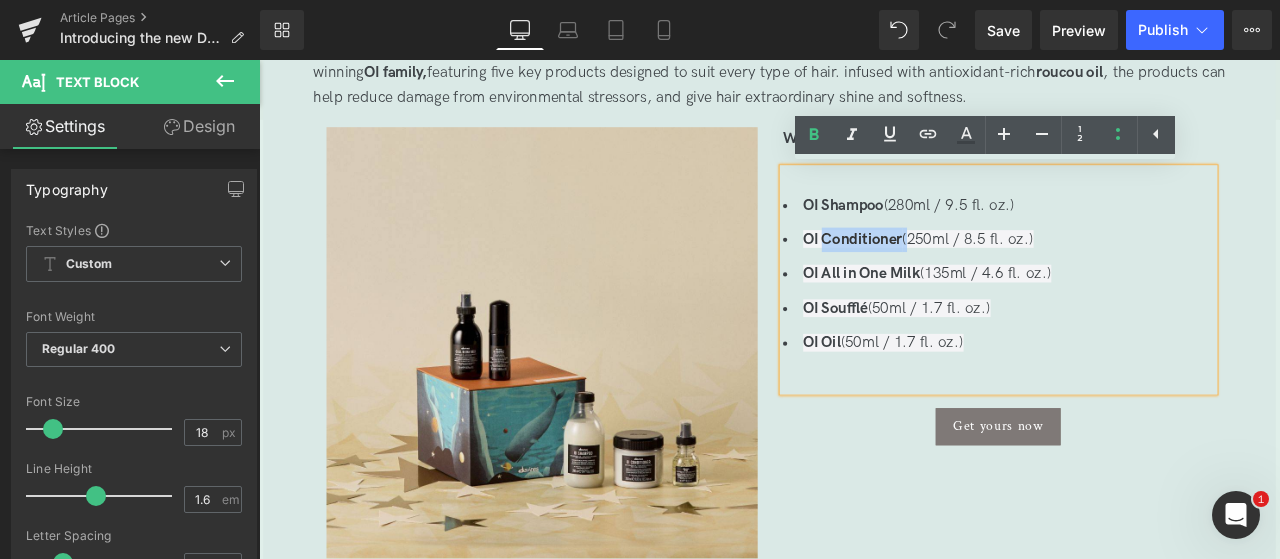 click on "OI Conditioner" at bounding box center [963, 272] 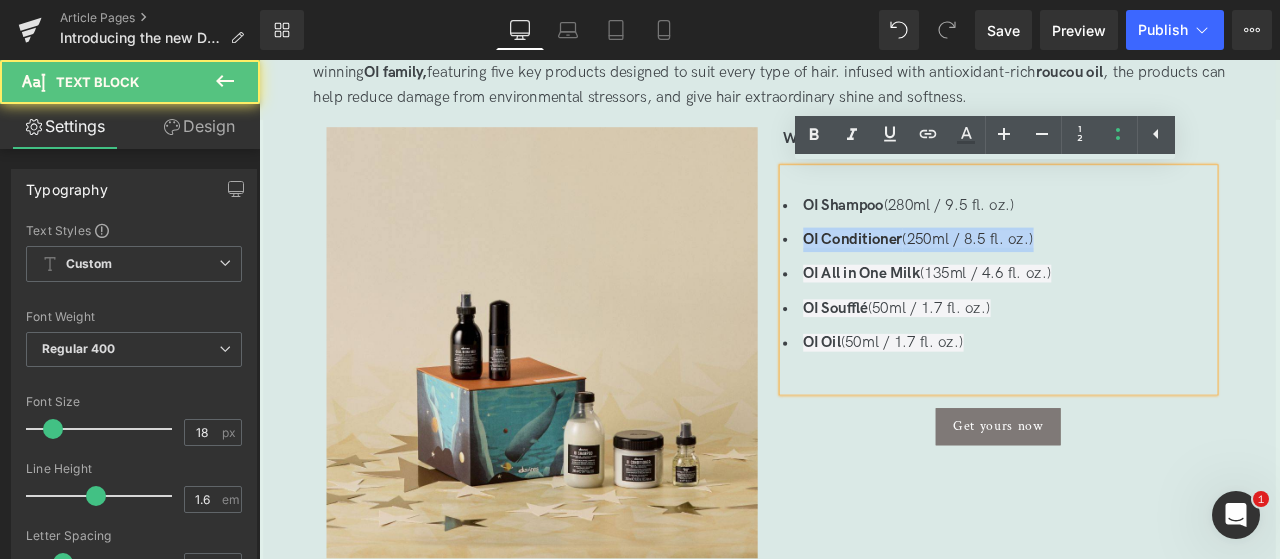 click on "OI Conditioner" at bounding box center [963, 272] 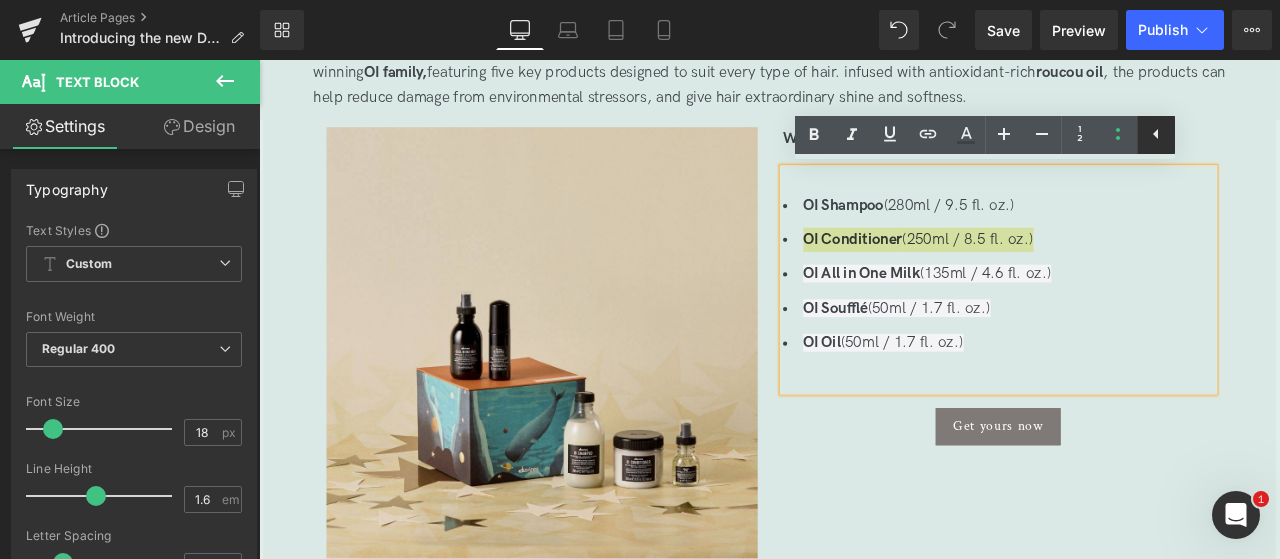 click at bounding box center [1156, 135] 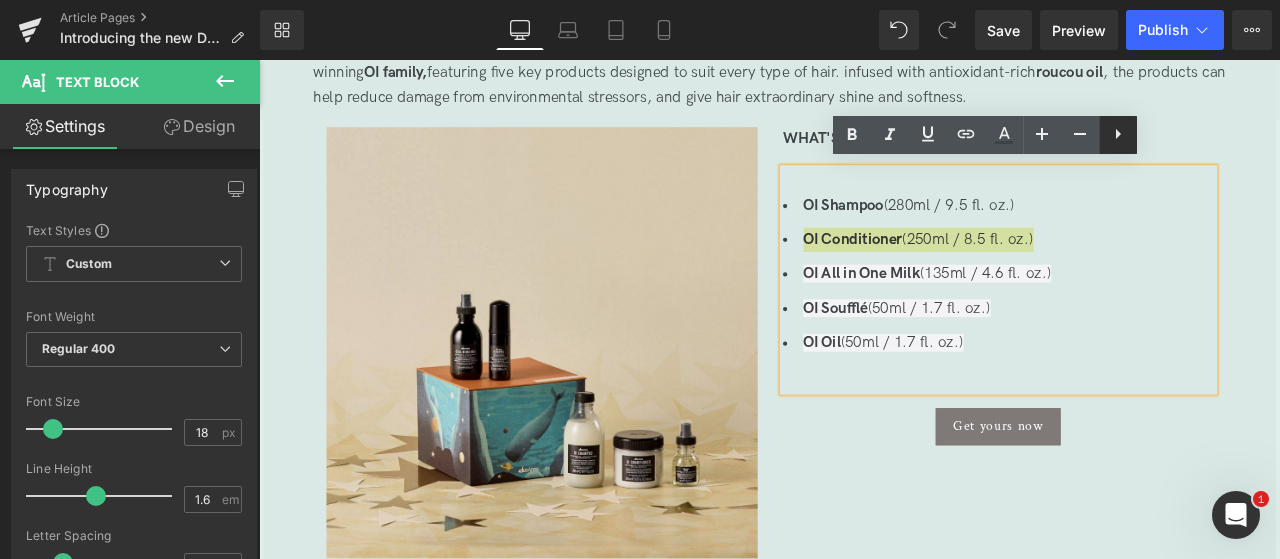 click 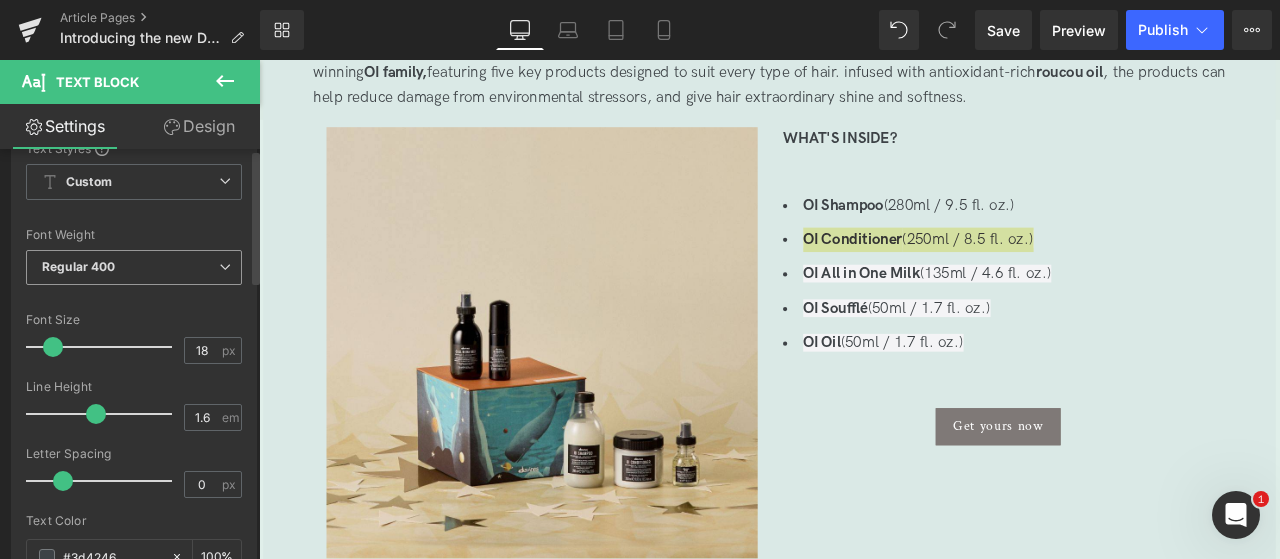scroll, scrollTop: 0, scrollLeft: 0, axis: both 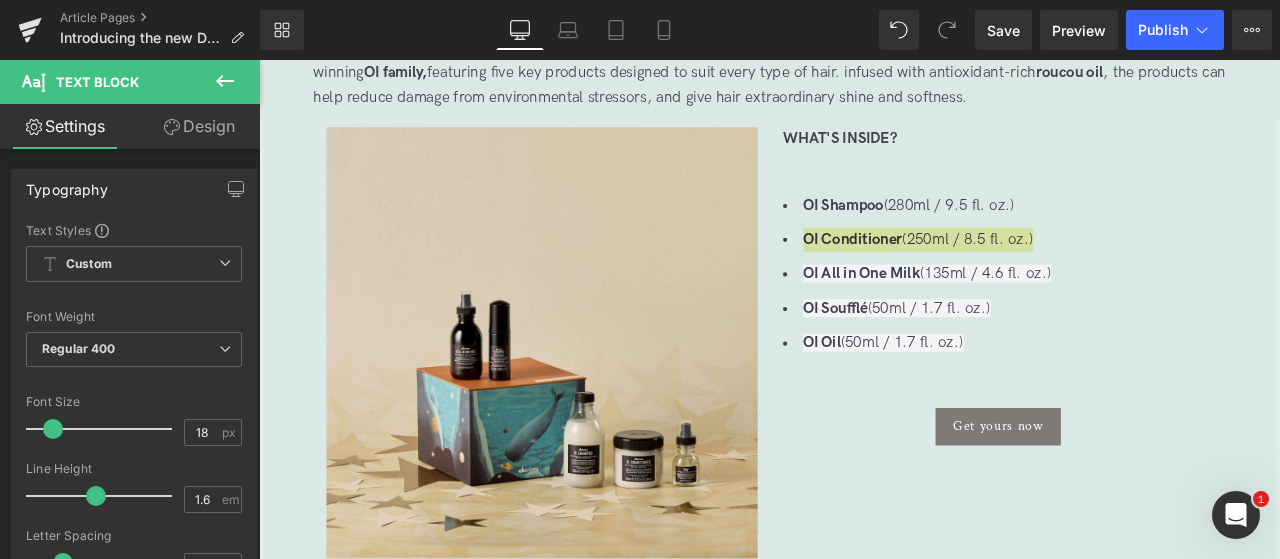 click on "Design" at bounding box center [199, 126] 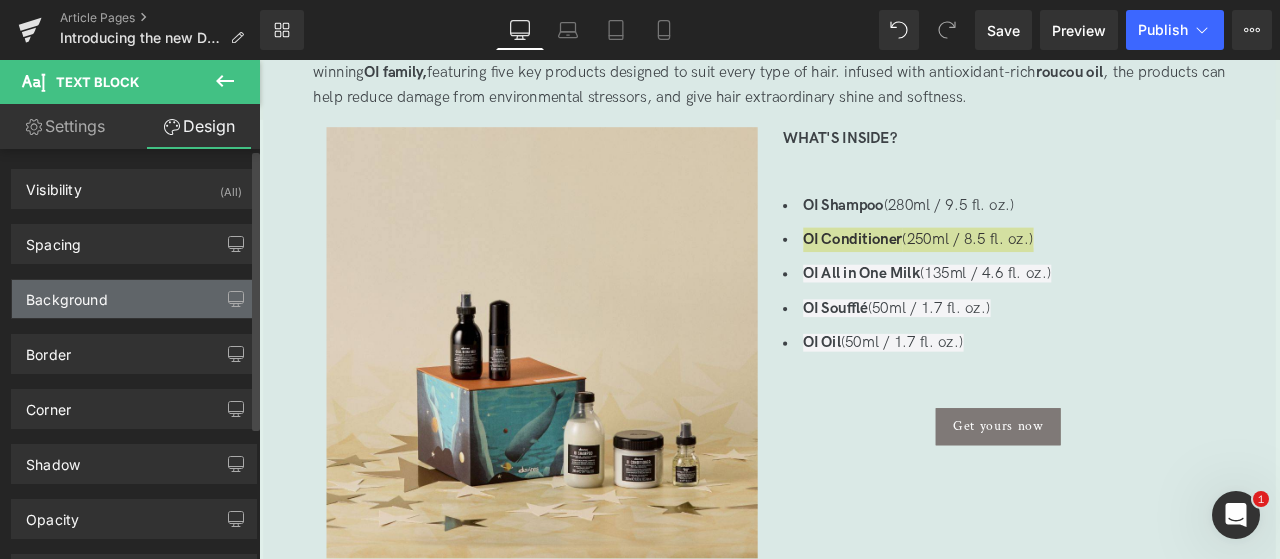 click on "Background" at bounding box center (134, 299) 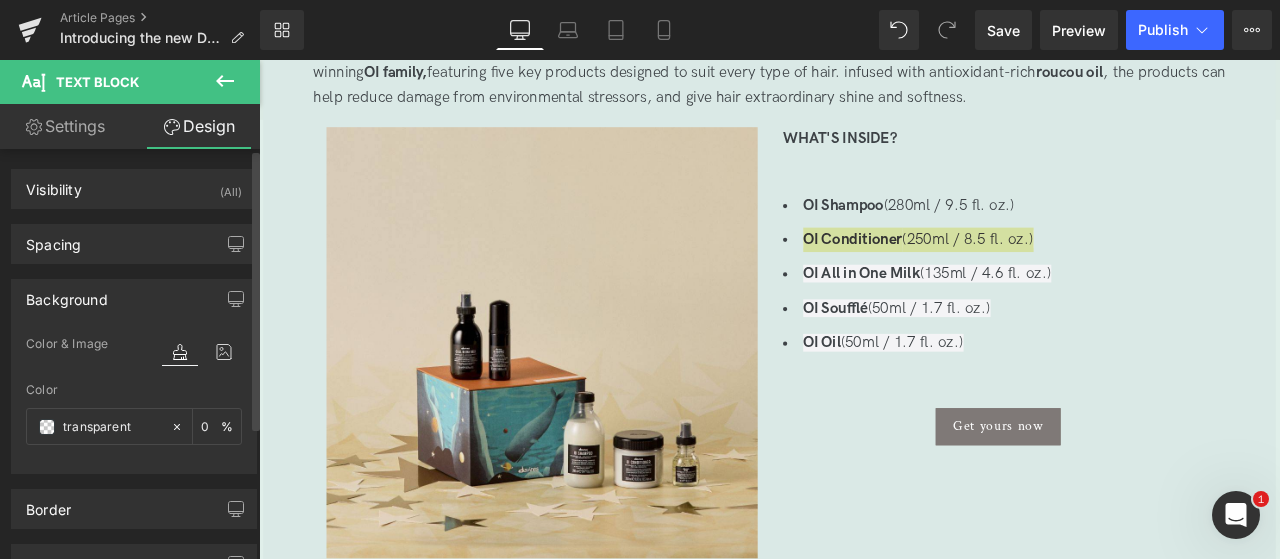 drag, startPoint x: 188, startPoint y: 290, endPoint x: 142, endPoint y: 290, distance: 46 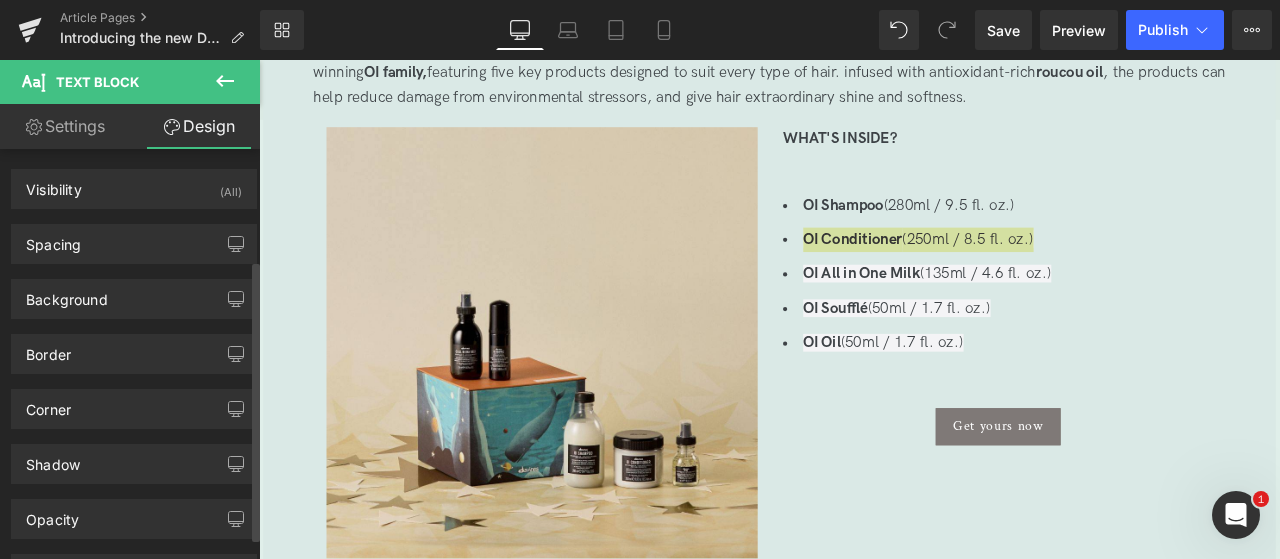 scroll, scrollTop: 194, scrollLeft: 0, axis: vertical 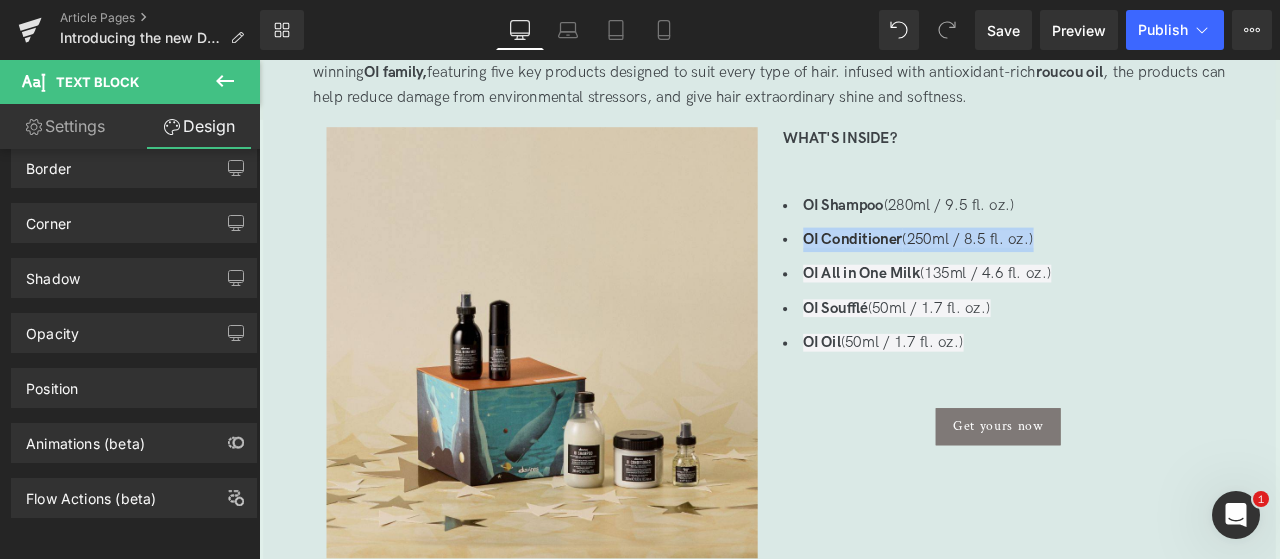 click on "OI Conditioner  (250ml / 8.5 fl. oz.)" at bounding box center [1135, 273] 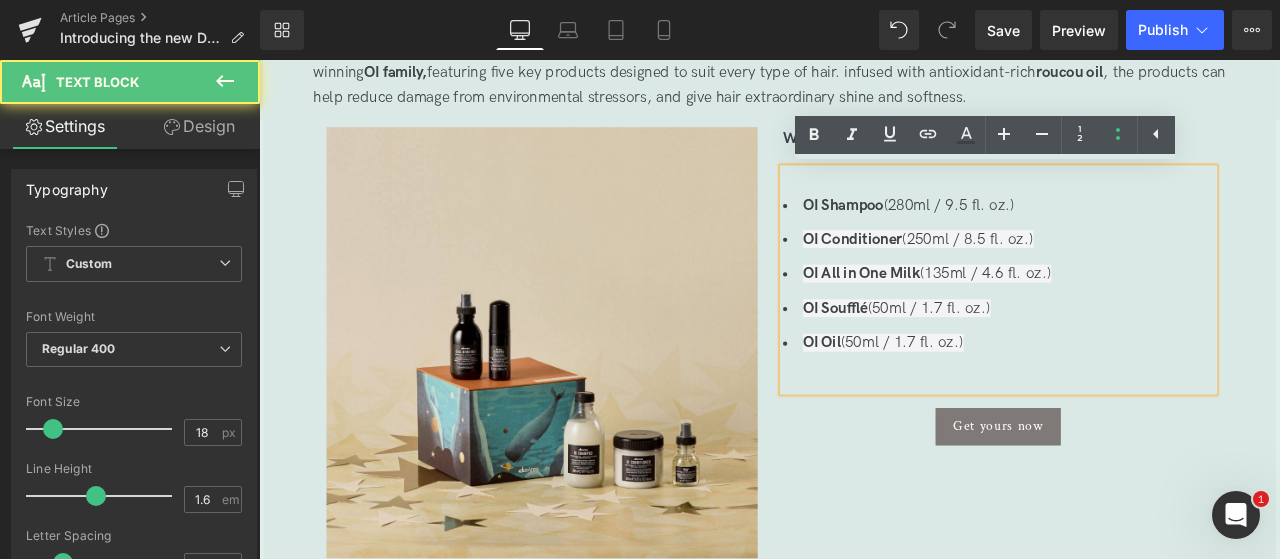 click on "OI Shampoo  (280ml / 9.5 fl. oz.)" at bounding box center (1135, 233) 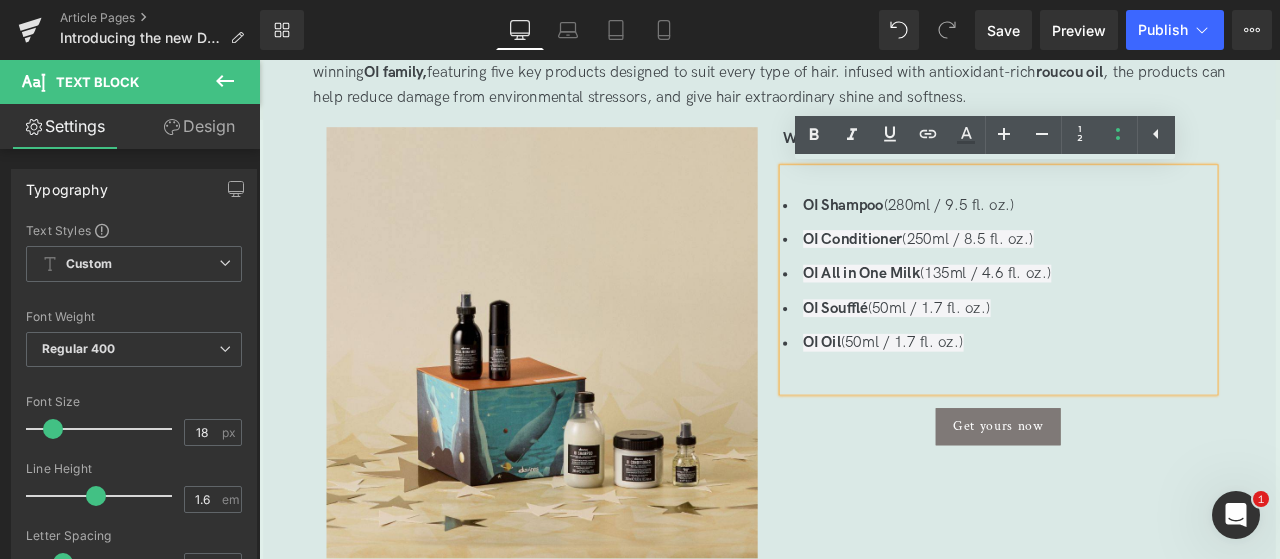 type 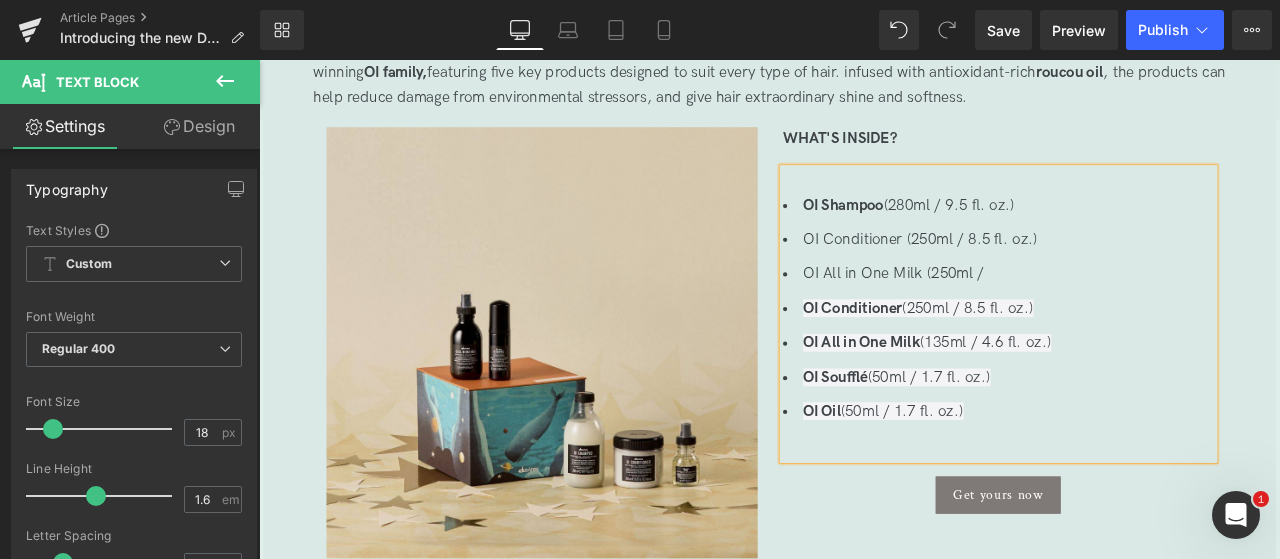 click on "OI All in One Milk (250ml /" at bounding box center (1135, 314) 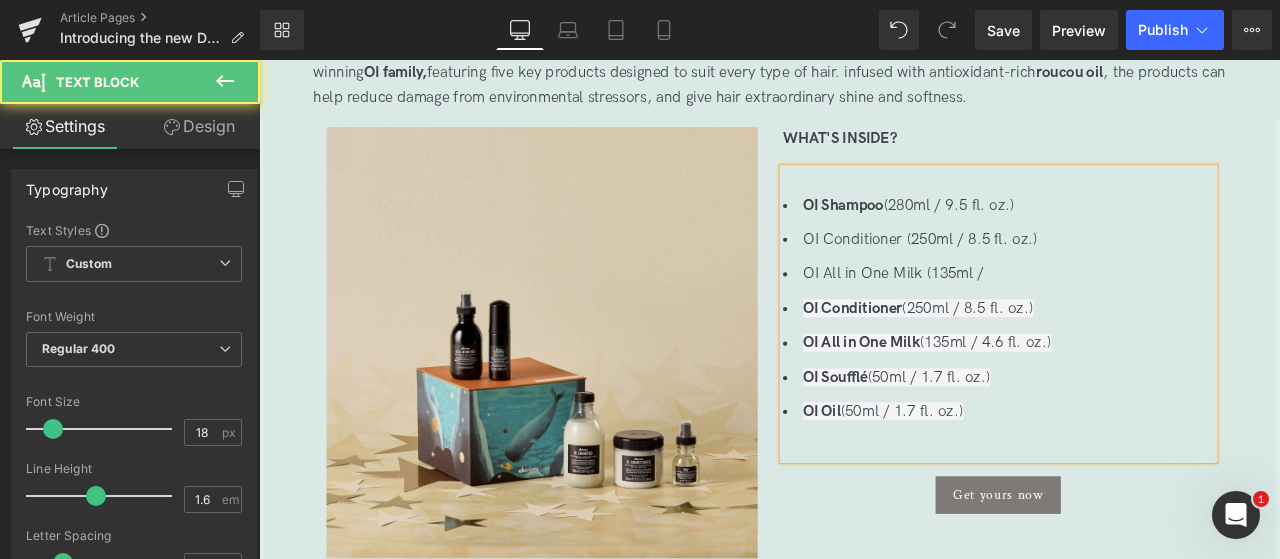 click on "OI All in One Milk (135ml /" at bounding box center (1135, 314) 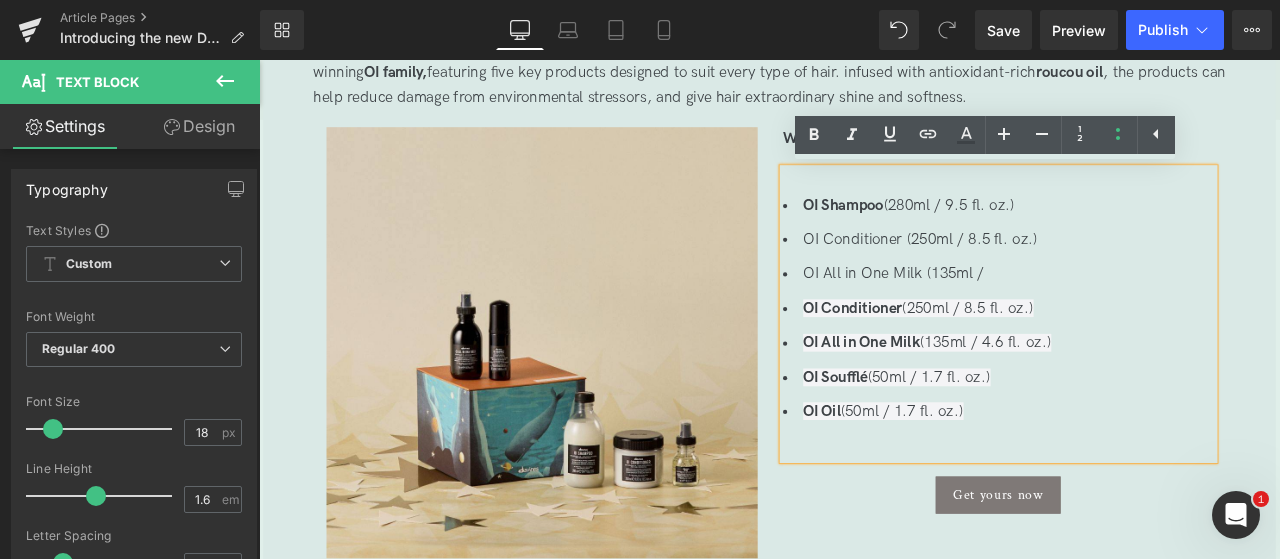 click on "OI All in One Milk (135ml /" at bounding box center (1135, 314) 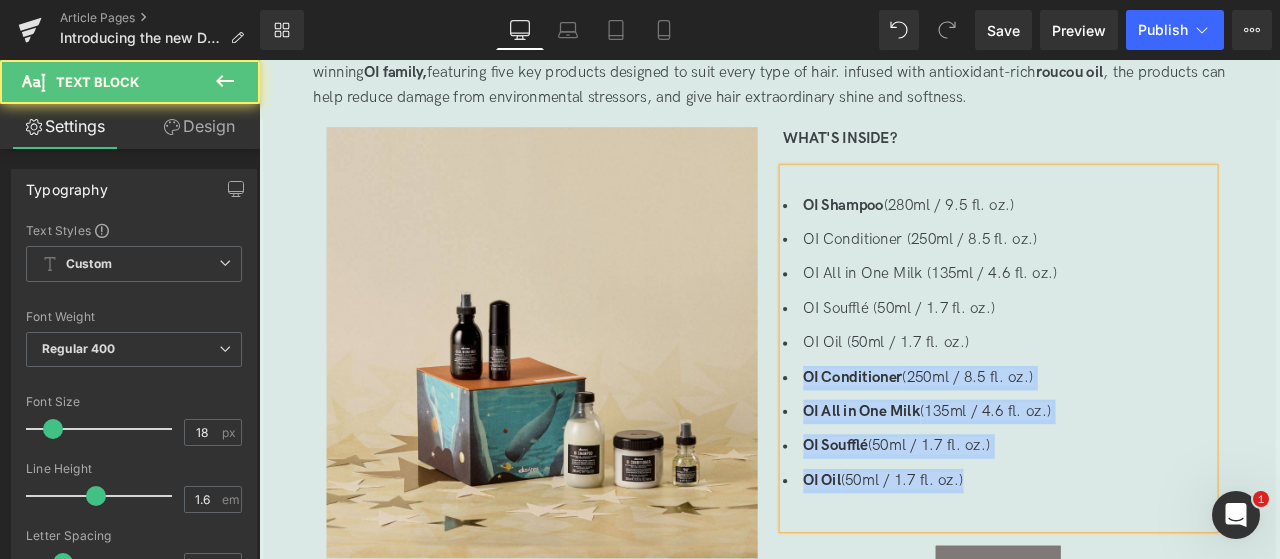 drag, startPoint x: 1118, startPoint y: 556, endPoint x: 860, endPoint y: 415, distance: 294.01532 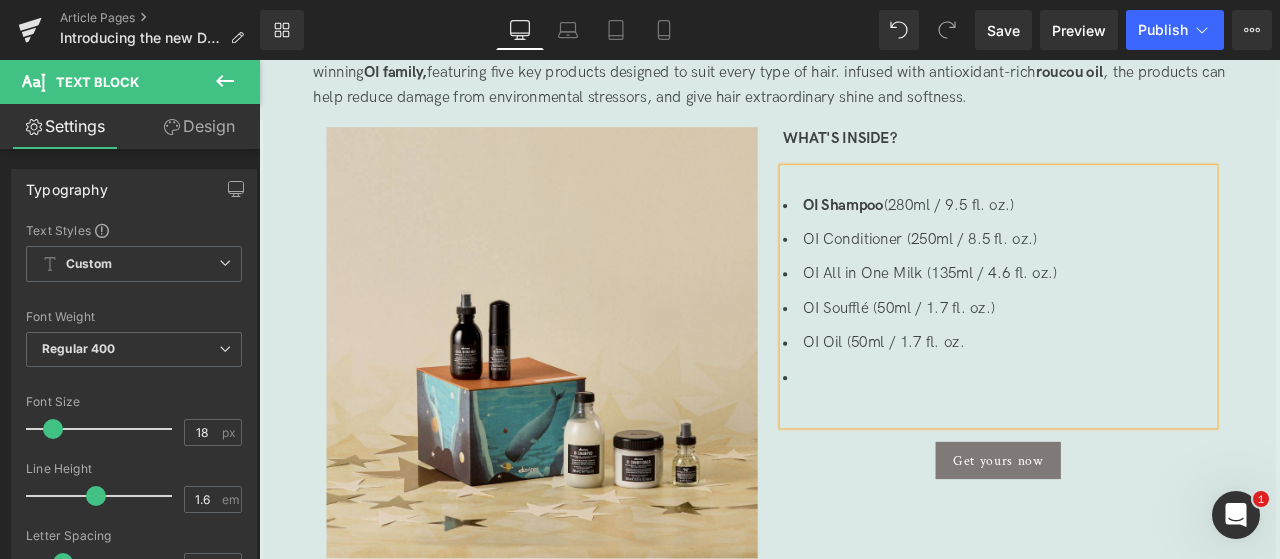 click at bounding box center [1135, 437] 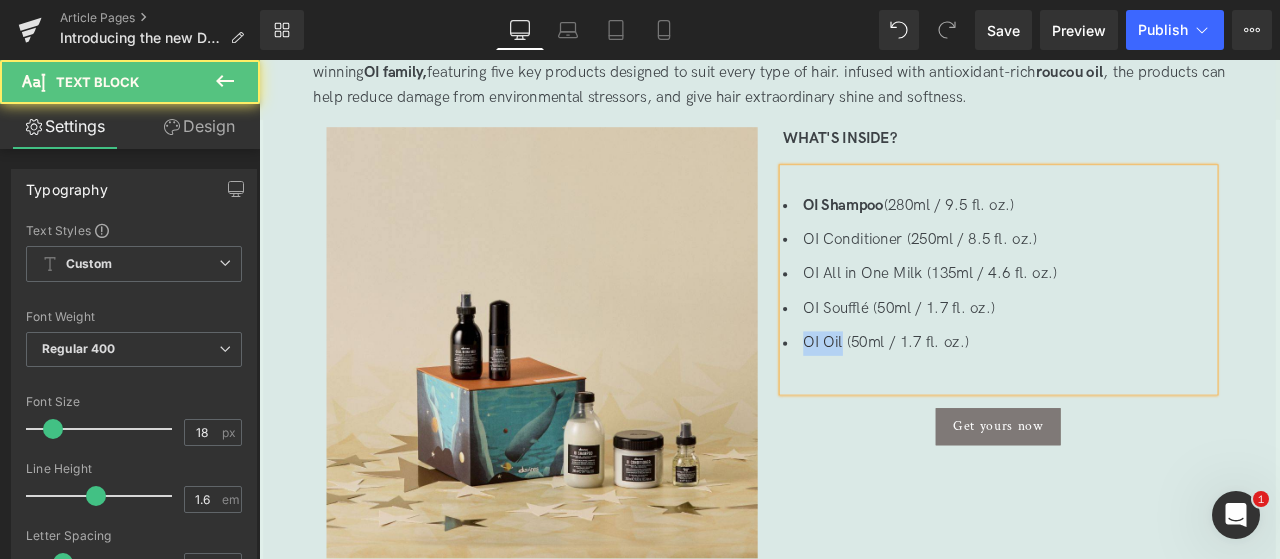drag, startPoint x: 946, startPoint y: 391, endPoint x: 889, endPoint y: 392, distance: 57.00877 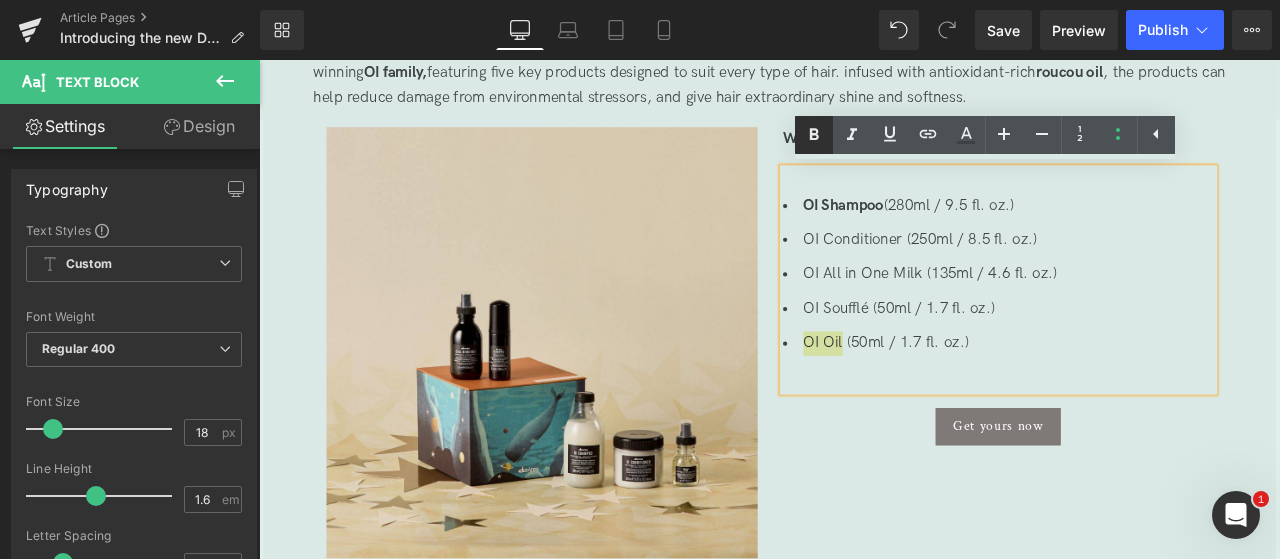 click 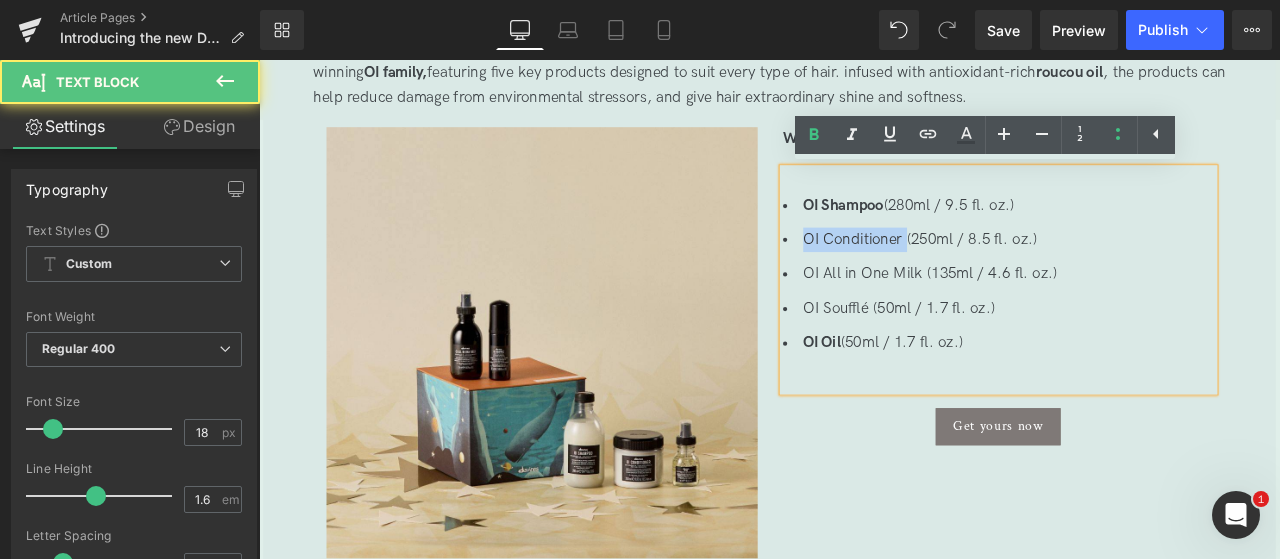 drag, startPoint x: 1024, startPoint y: 272, endPoint x: 892, endPoint y: 265, distance: 132.18547 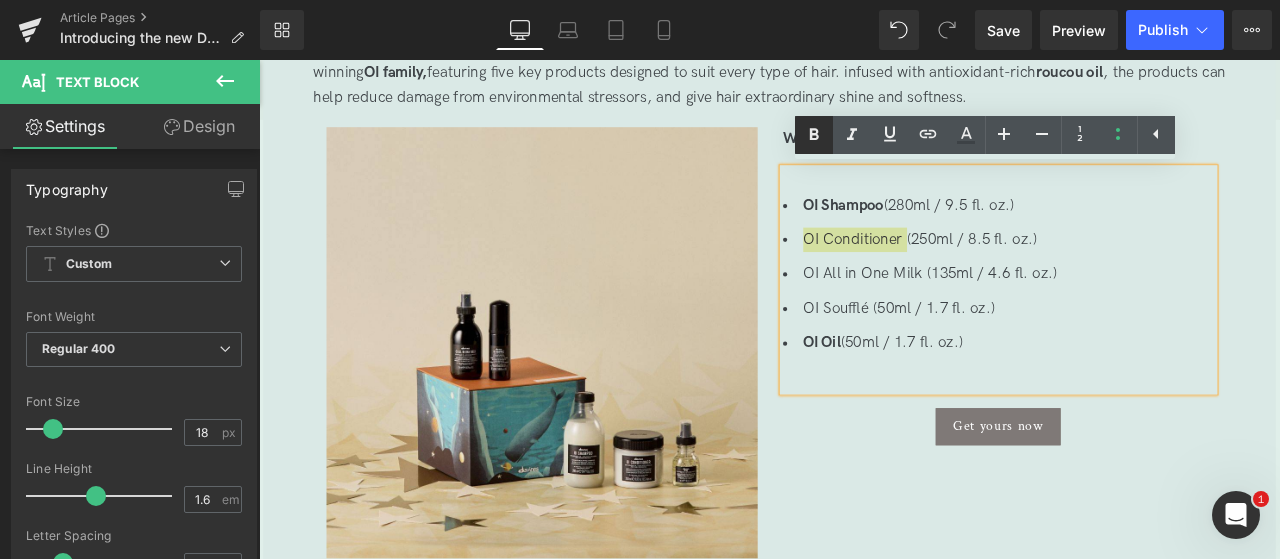 click 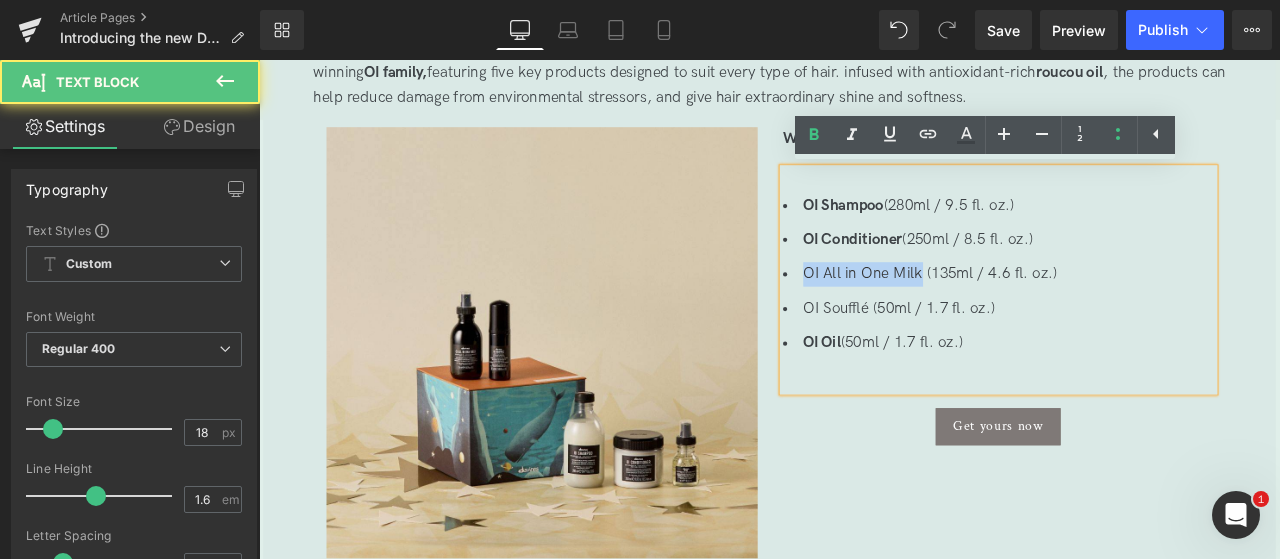 drag, startPoint x: 1037, startPoint y: 310, endPoint x: 899, endPoint y: 319, distance: 138.29317 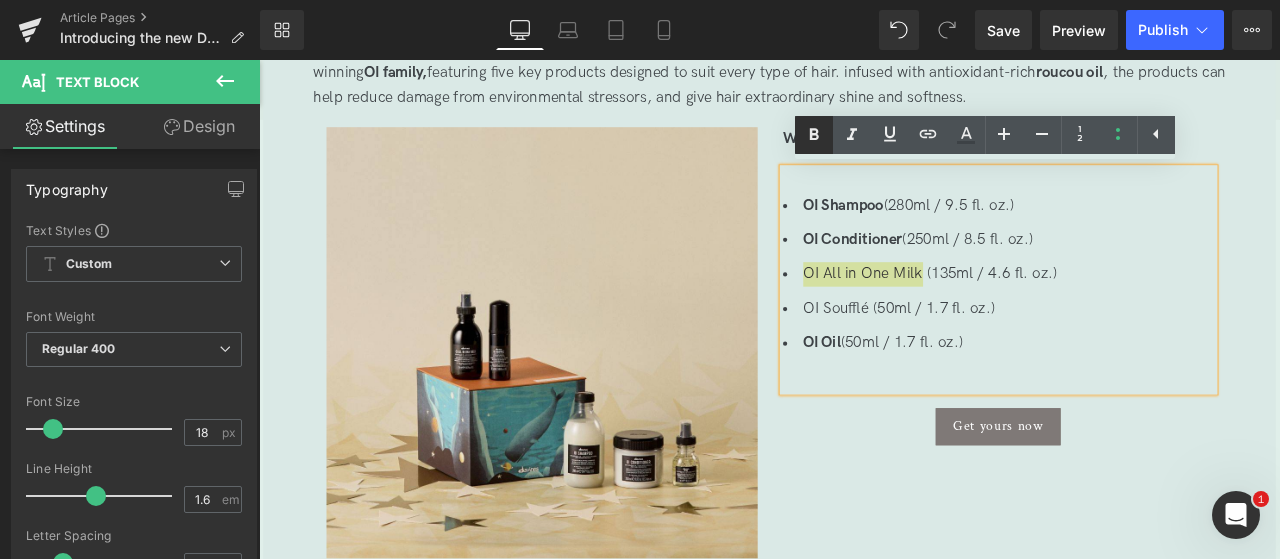 click 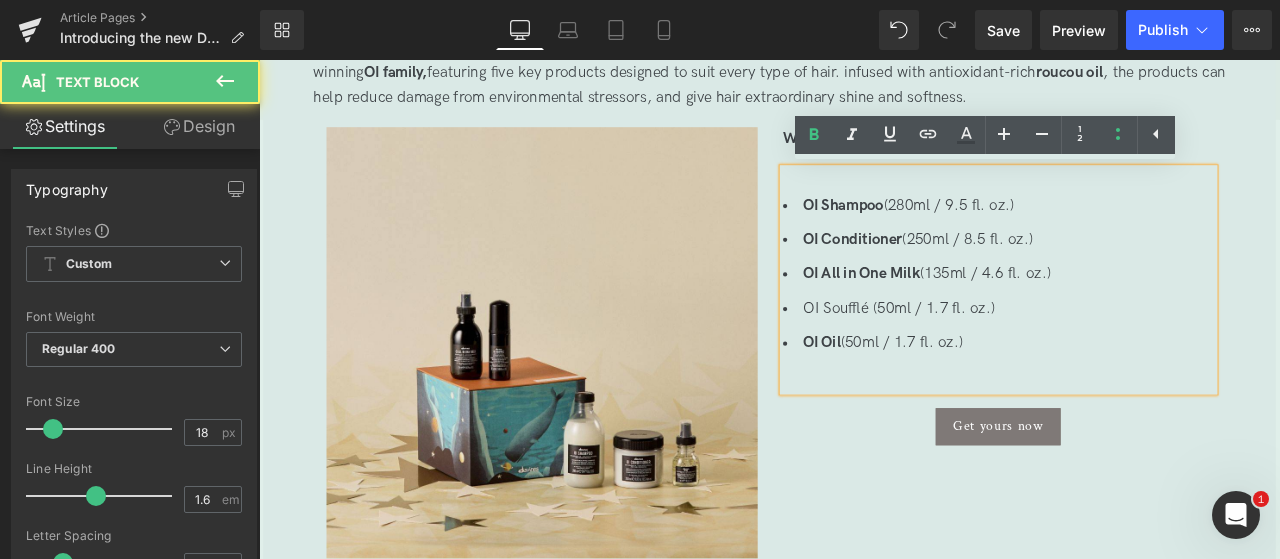 click on "OI Soufflé (50ml / 1.7 fl. oz.)" at bounding box center [1135, 355] 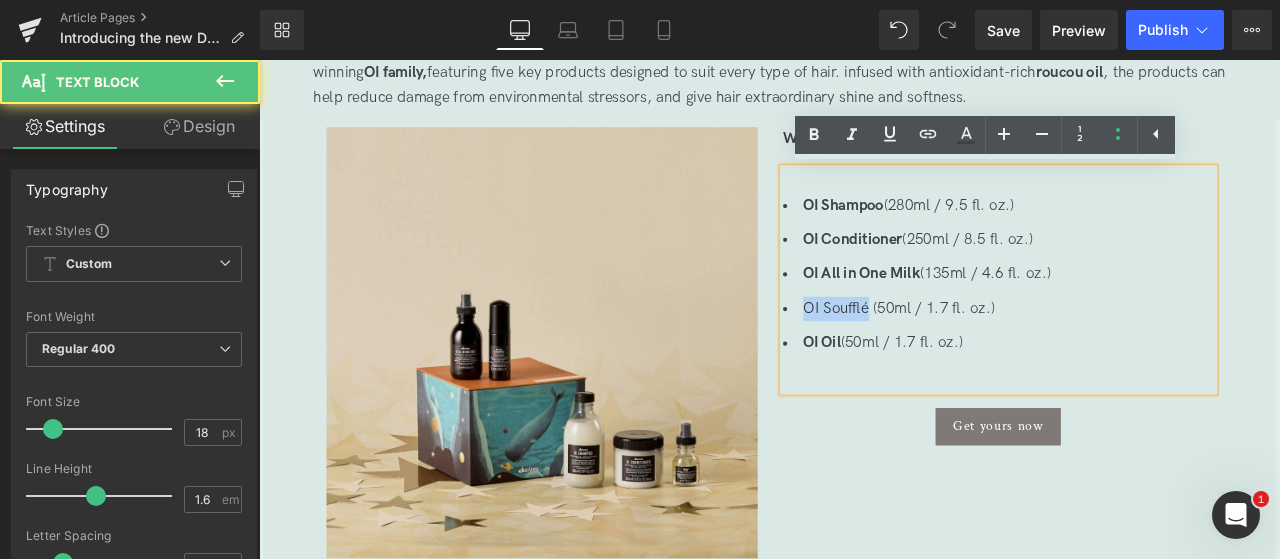 drag, startPoint x: 975, startPoint y: 356, endPoint x: 899, endPoint y: 356, distance: 76 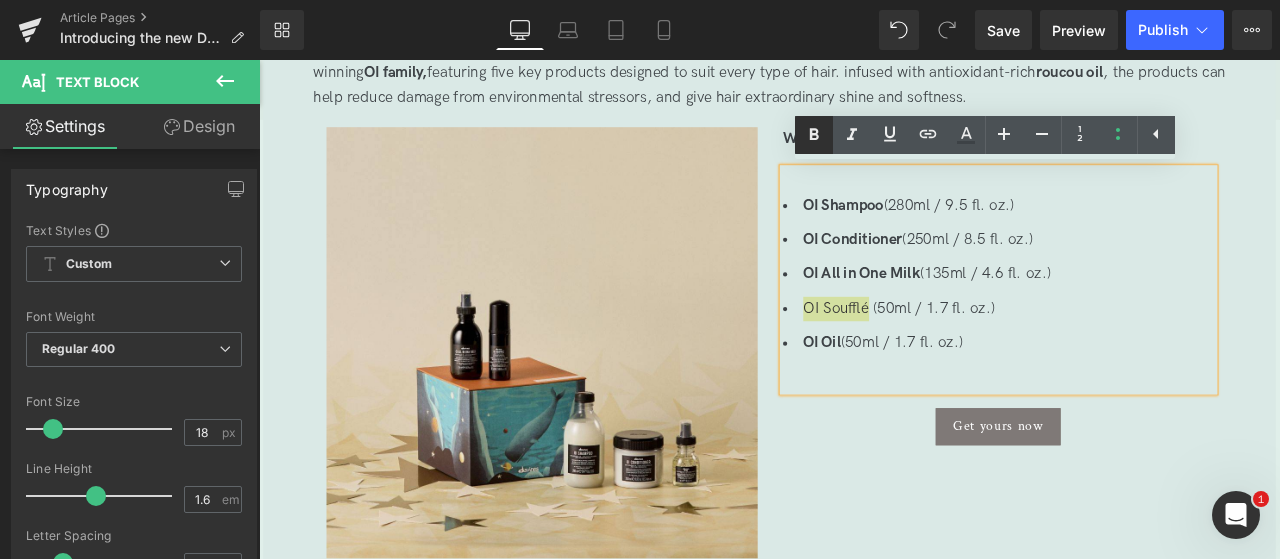 click 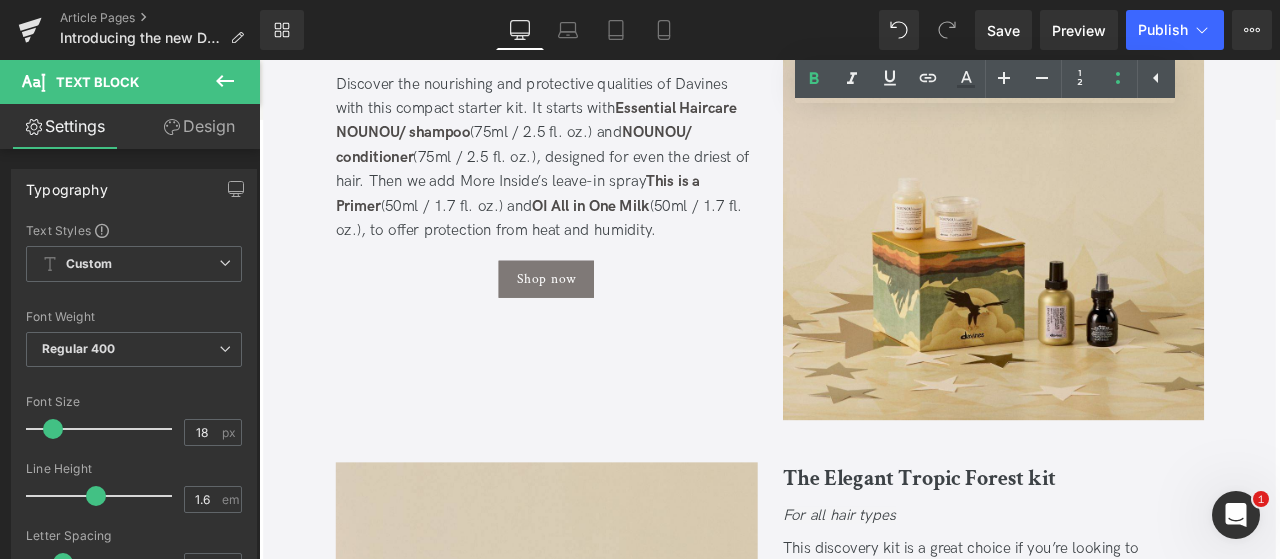 scroll, scrollTop: 2233, scrollLeft: 0, axis: vertical 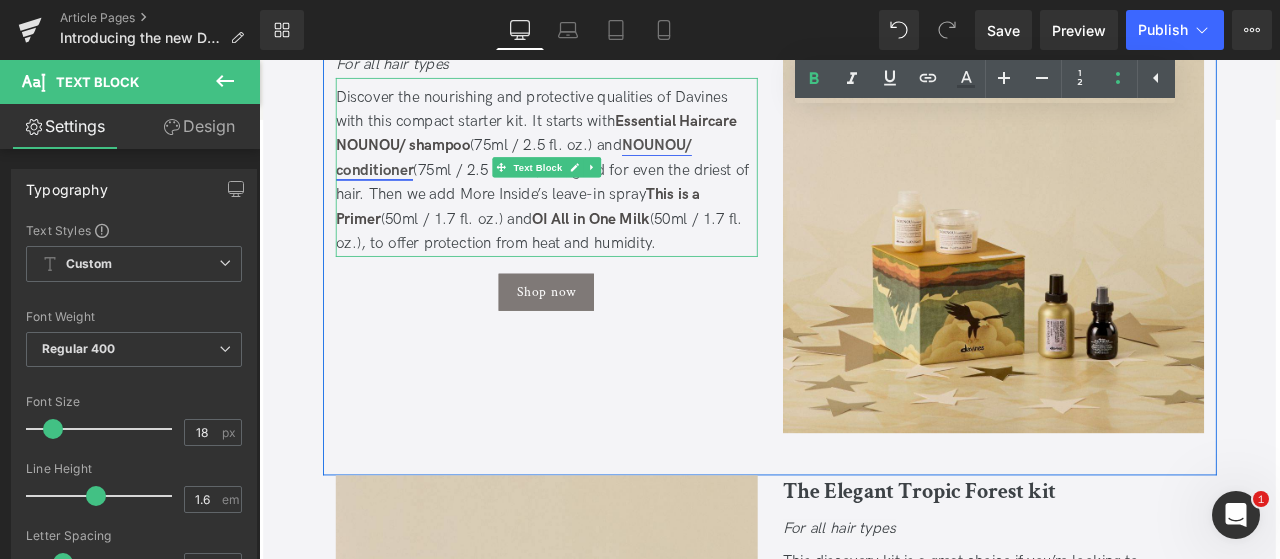 click on "NOUNOU/ conditioner" at bounding box center [561, 176] 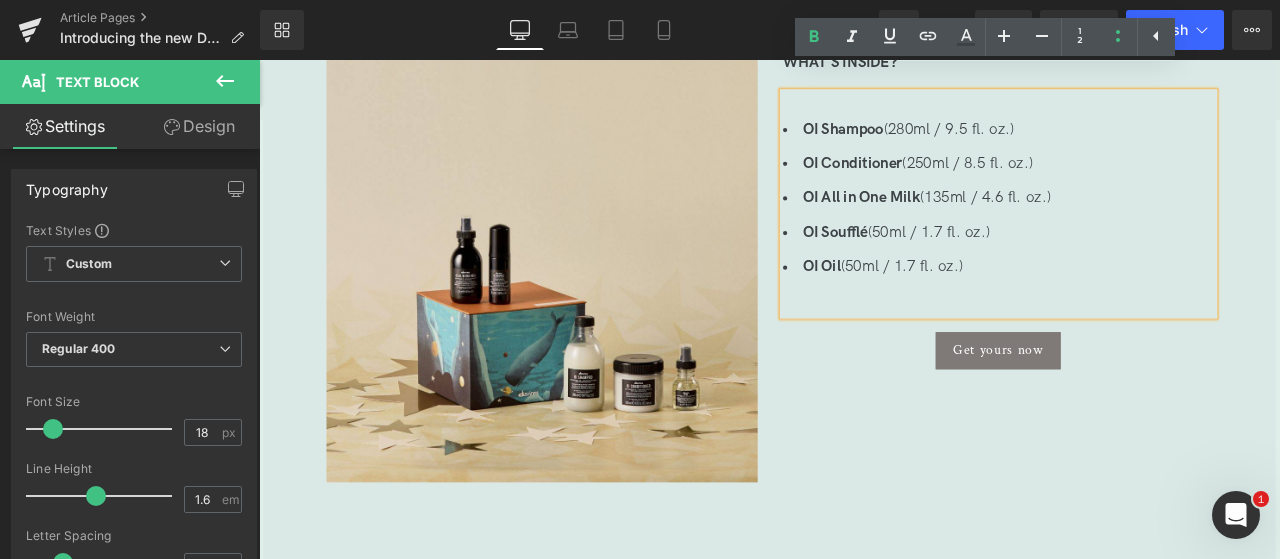 scroll, scrollTop: 1328, scrollLeft: 0, axis: vertical 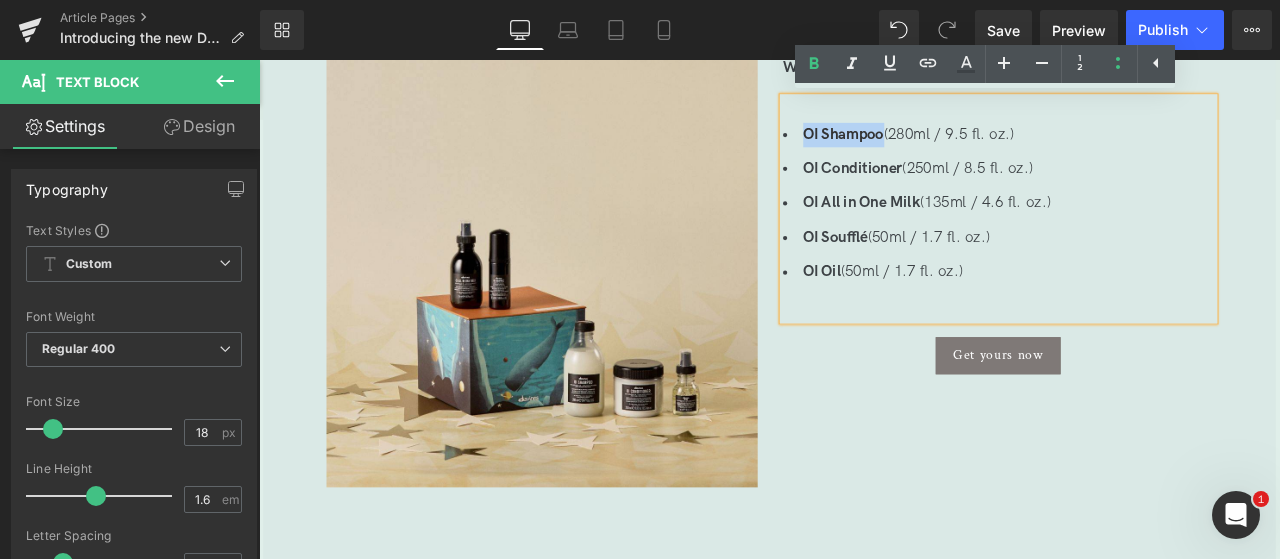 drag, startPoint x: 1000, startPoint y: 154, endPoint x: 903, endPoint y: 148, distance: 97.18539 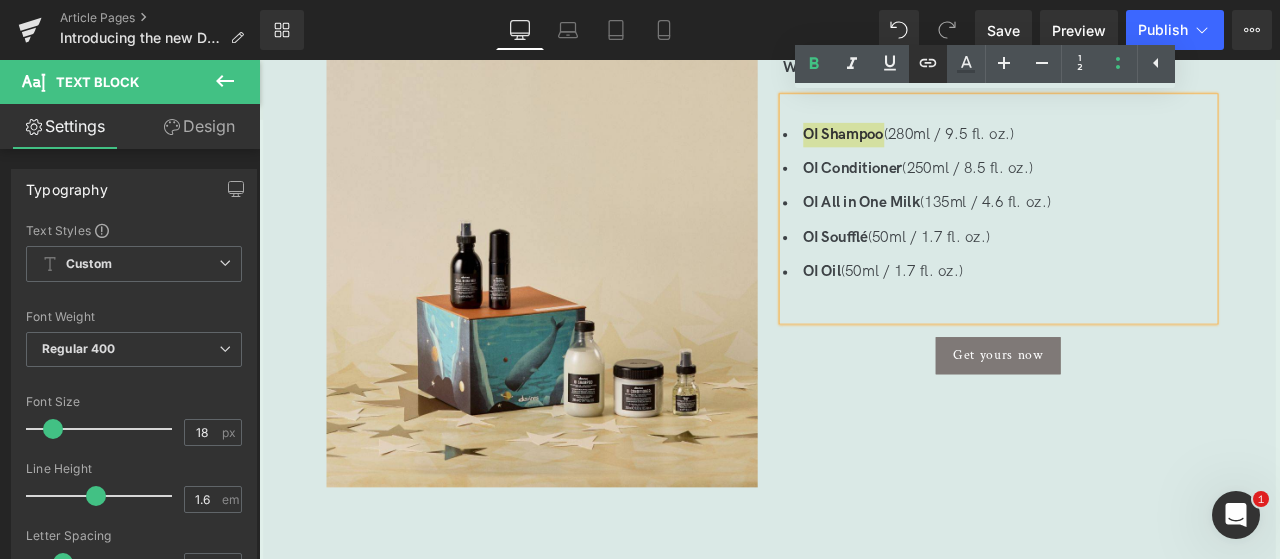 click 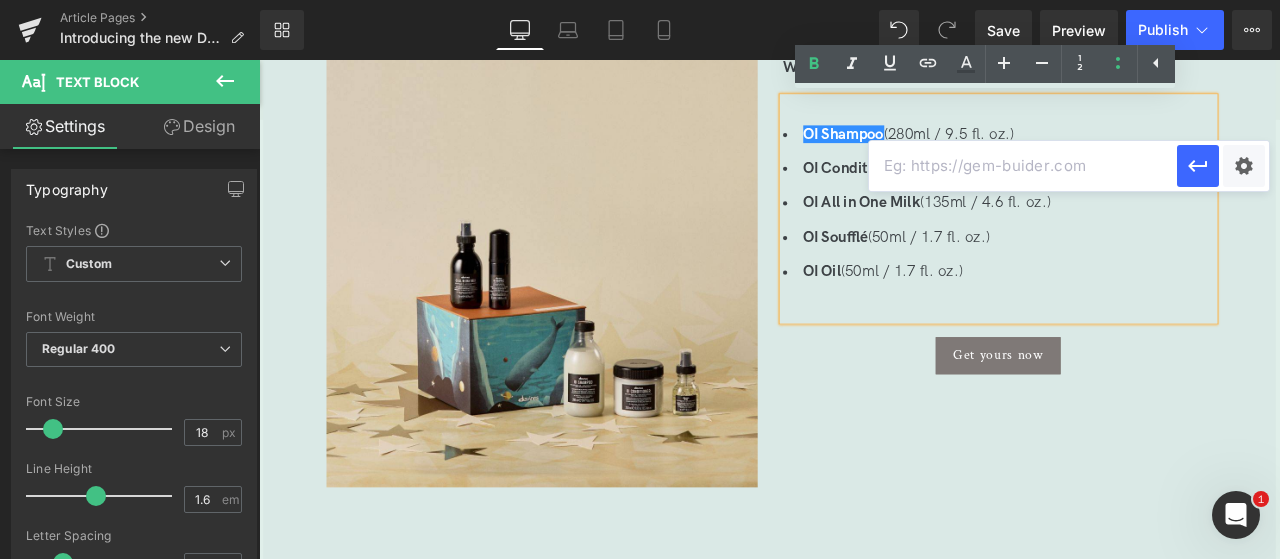 click at bounding box center (1023, 166) 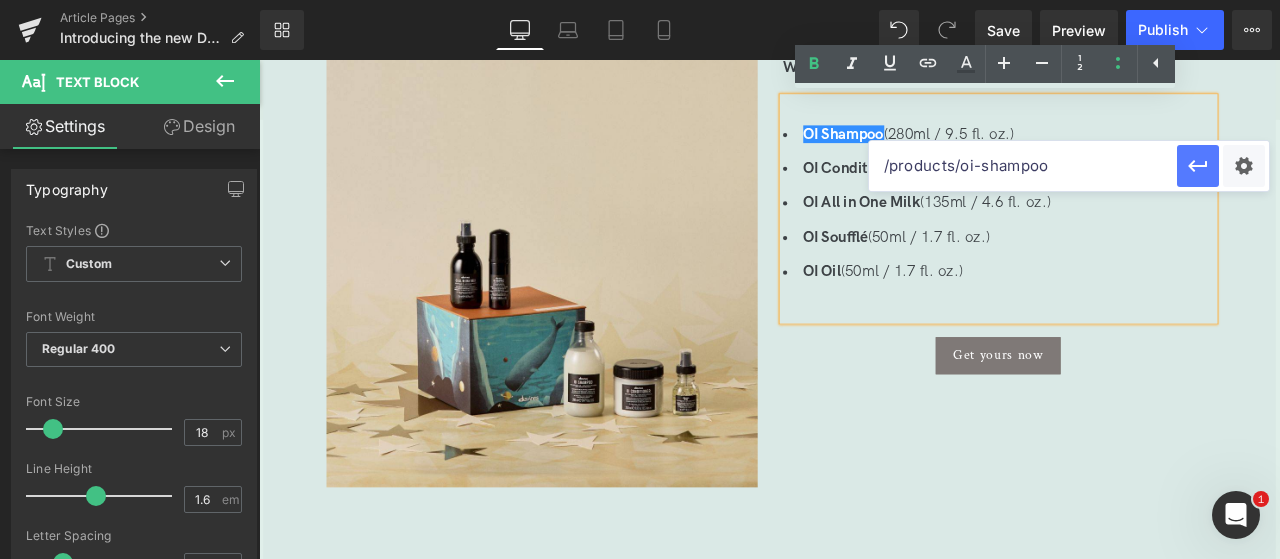 type on "/products/oi-shampoo" 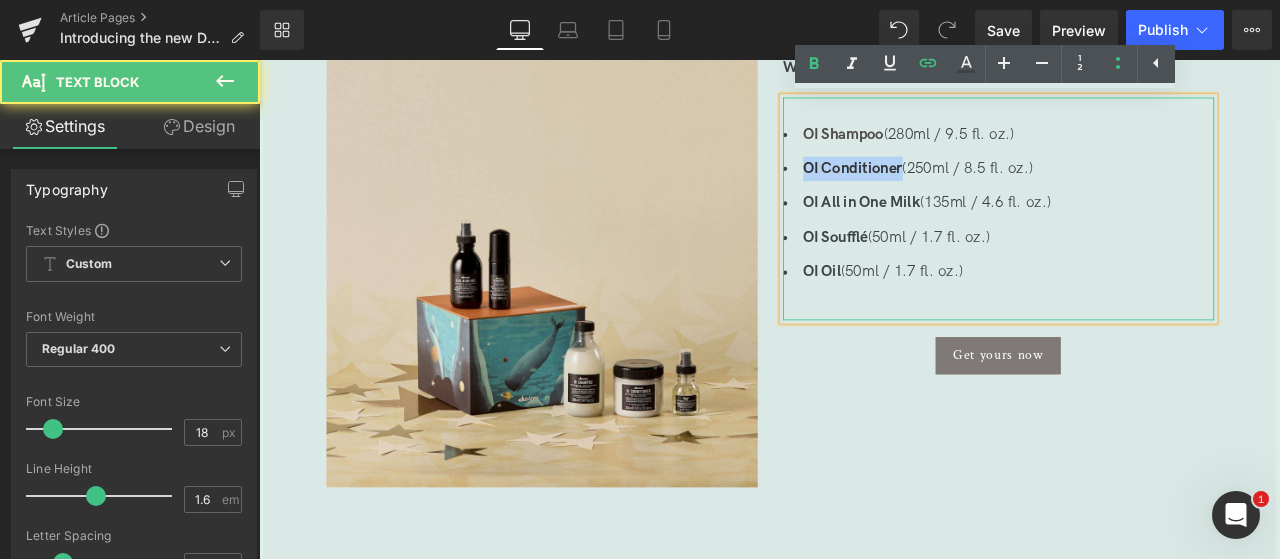 drag, startPoint x: 1020, startPoint y: 183, endPoint x: 885, endPoint y: 180, distance: 135.03333 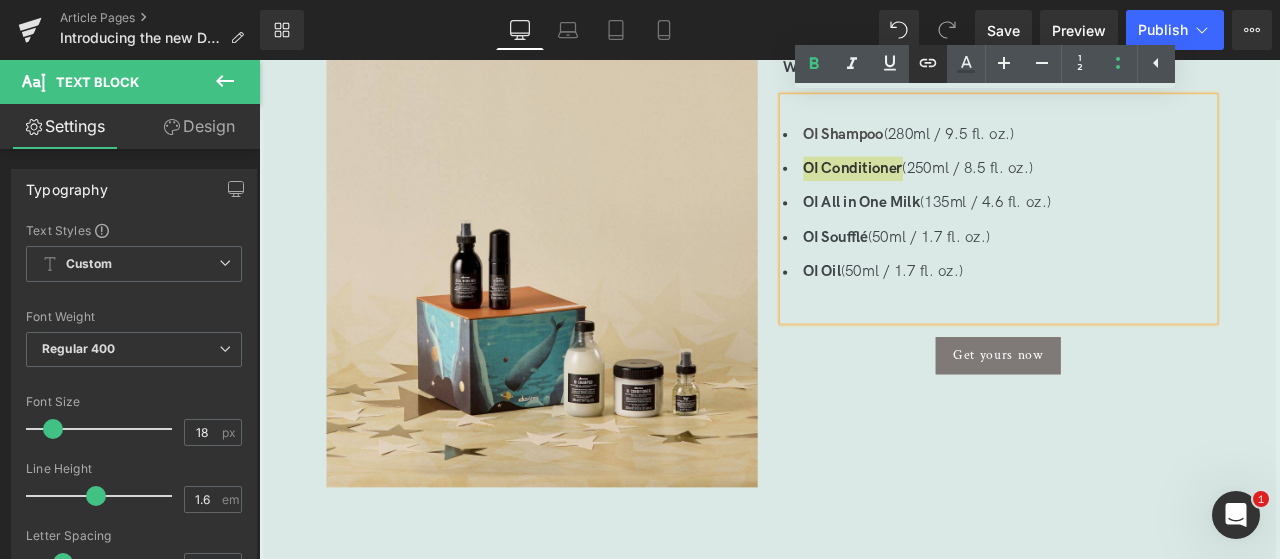 click 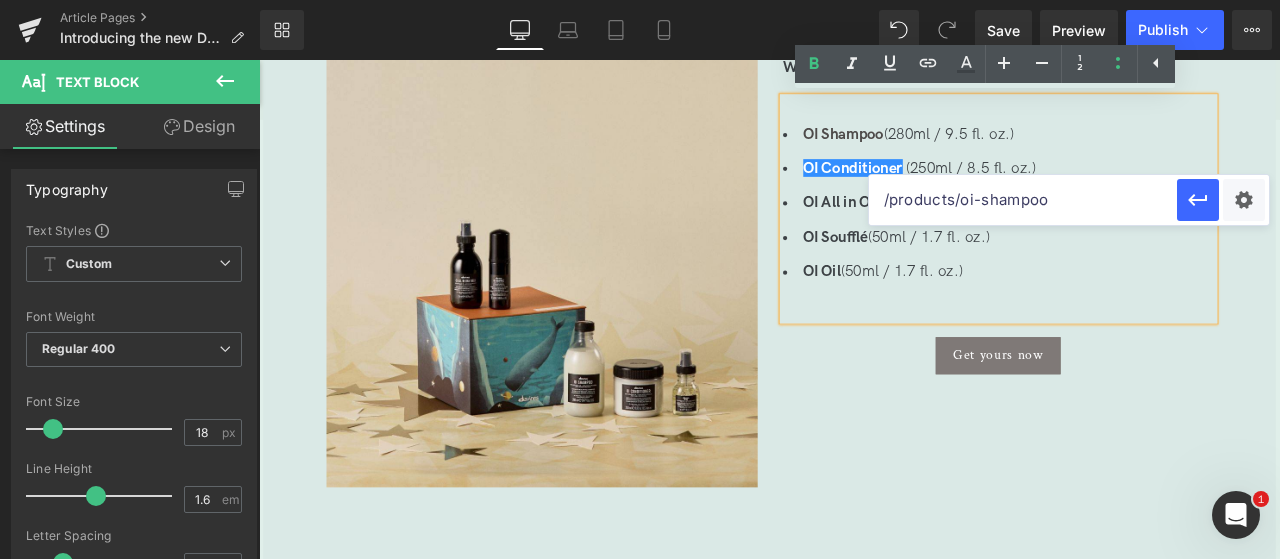 click on "/products/oi-shampoo" at bounding box center [1023, 200] 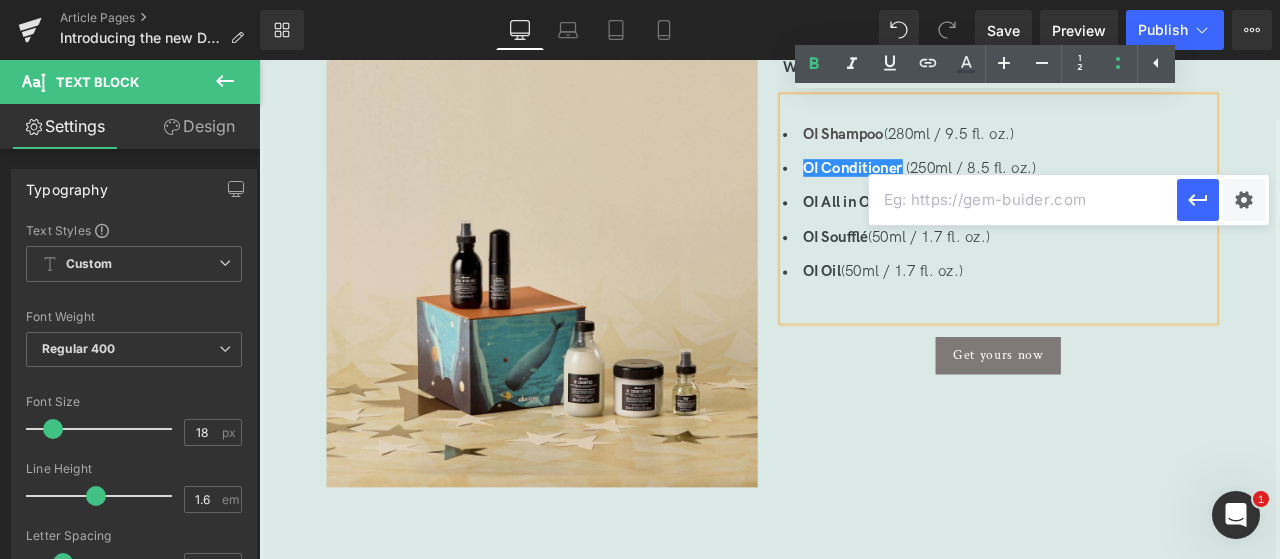 paste on "m/products/oi-conditioner" 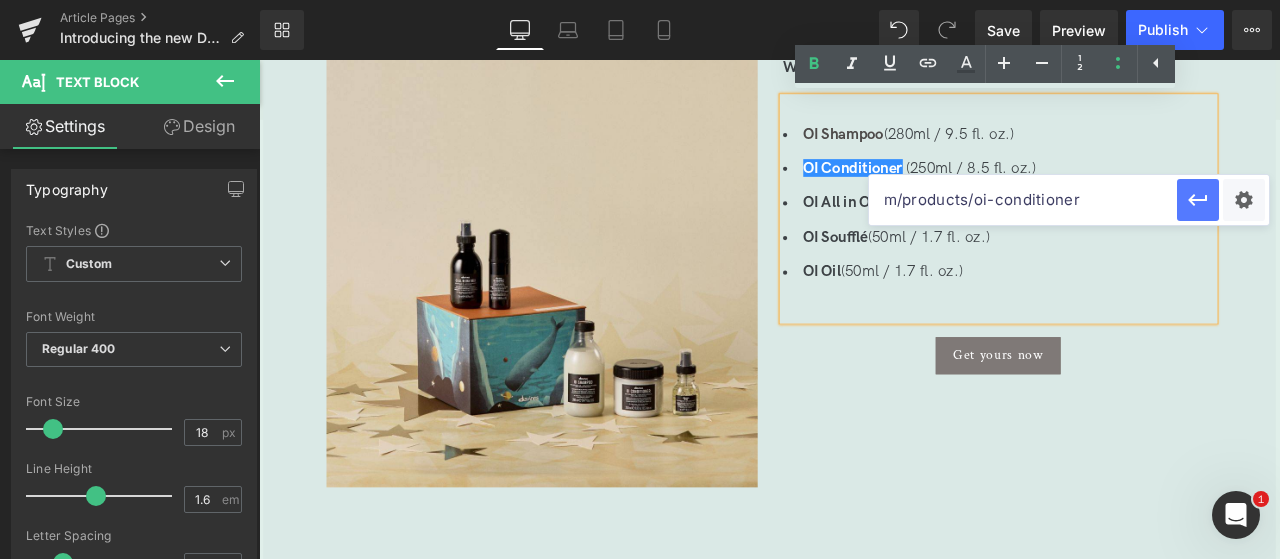click 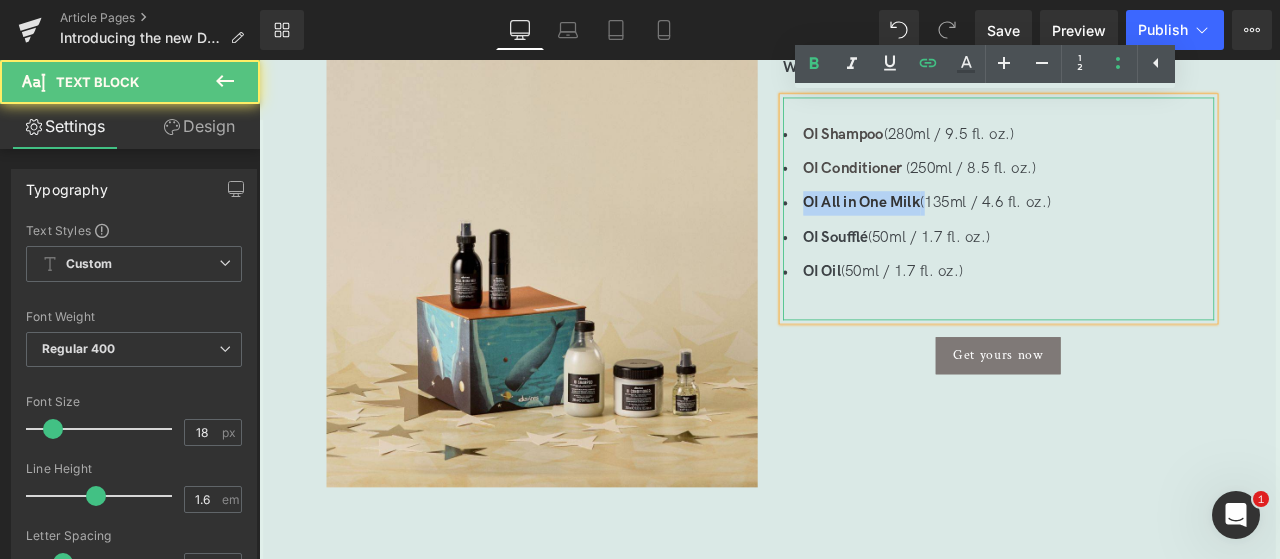 drag, startPoint x: 1044, startPoint y: 235, endPoint x: 891, endPoint y: 219, distance: 153.83432 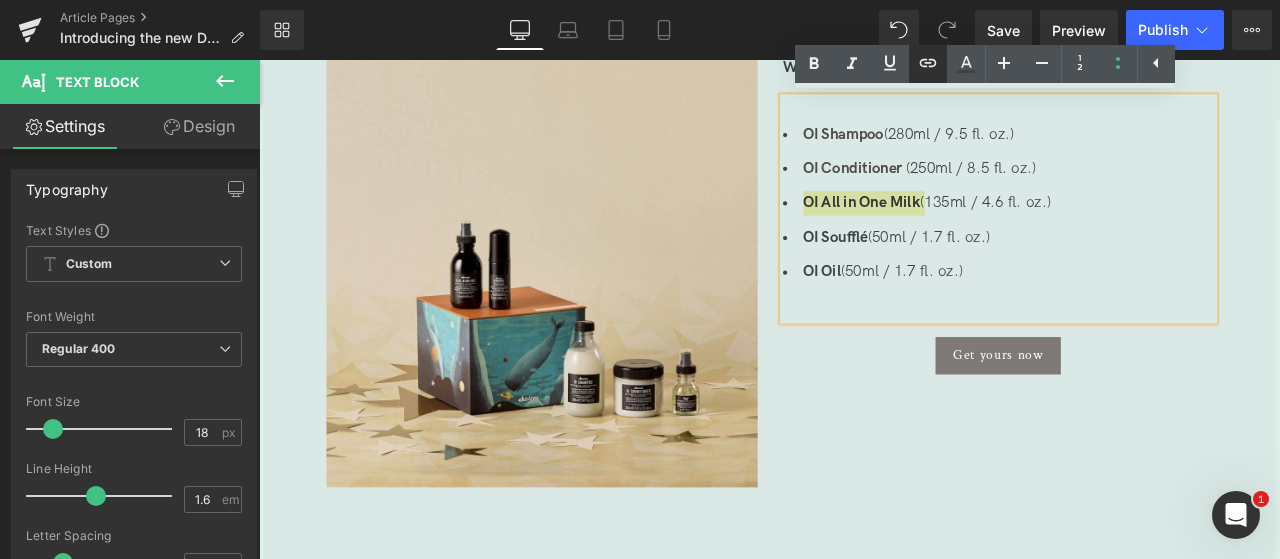 click 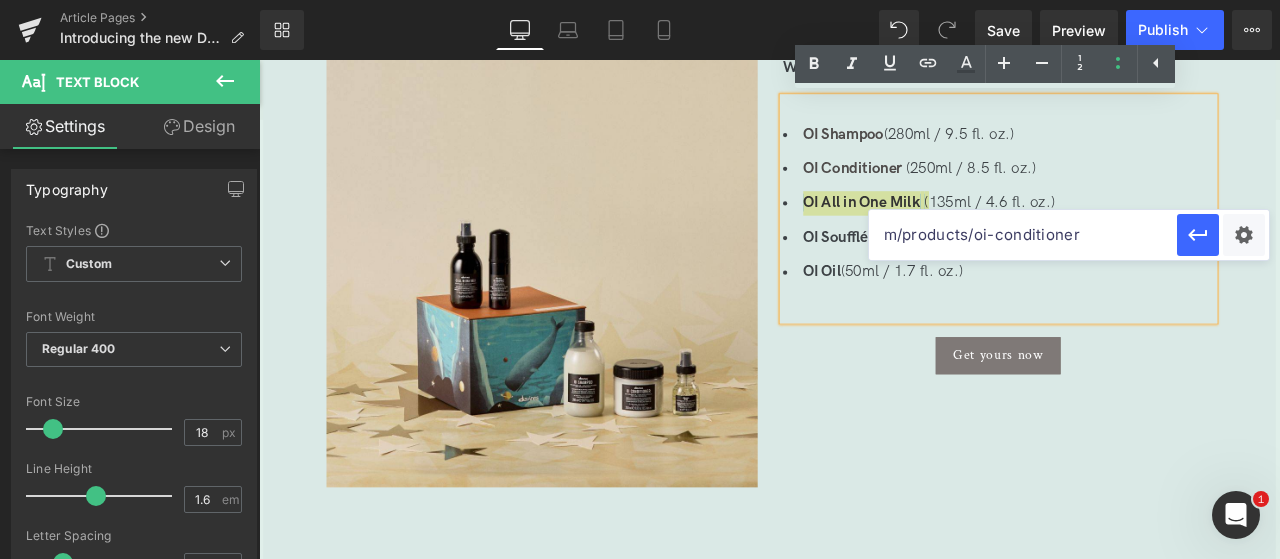click on "m/products/oi-conditioner" at bounding box center [1023, 235] 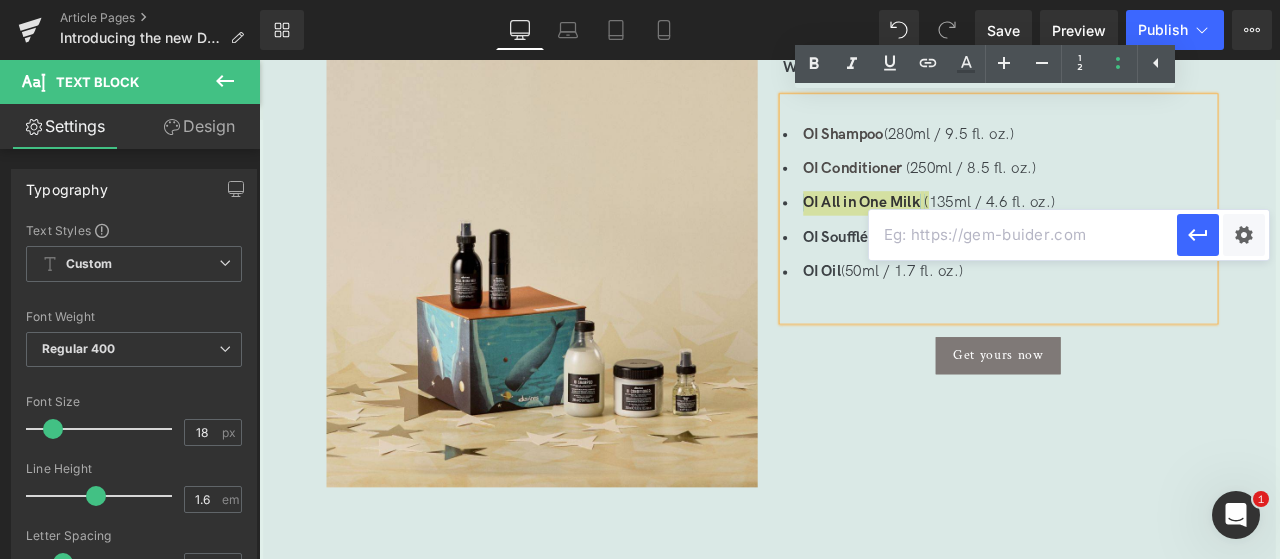 paste on "/products/oi-all-in-one-milk" 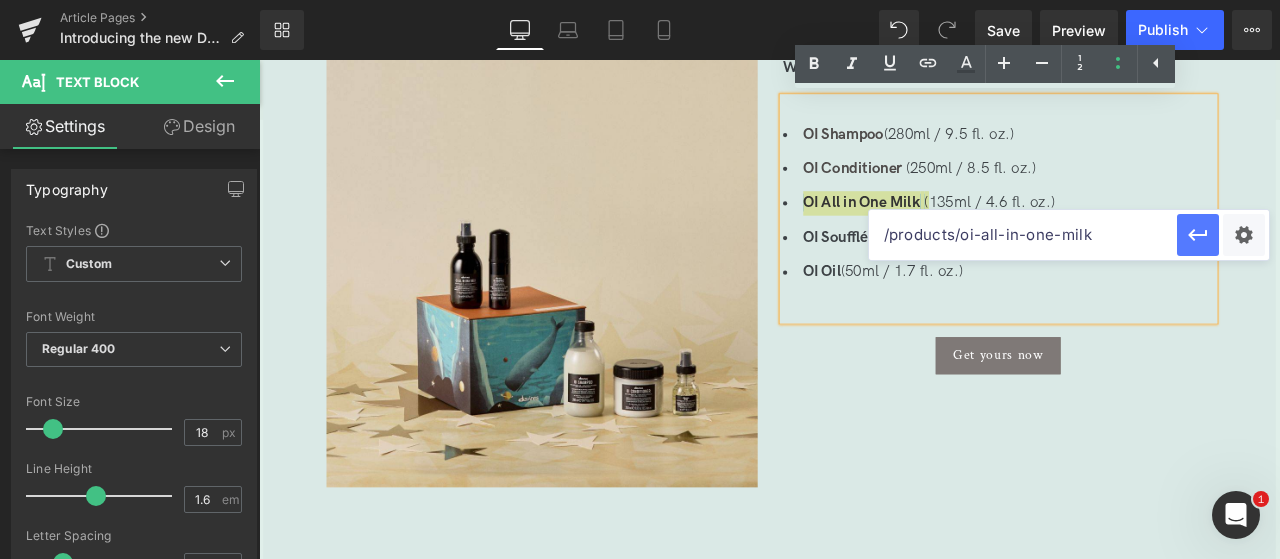 type on "/products/oi-all-in-one-milk" 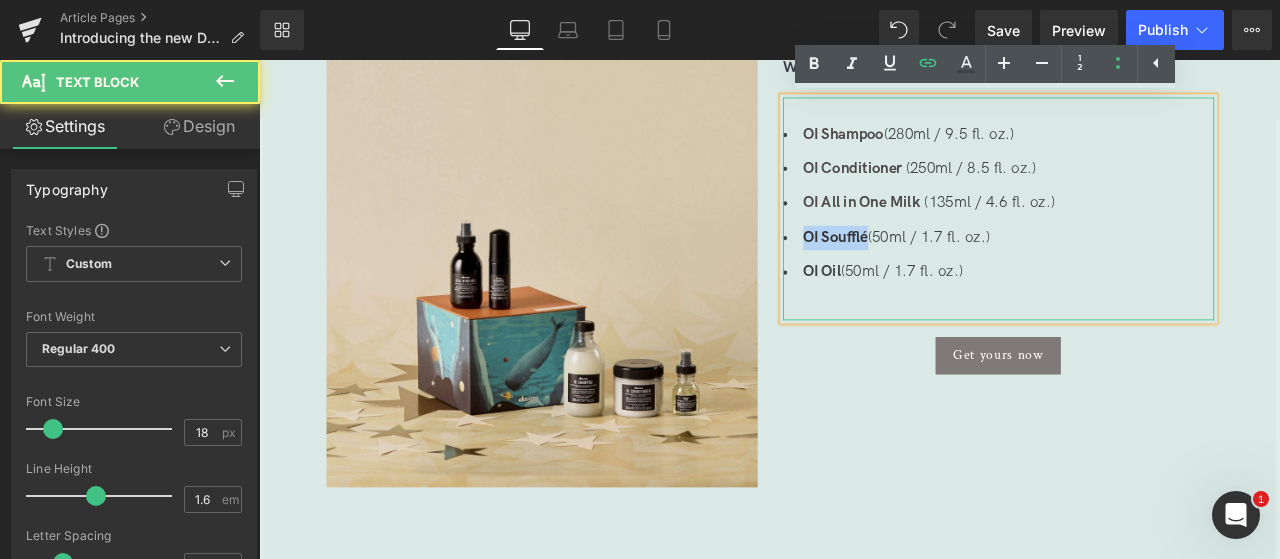 drag, startPoint x: 979, startPoint y: 270, endPoint x: 897, endPoint y: 263, distance: 82.29824 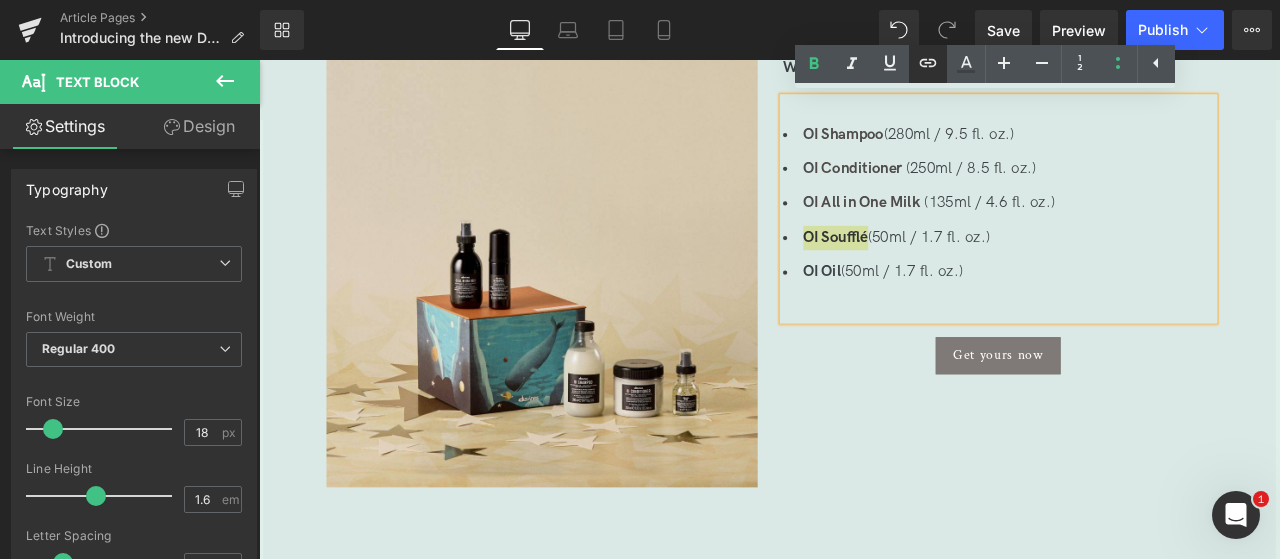 click 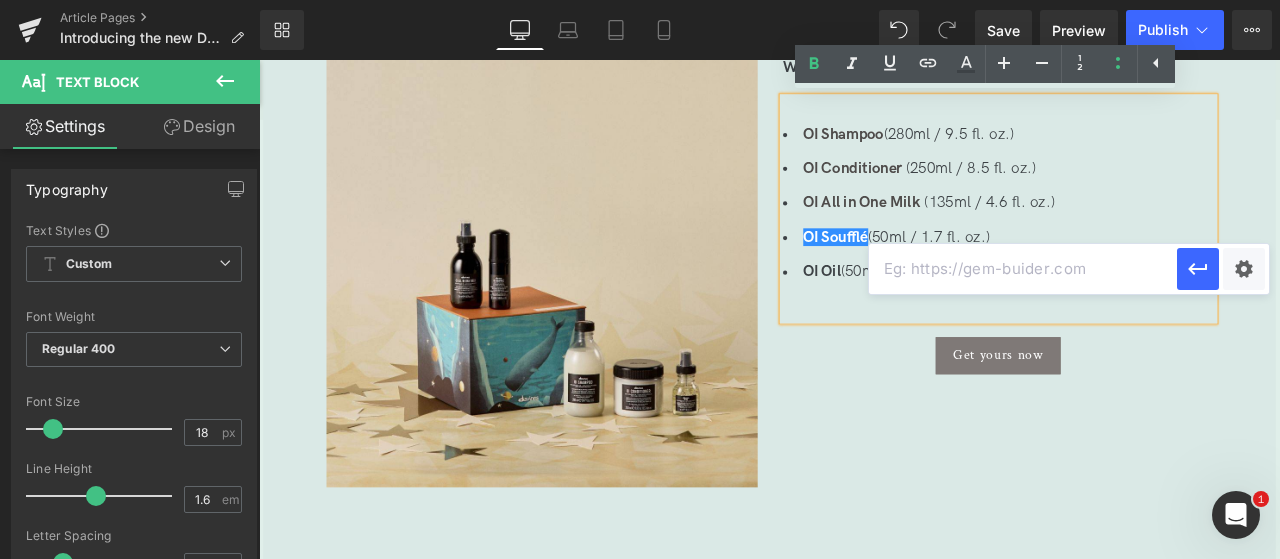 click at bounding box center (1023, 269) 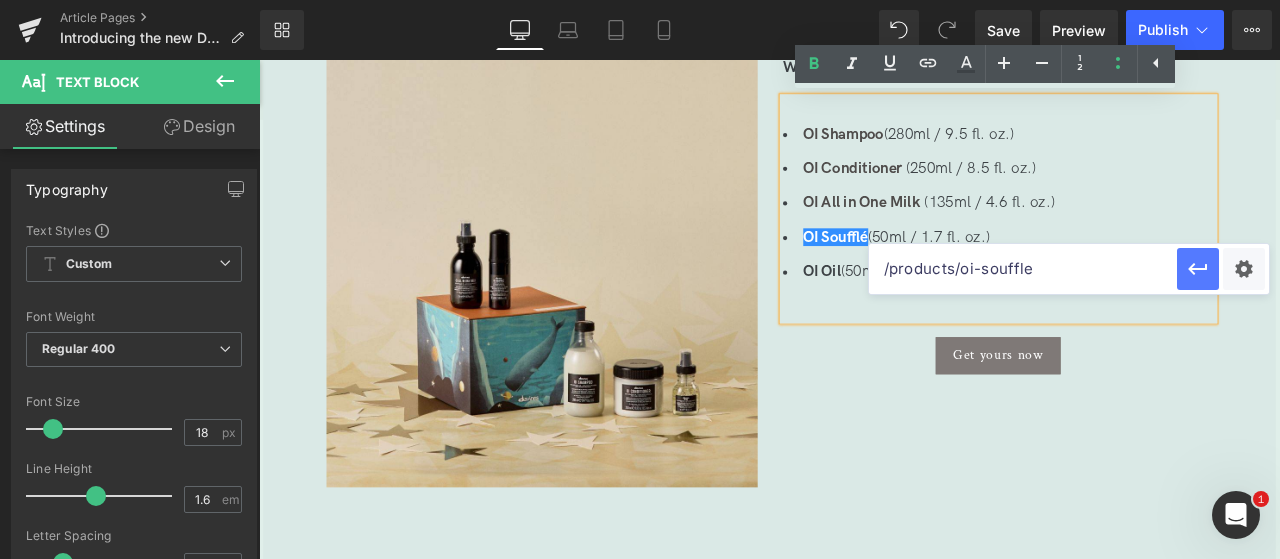 type on "/products/oi-souffle" 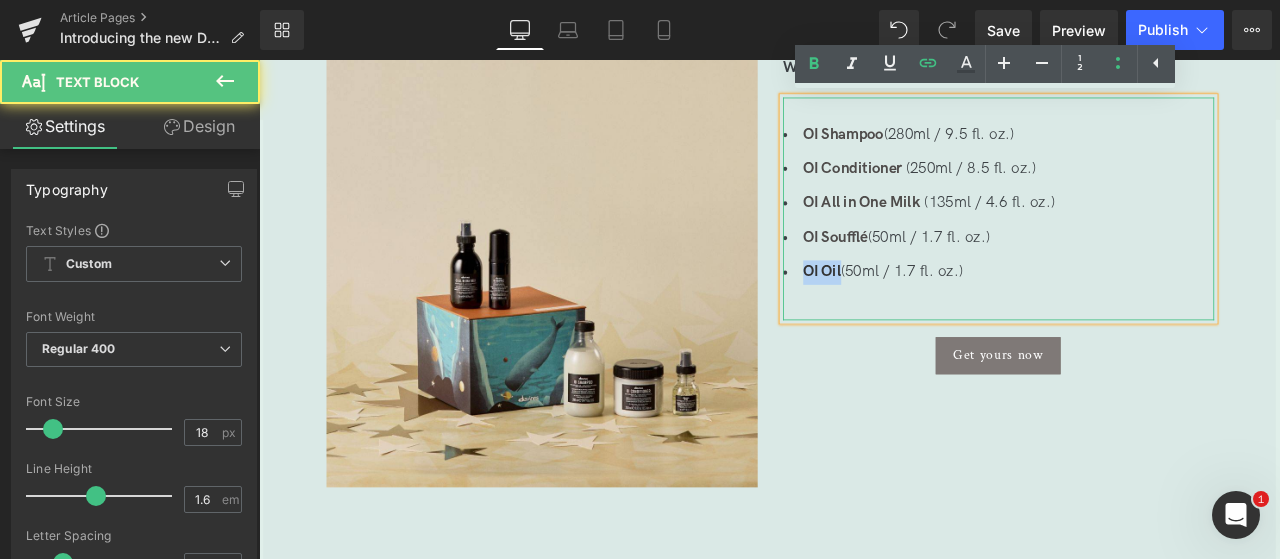 drag, startPoint x: 945, startPoint y: 306, endPoint x: 894, endPoint y: 306, distance: 51 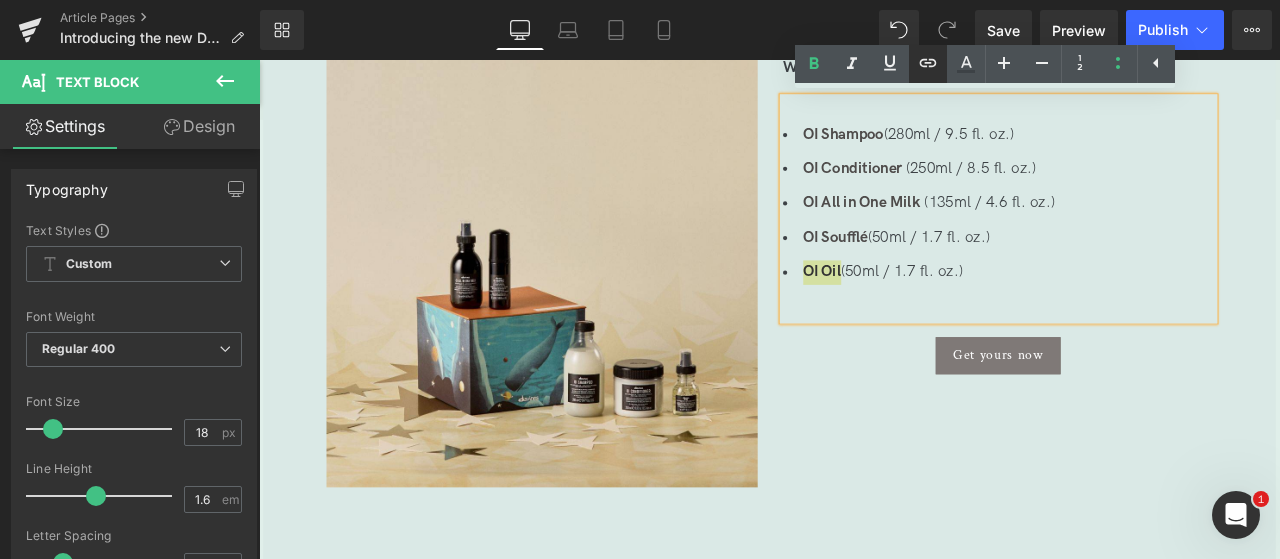 click 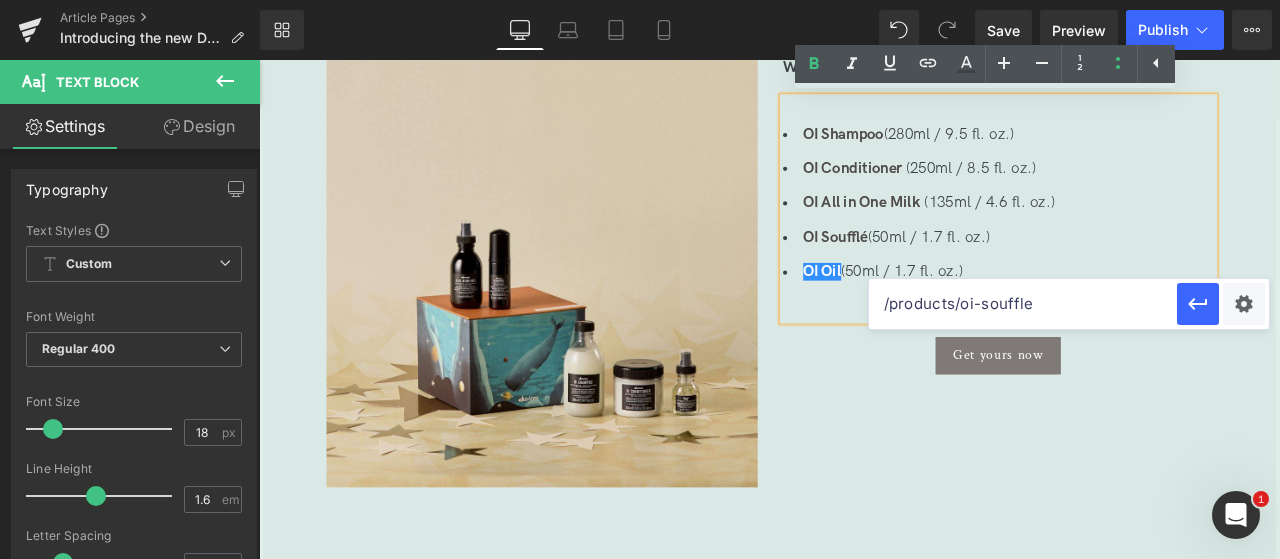 click on "/products/oi-souffle" at bounding box center [1023, 304] 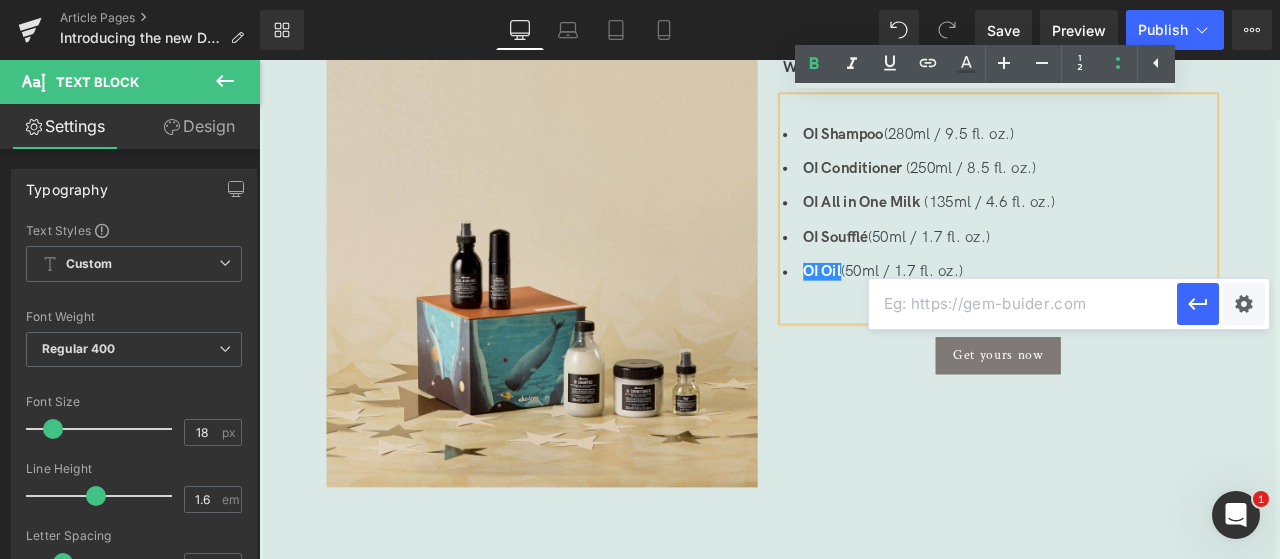 paste on "/products/oi-oil" 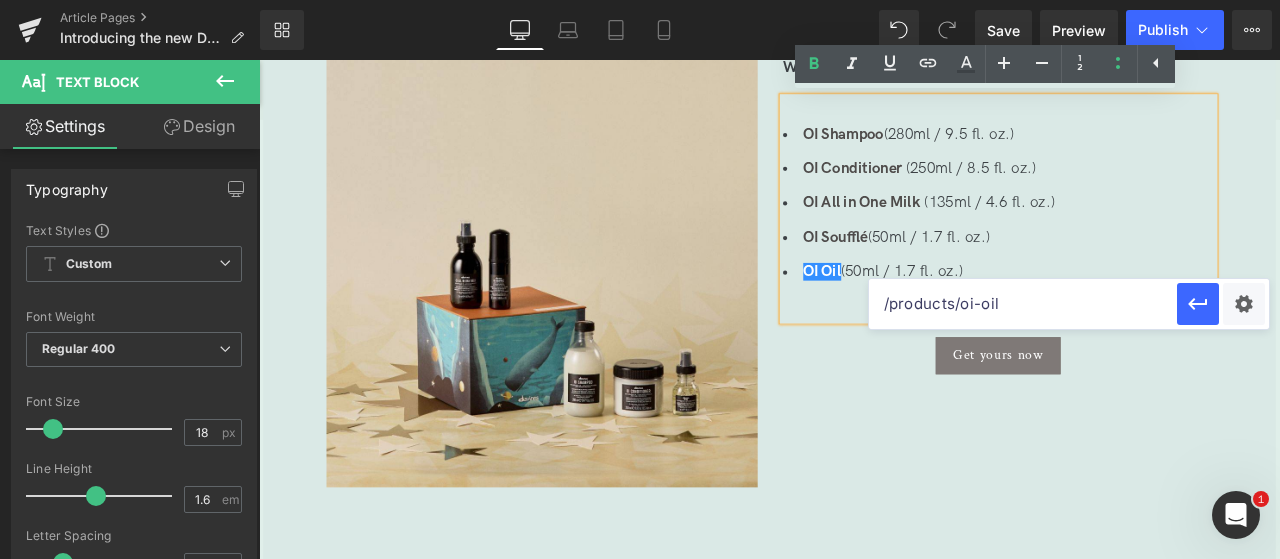 click on "/products/oi-oil" at bounding box center (1023, 304) 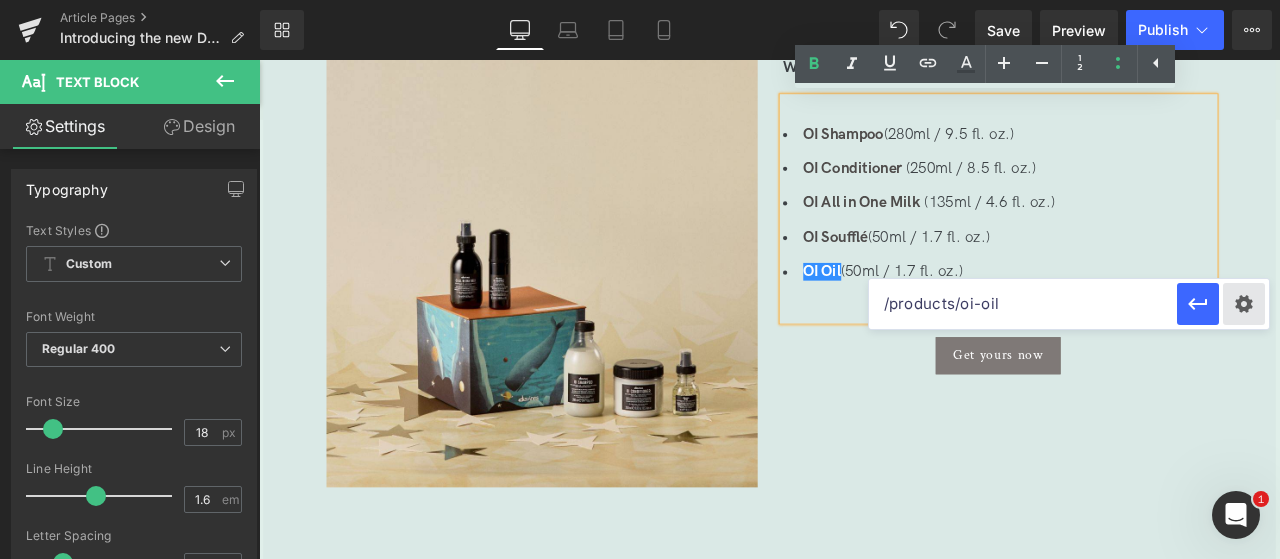 click on "Text Color Highlight Color #333333   Edit or remove link:   Edit   -   Unlink   -   Cancel             /products/oi-oil" at bounding box center (640, 0) 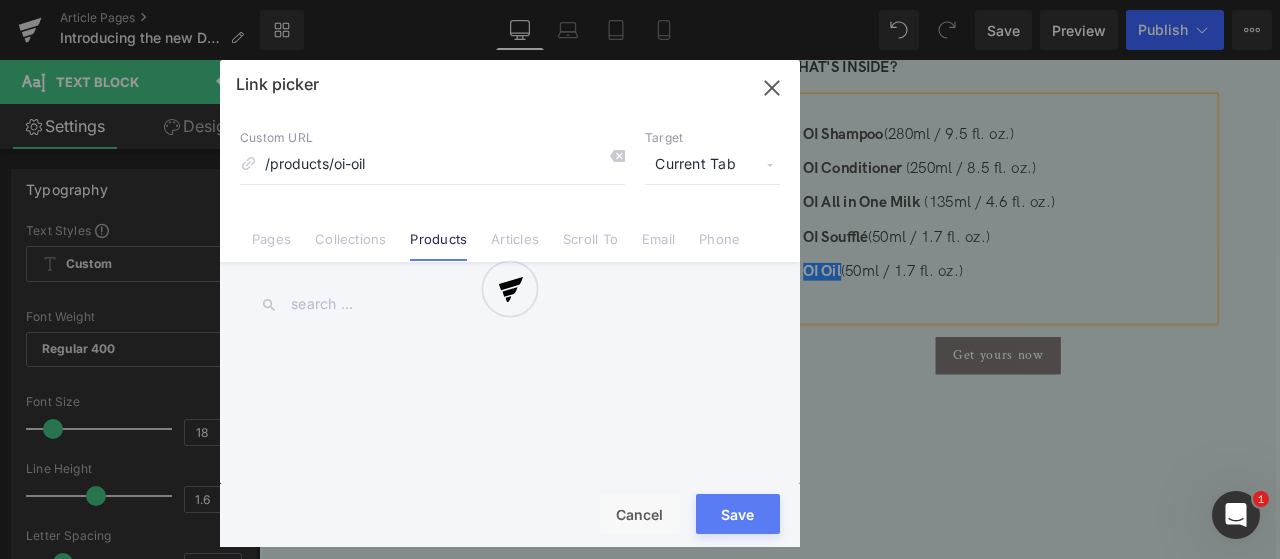 click at bounding box center (510, 303) 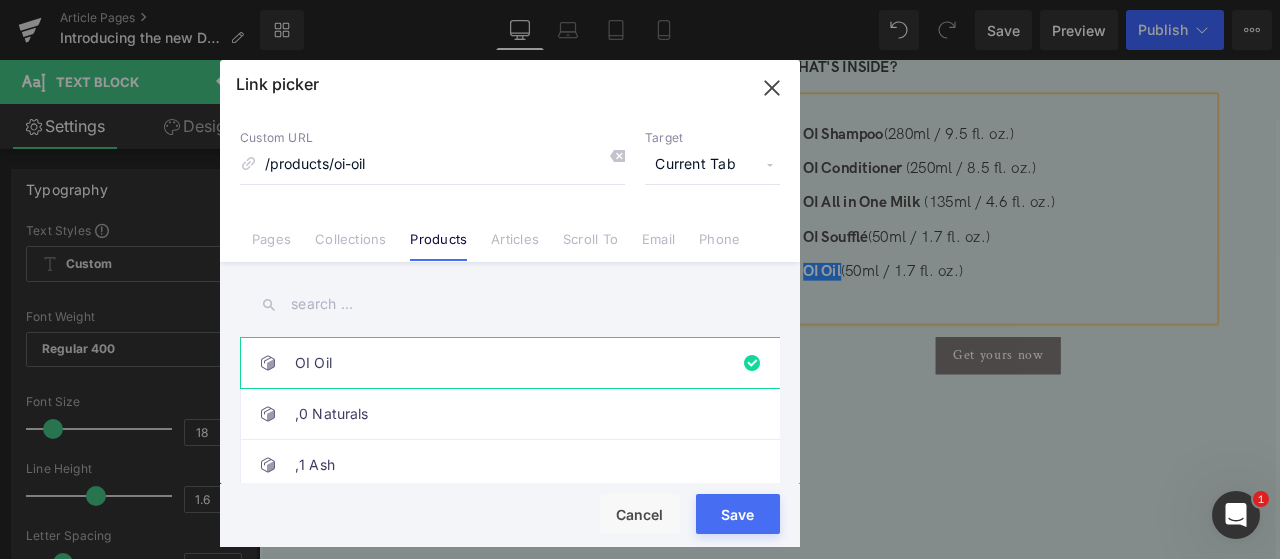 click on "Save" at bounding box center (738, 514) 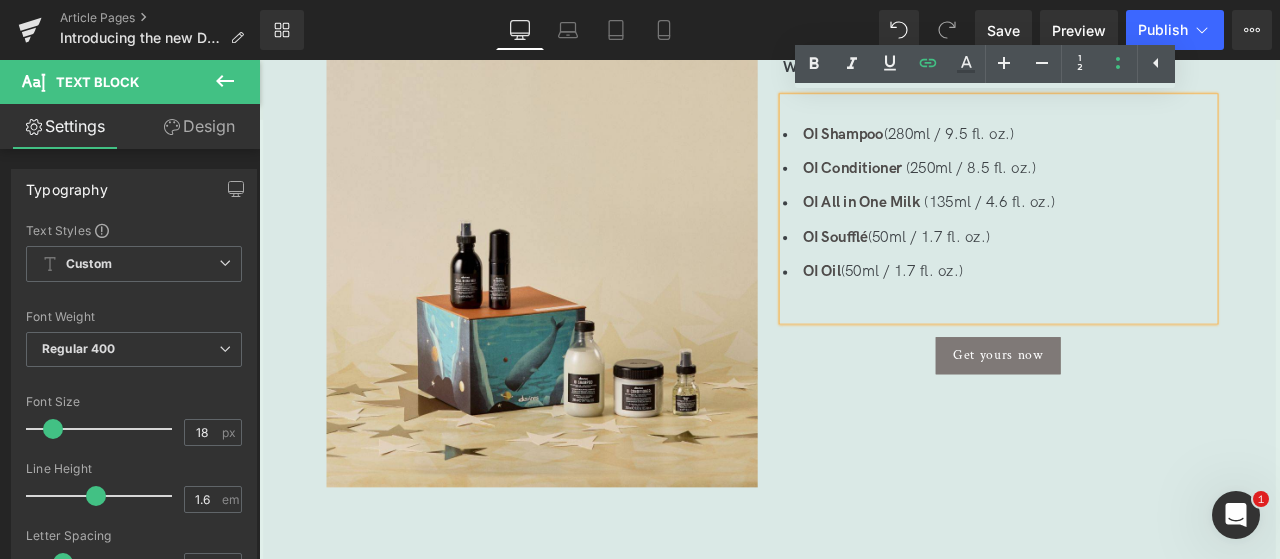 click on "OI Shampoo  (280ml / 9.5 fl. oz.) OI Conditioner   (250ml / 8.5 fl. oz.) OI All in One Milk   (135ml / 4.6 fl. oz.) OI Soufflé  (50ml / 1.7 fl. oz.) OI Oil  (50ml / 1.7 fl. oz.)" at bounding box center [1135, 231] 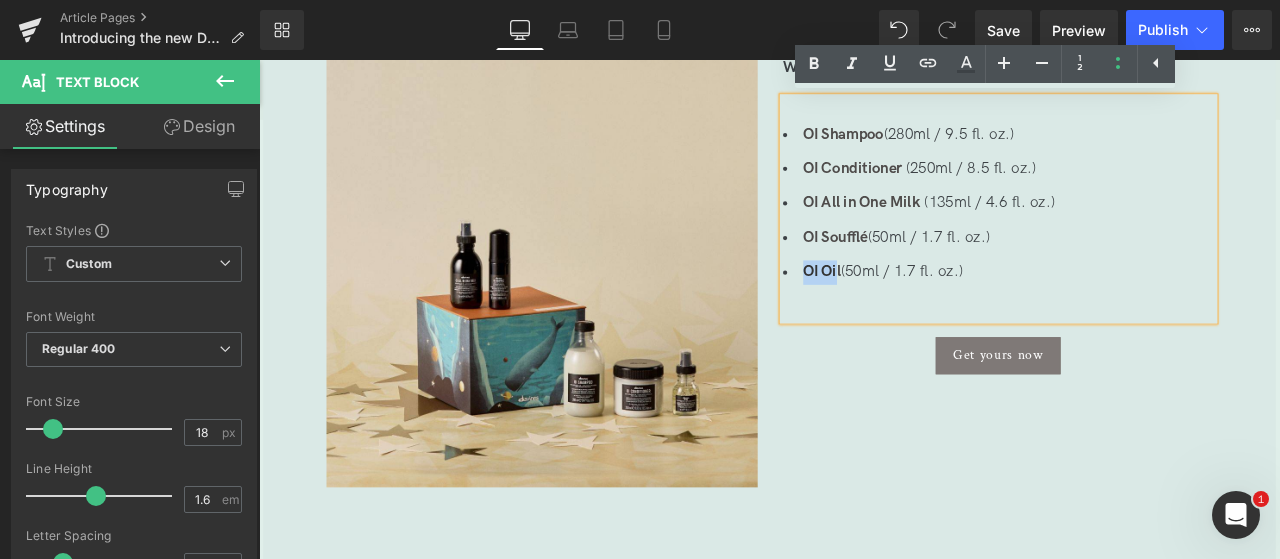 drag, startPoint x: 944, startPoint y: 316, endPoint x: 884, endPoint y: 313, distance: 60.074955 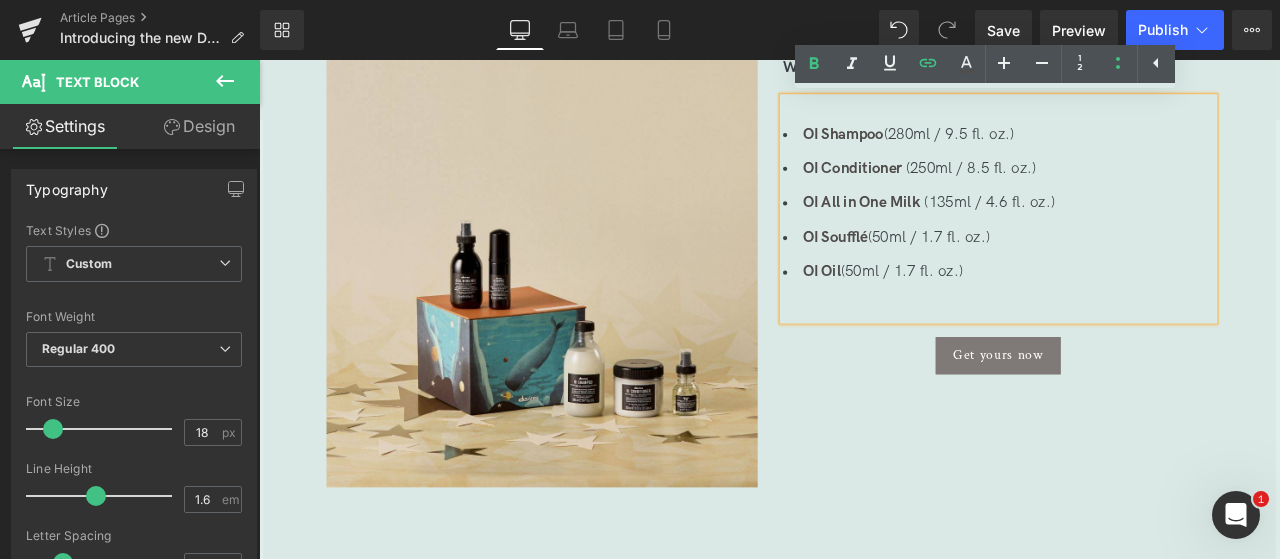 click on "OI Oil  (50ml / 1.7 fl. oz.)" at bounding box center [1135, 312] 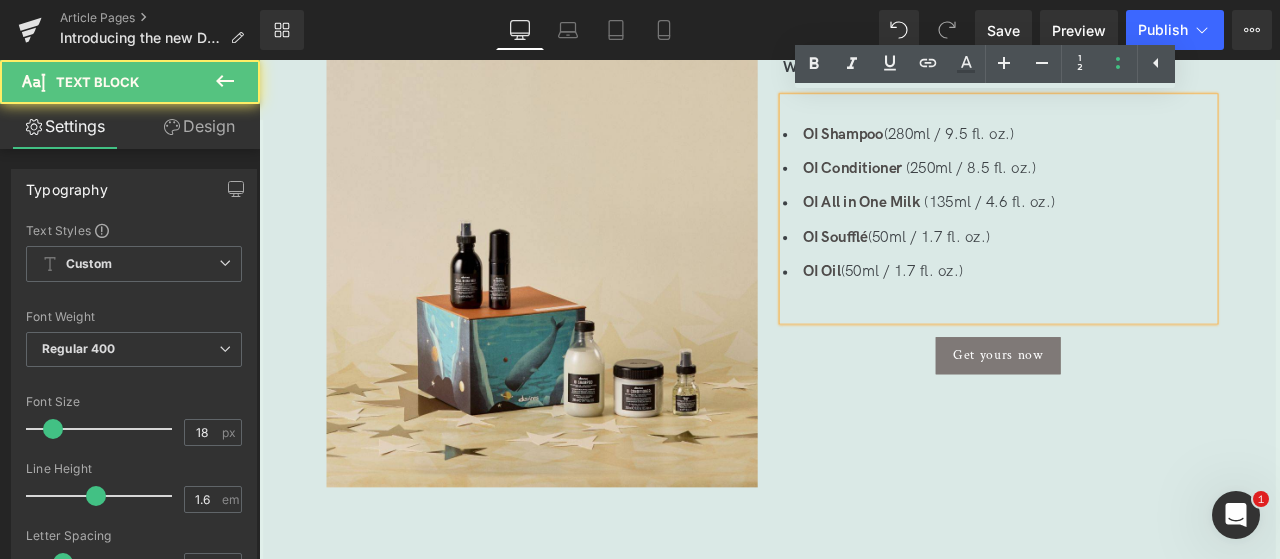 click on "OI Oil  (50ml / 1.7 fl. oz.)" at bounding box center (1135, 312) 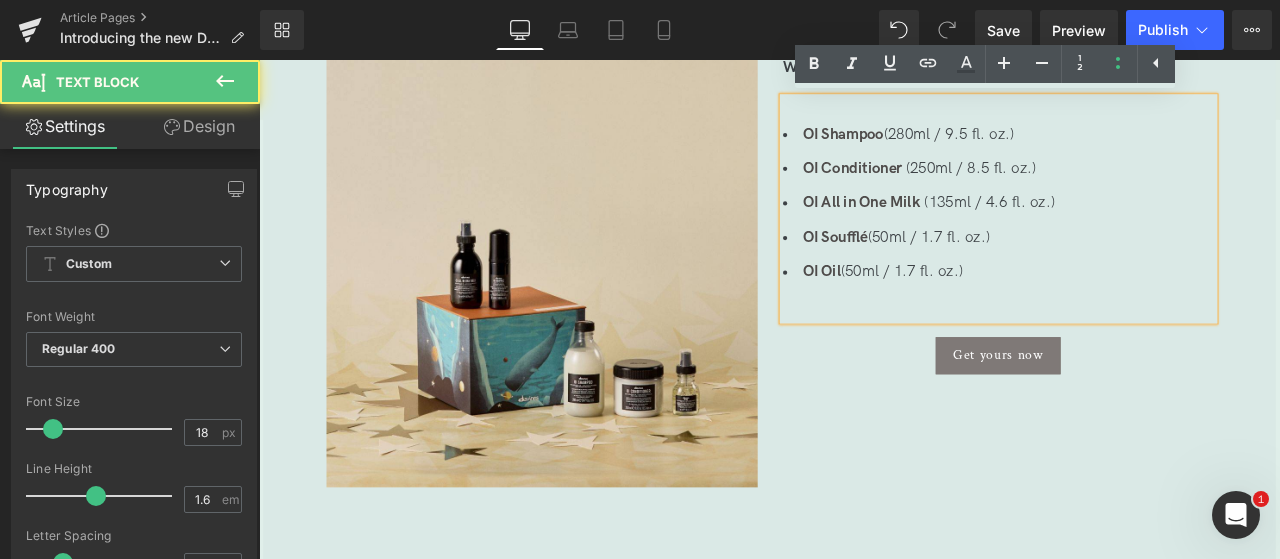 click on "OI Shampoo  (280ml / 9.5 fl. oz.) OI Conditioner   (250ml / 8.5 fl. oz.) OI All in One Milk   (135ml / 4.6 fl. oz.) OI Soufflé  (50ml / 1.7 fl. oz.) OI Oil  (50ml / 1.7 fl. oz.)" at bounding box center [1135, 231] 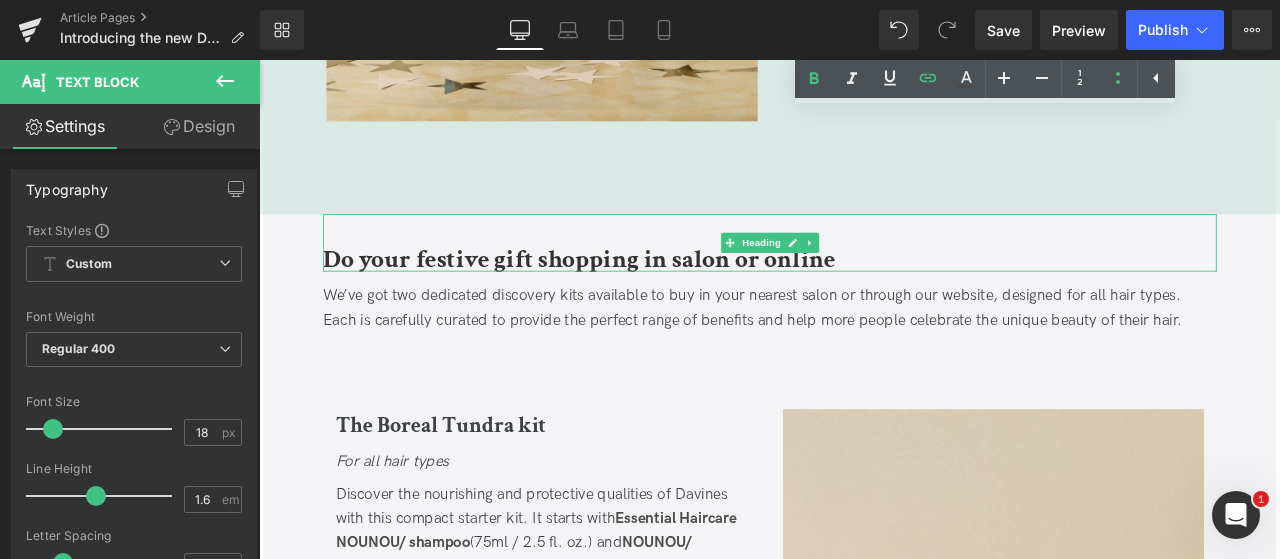 scroll, scrollTop: 1550, scrollLeft: 0, axis: vertical 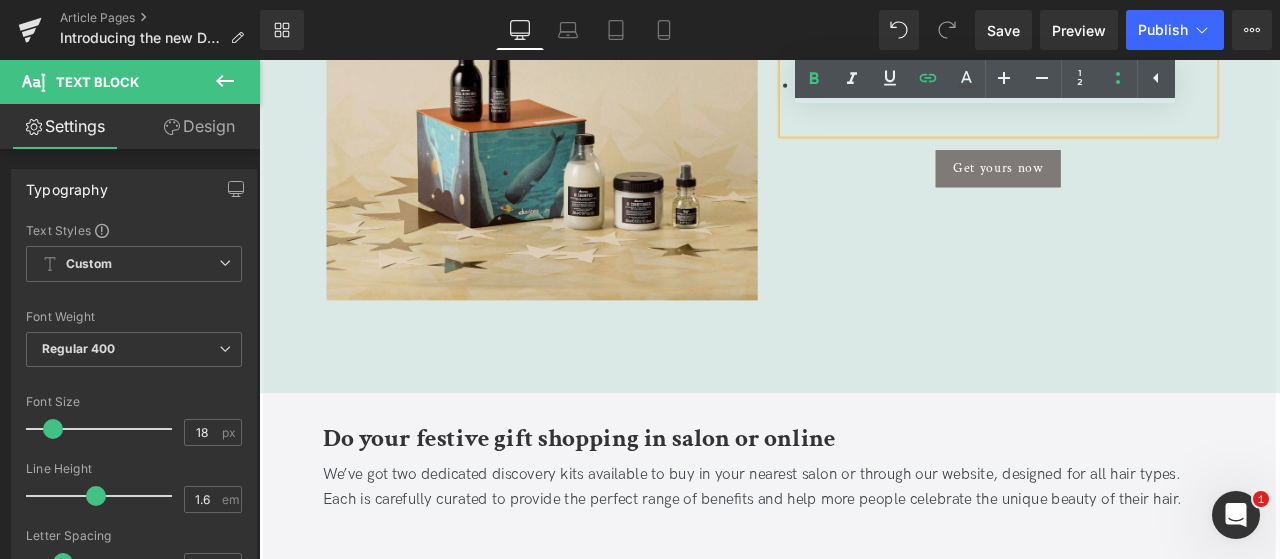 click on "Share your love with the luxury OI Holiday Festive Kit Heading         Available to buy in salons or online, our hero gift set this season is the  Deep Marine World kit  - a homage to the best-selling and award-winning  OI family,  featuring five key products designed to suit every type of hair. infused with antioxidant-rich  roucou oil , the products can help reduce damage from environmental stressors, and give hair extraordinary shine and softness. Text Block         Image         WHAT'S INSIDE? Text Block         OI Shampoo  (280ml / 9.5 fl. oz.) OI Conditioner   (250ml / 8.5 fl. oz.) OI All in One Milk   (135ml / 4.6 fl. oz.) OI Soufflé  (50ml / 1.7 fl. oz.) OI Oil  (50ml / 1.7 fl. oz.) Text Block         Get yours now Button         Row         Row         Row     50px" at bounding box center [865, 42] 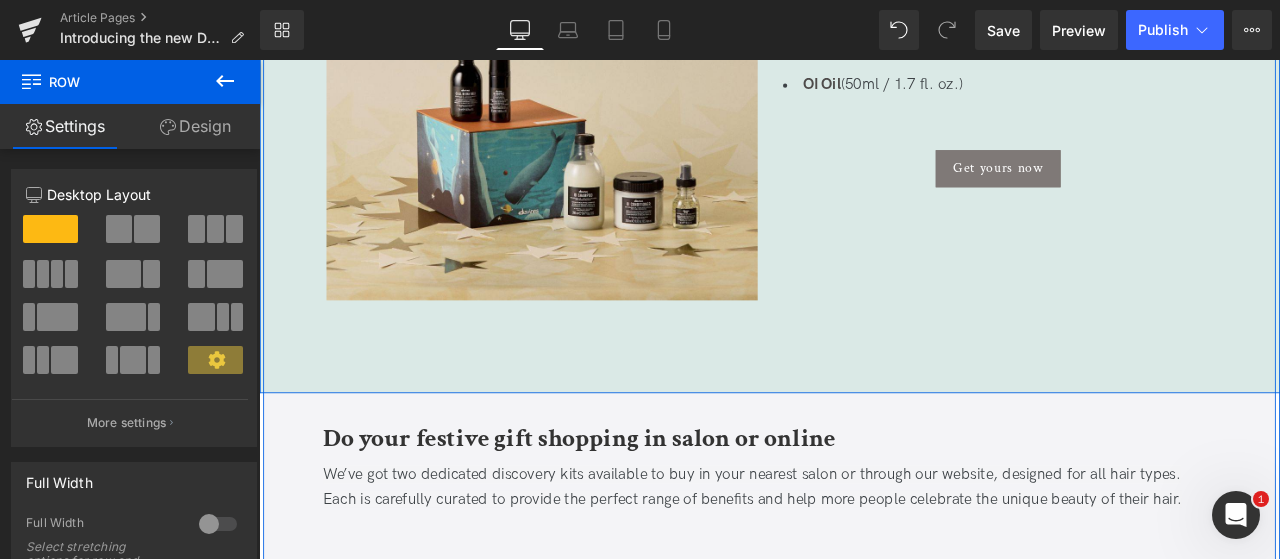 click on "Share your love with the luxury OI Holiday Festive Kit Heading         Available to buy in salons or online, our hero gift set this season is the  Deep Marine World kit  - a homage to the best-selling and award-winning  OI family,  featuring five key products designed to suit every type of hair. infused with antioxidant-rich  roucou oil , the products can help reduce damage from environmental stressors, and give hair extraordinary shine and softness. Text Block         Image         WHAT'S INSIDE? Text Block         OI Shampoo  (280ml / 9.5 fl. oz.) OI Conditioner   (250ml / 8.5 fl. oz.) OI All in One Milk   (135ml / 4.6 fl. oz.) OI Soufflé  (50ml / 1.7 fl. oz.) OI Oil  (50ml / 1.7 fl. oz.) Text Block         Get yours now Button         Row         Row         Row     50px     Row   50px" at bounding box center [865, 42] 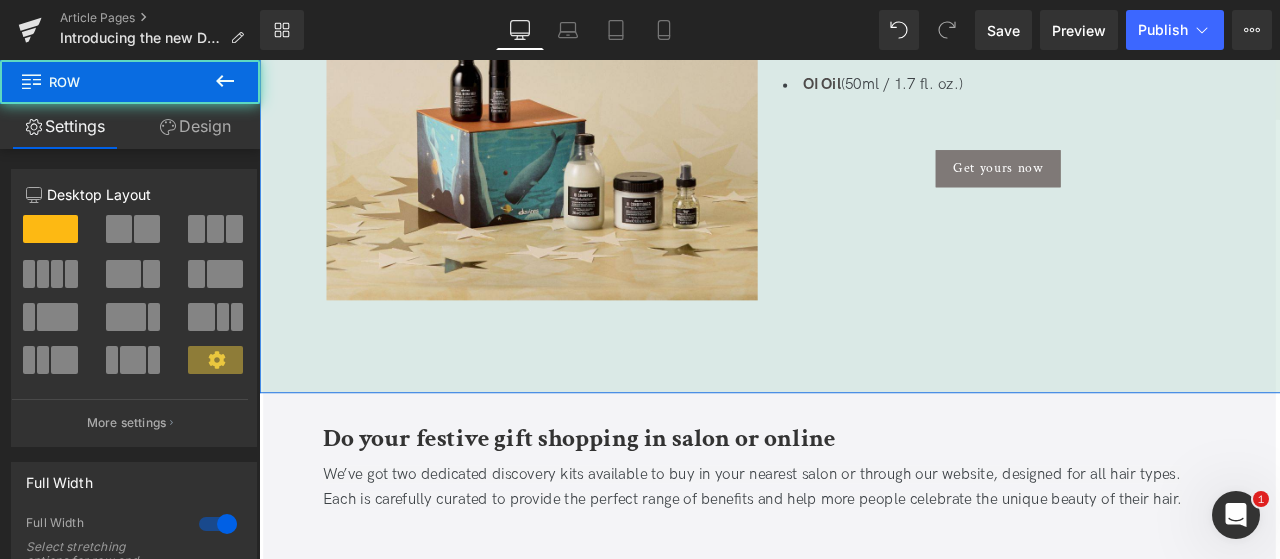 click on "Design" at bounding box center (195, 126) 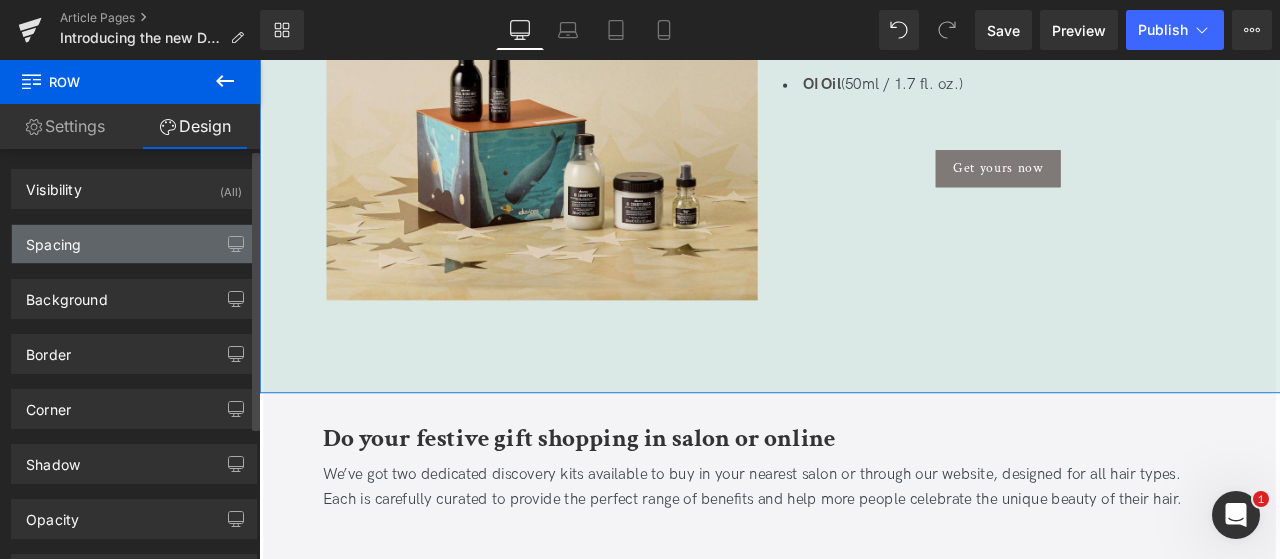 click on "Spacing" at bounding box center [134, 244] 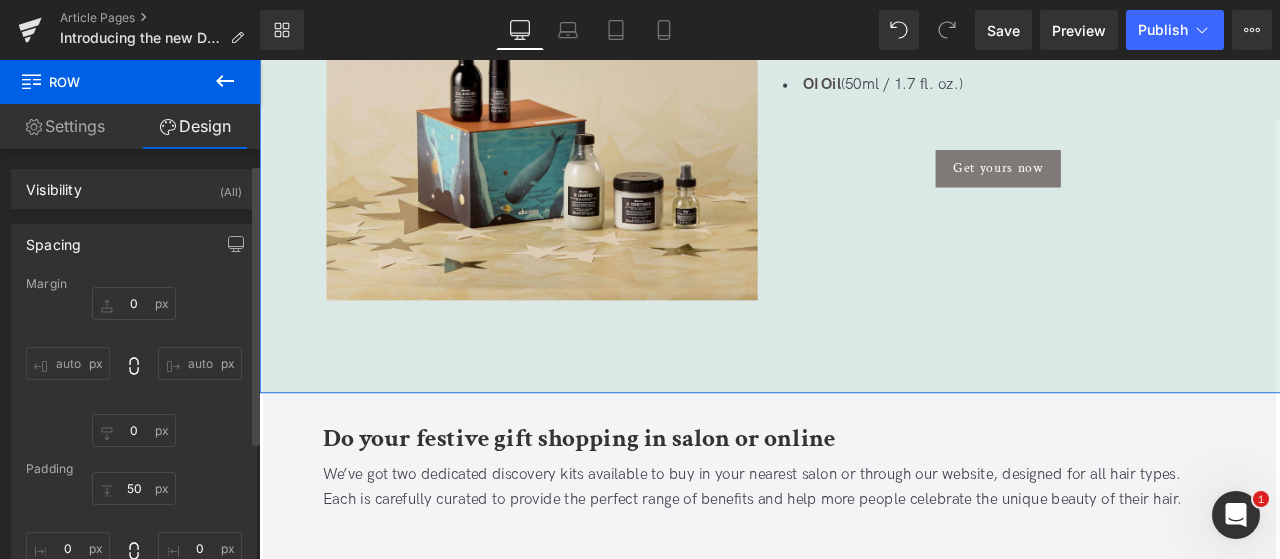 scroll, scrollTop: 295, scrollLeft: 0, axis: vertical 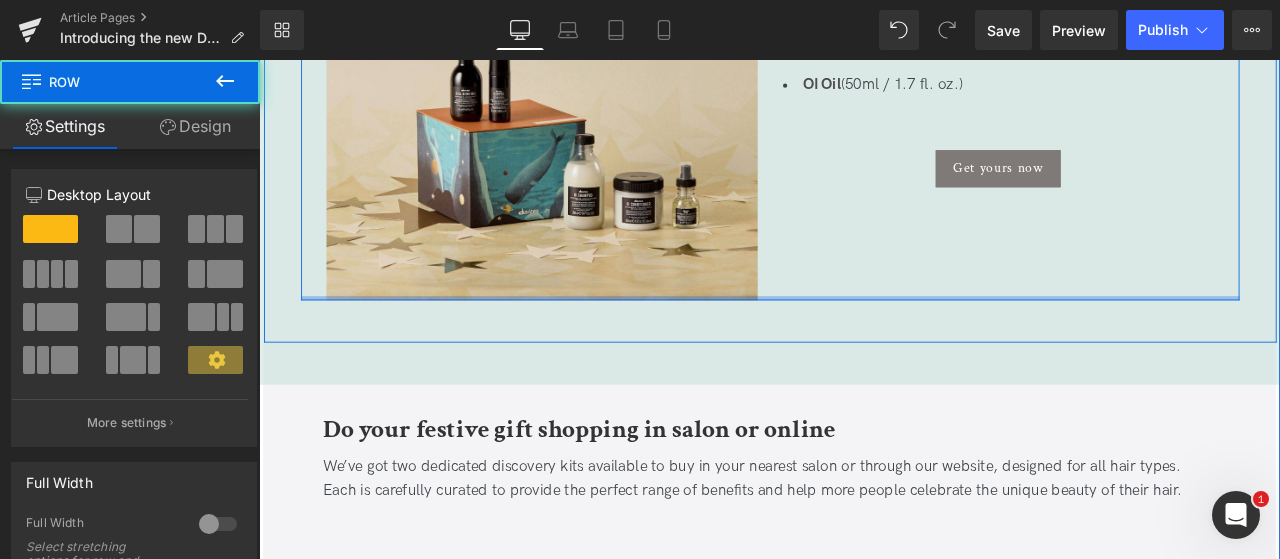 drag, startPoint x: 865, startPoint y: 350, endPoint x: 856, endPoint y: 320, distance: 31.320919 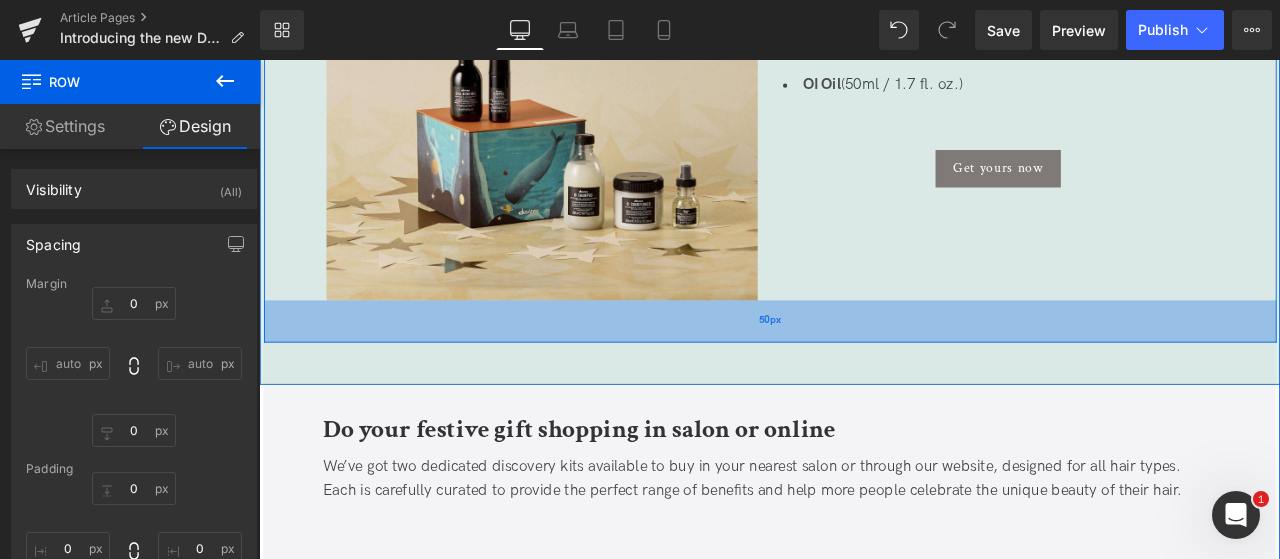 click on "50px" at bounding box center (865, 370) 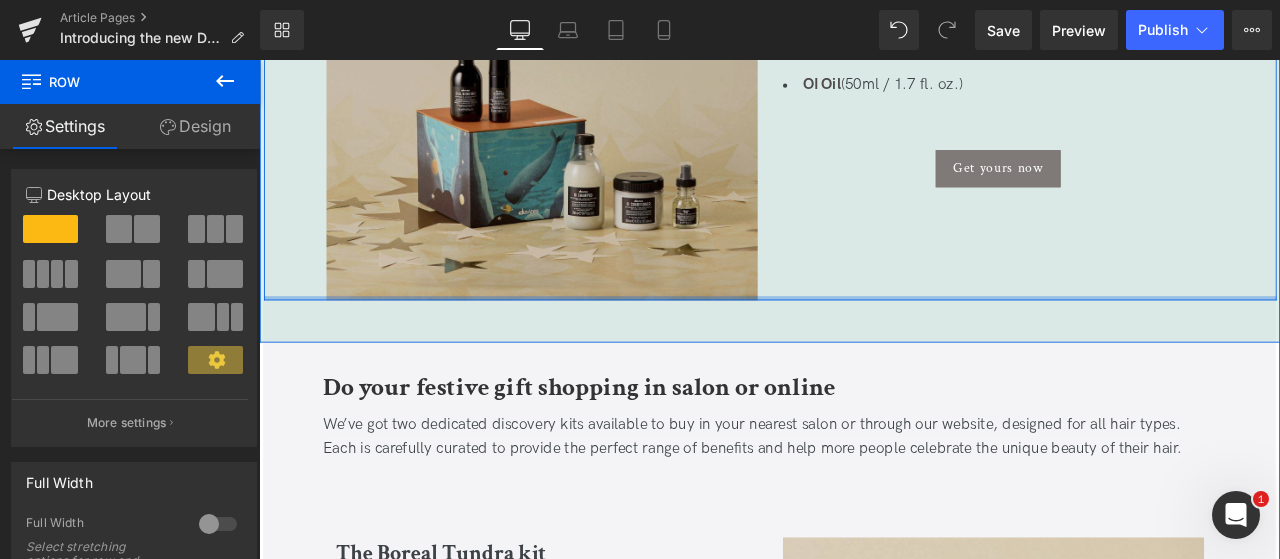 drag, startPoint x: 823, startPoint y: 384, endPoint x: 804, endPoint y: 316, distance: 70.60453 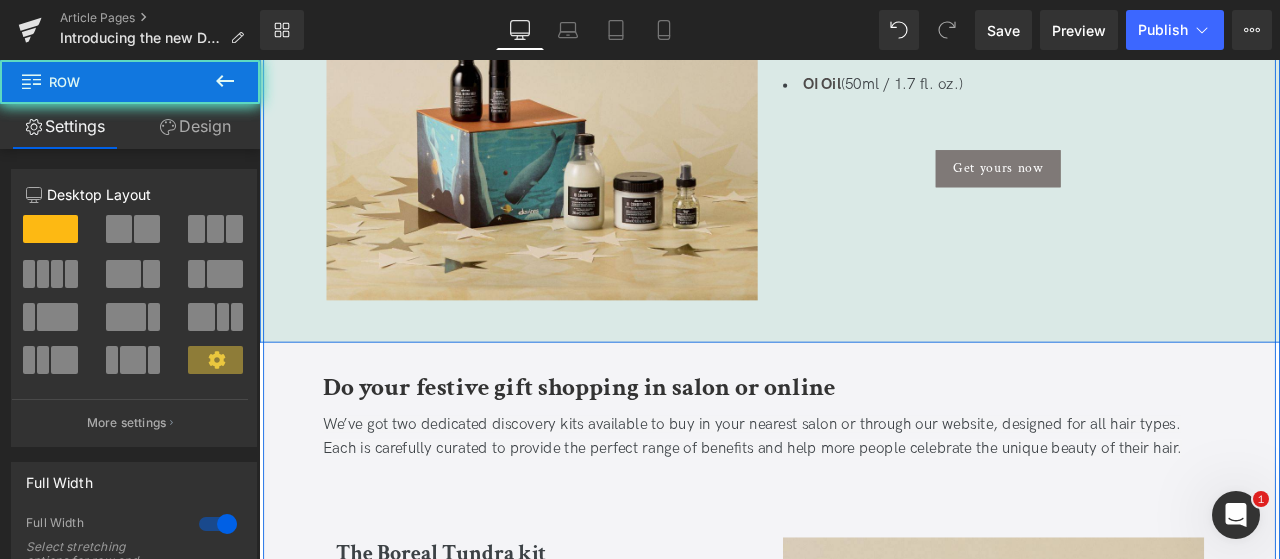 click on "Share your love with the luxury OI Holiday Festive Kit Heading         Available to buy in salons or online, our hero gift set this season is the  Deep Marine World kit  - a homage to the best-selling and award-winning  OI family,  featuring five key products designed to suit every type of hair. infused with antioxidant-rich  roucou oil , the products can help reduce damage from environmental stressors, and give hair extraordinary shine and softness. Text Block         Image         WHAT'S INSIDE? Text Block         OI Shampoo  (280ml / 9.5 fl. oz.) OI Conditioner   (250ml / 8.5 fl. oz.) OI All in One Milk   (135ml / 4.6 fl. oz.) OI Soufflé  (50ml / 1.7 fl. oz.) OI Oil  (50ml / 1.7 fl. oz.) Text Block         Get yours now Button         Row         Row         Row         Row   50px" at bounding box center (865, 12) 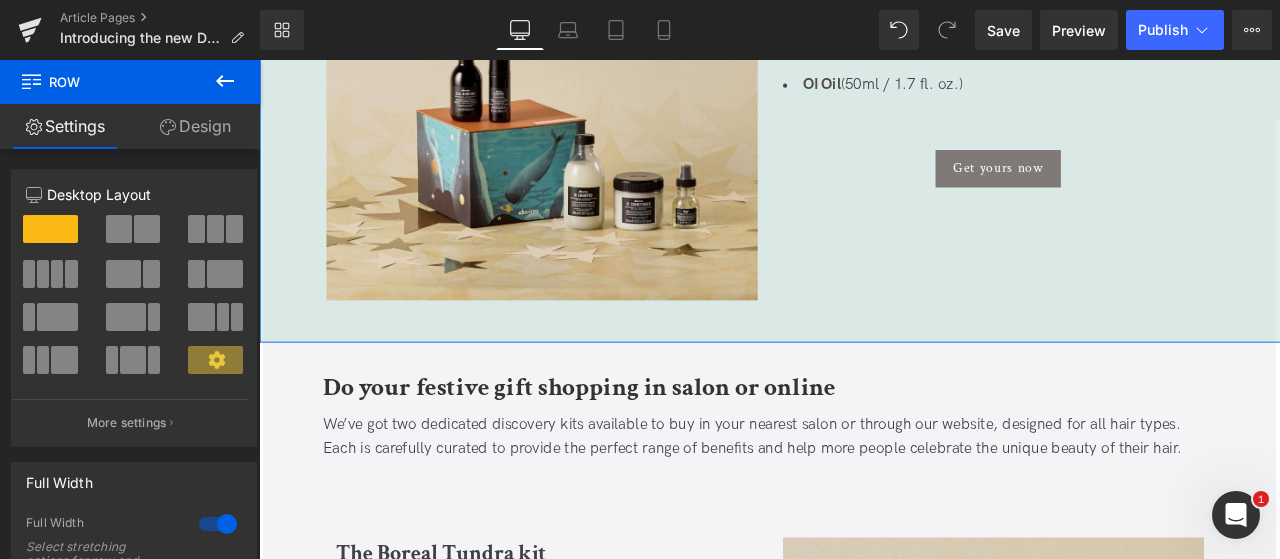 click on "Design" at bounding box center [195, 126] 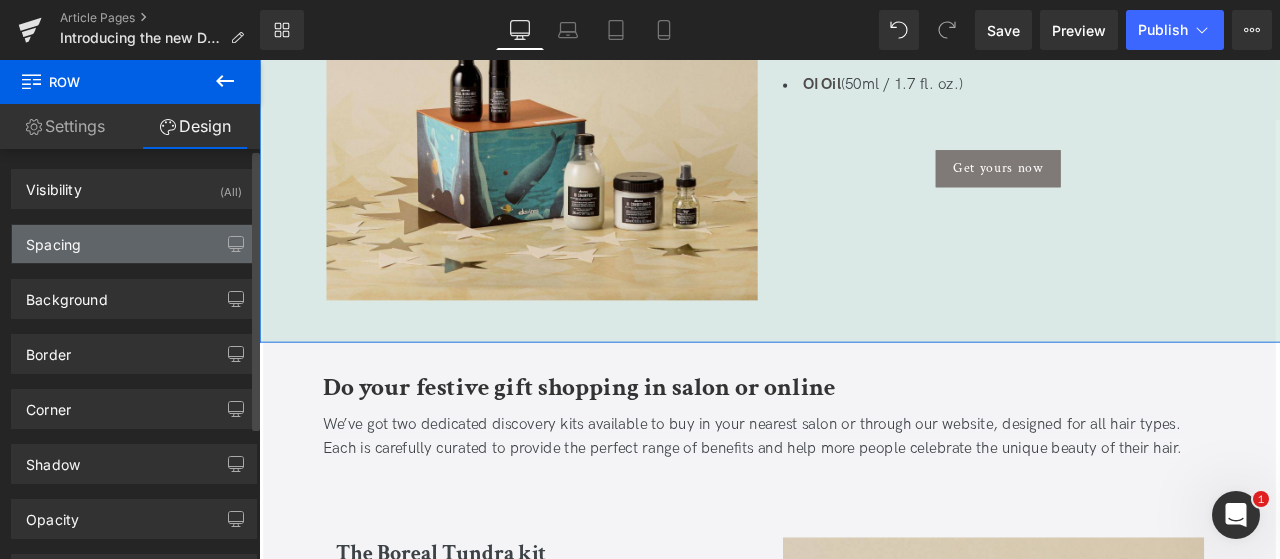 click on "Spacing" at bounding box center (134, 244) 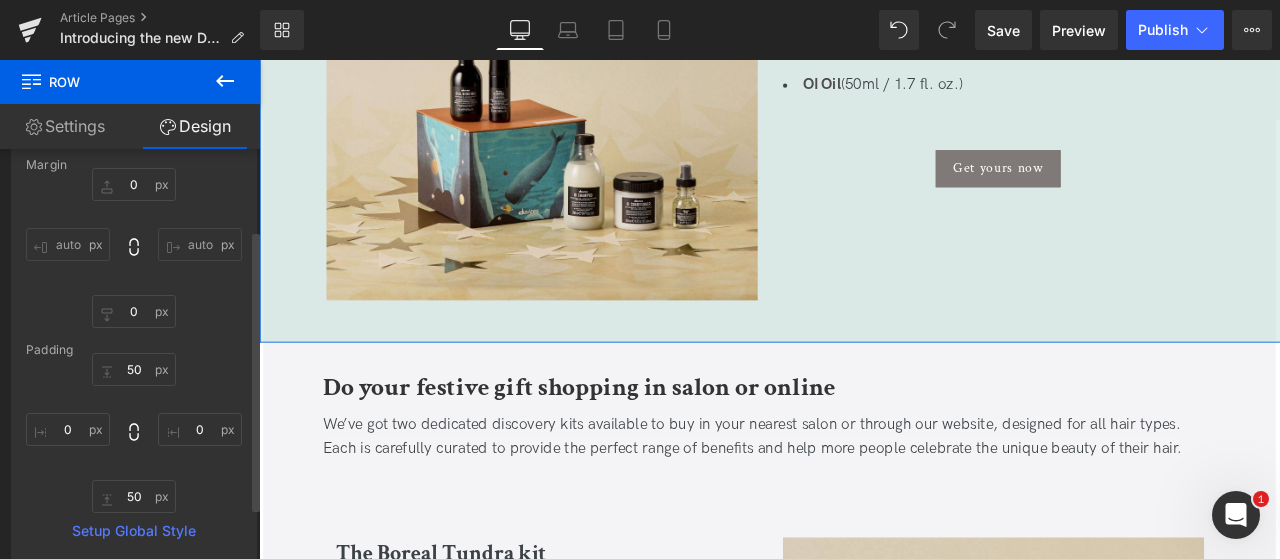 scroll, scrollTop: 120, scrollLeft: 0, axis: vertical 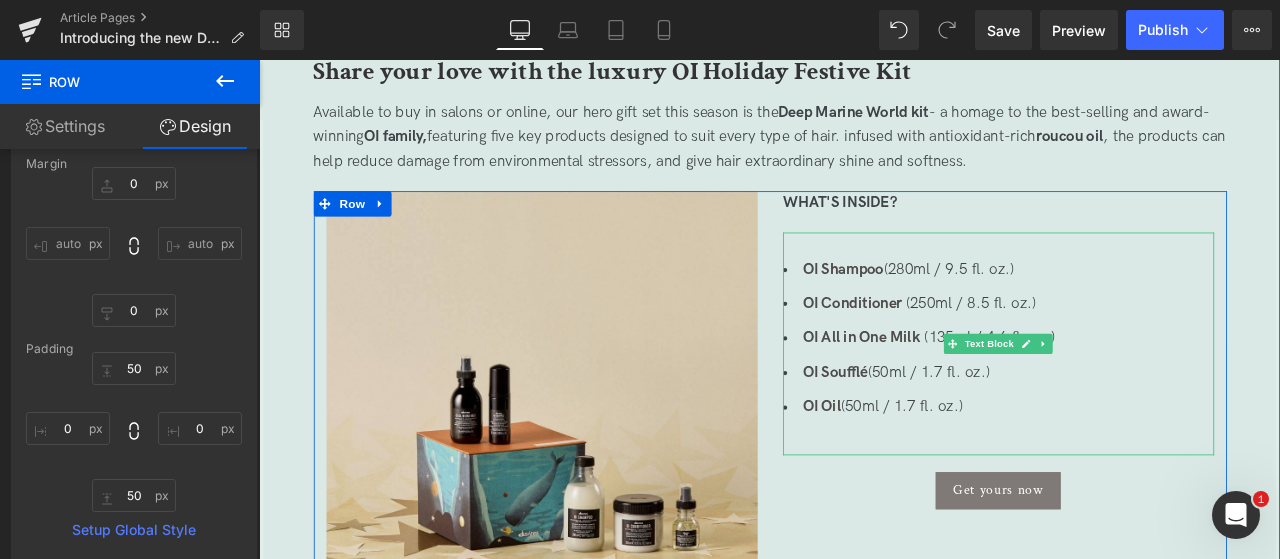 click on "OI Shampoo  (280ml / 9.5 fl. oz.) OI Conditioner   (250ml / 8.5 fl. oz.) OI All in One Milk   (135ml / 4.6 fl. oz.) OI Soufflé  (50ml / 1.7 fl. oz.) OI Oil  (50ml / 1.7 fl. oz.)" at bounding box center (1135, 397) 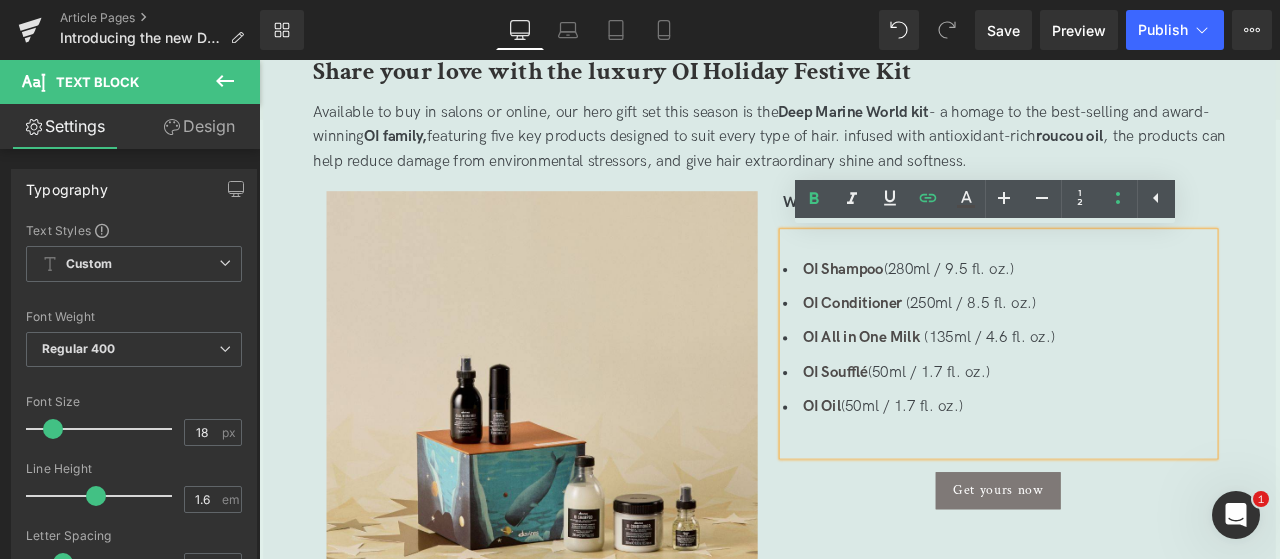 click on "Design" at bounding box center [199, 126] 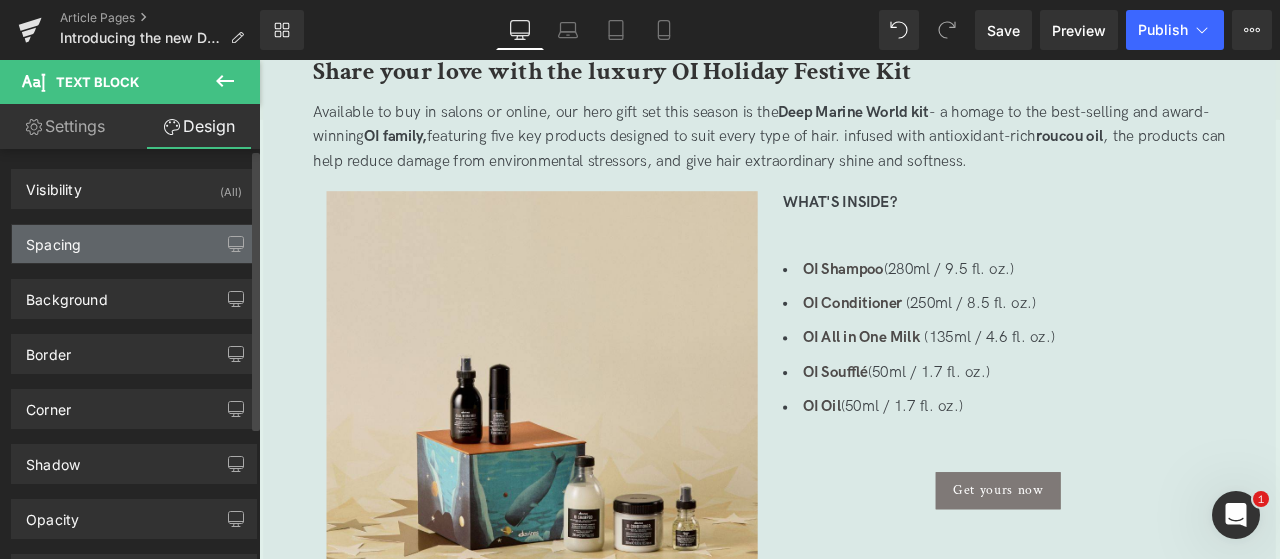 click on "Spacing" at bounding box center [134, 244] 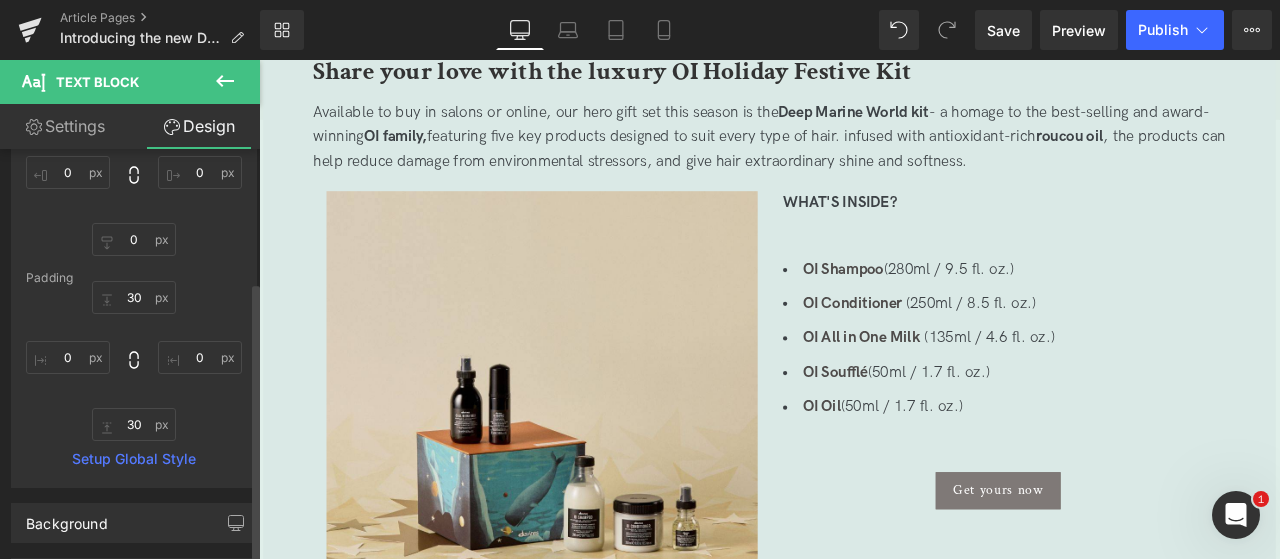 scroll, scrollTop: 193, scrollLeft: 0, axis: vertical 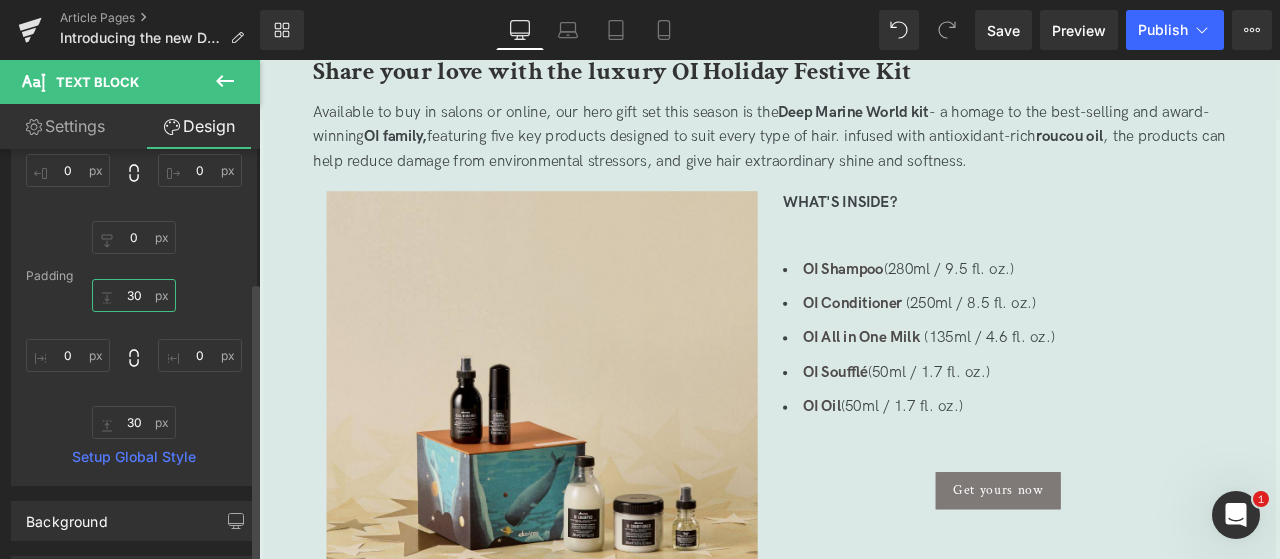 click on "30" at bounding box center [134, 295] 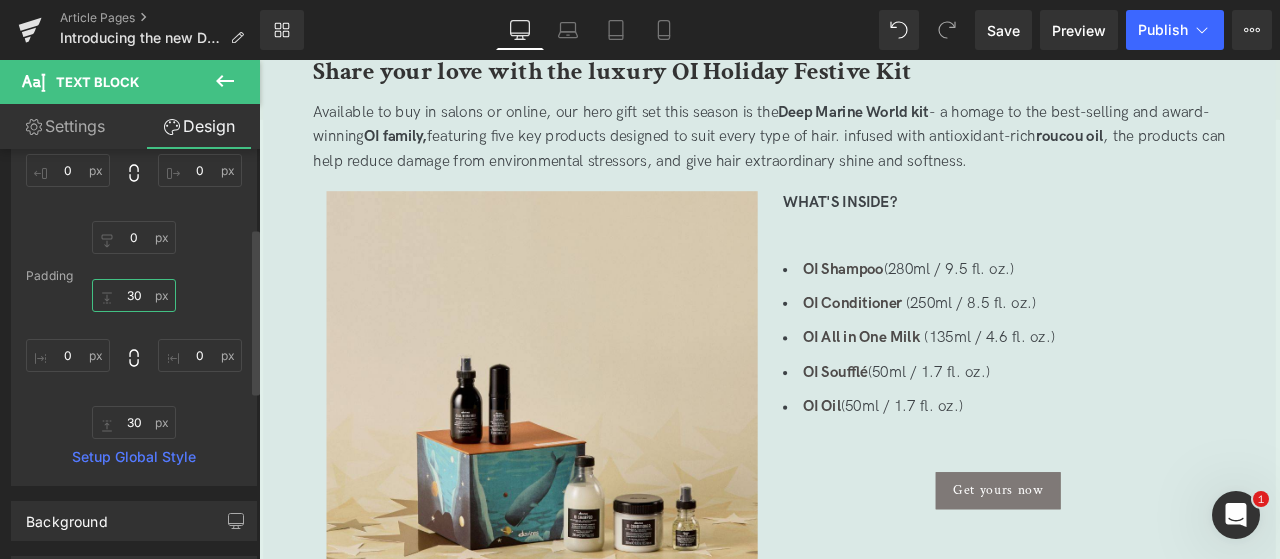 type on "0" 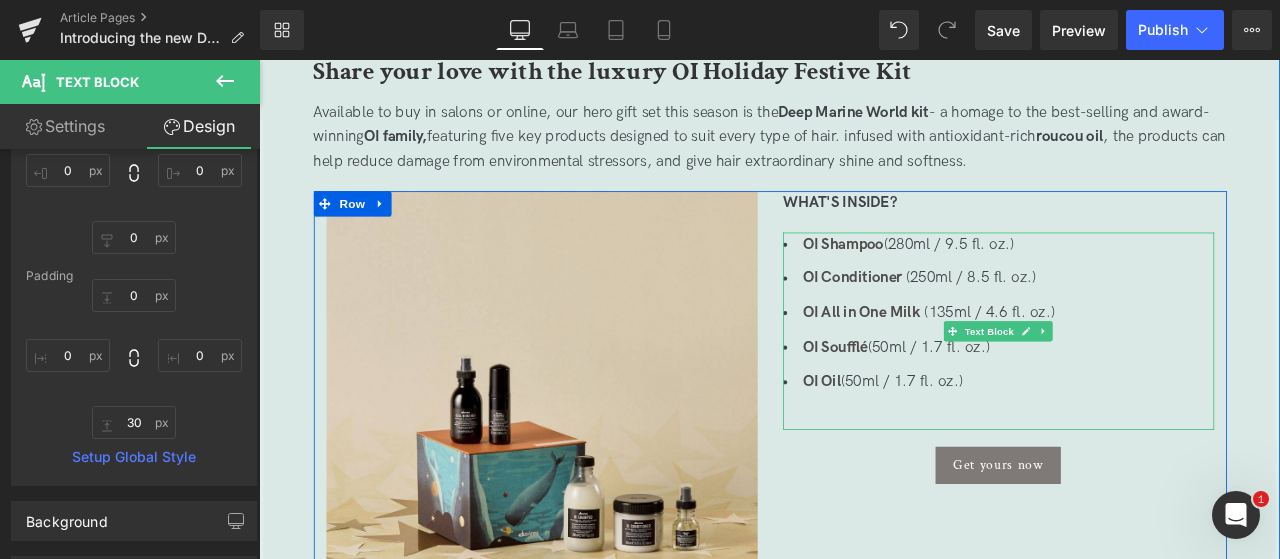 click on "OI Shampoo  (280ml / 9.5 fl. oz.) OI Conditioner   (250ml / 8.5 fl. oz.) OI All in One Milk   (135ml / 4.6 fl. oz.) OI Soufflé  (50ml / 1.7 fl. oz.) OI Oil  (50ml / 1.7 fl. oz.)" at bounding box center [1135, 382] 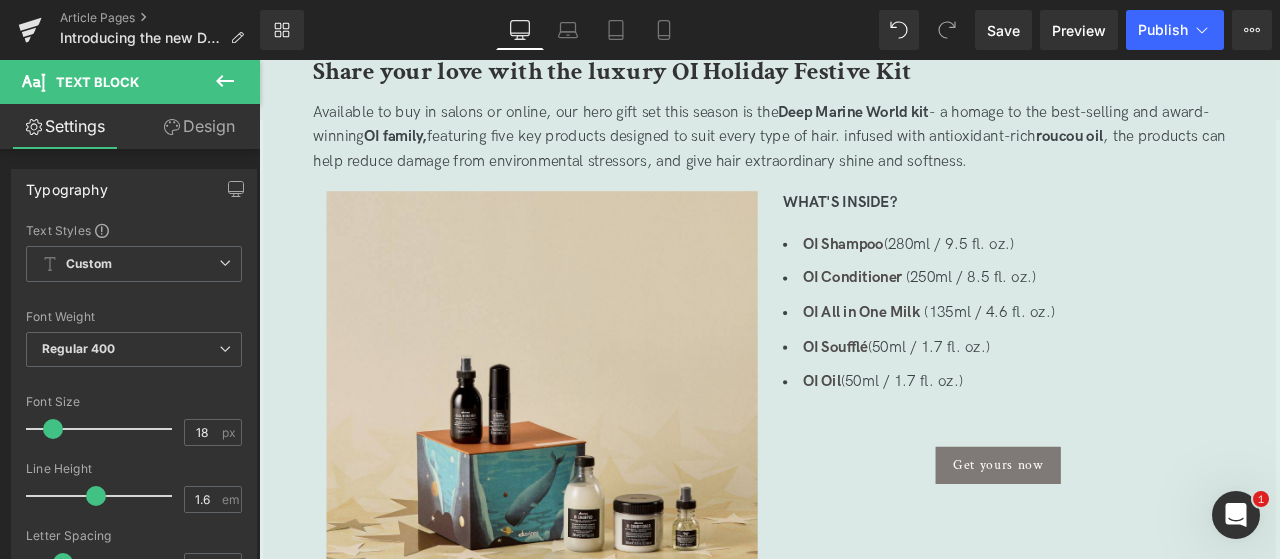 click on "Design" at bounding box center (199, 126) 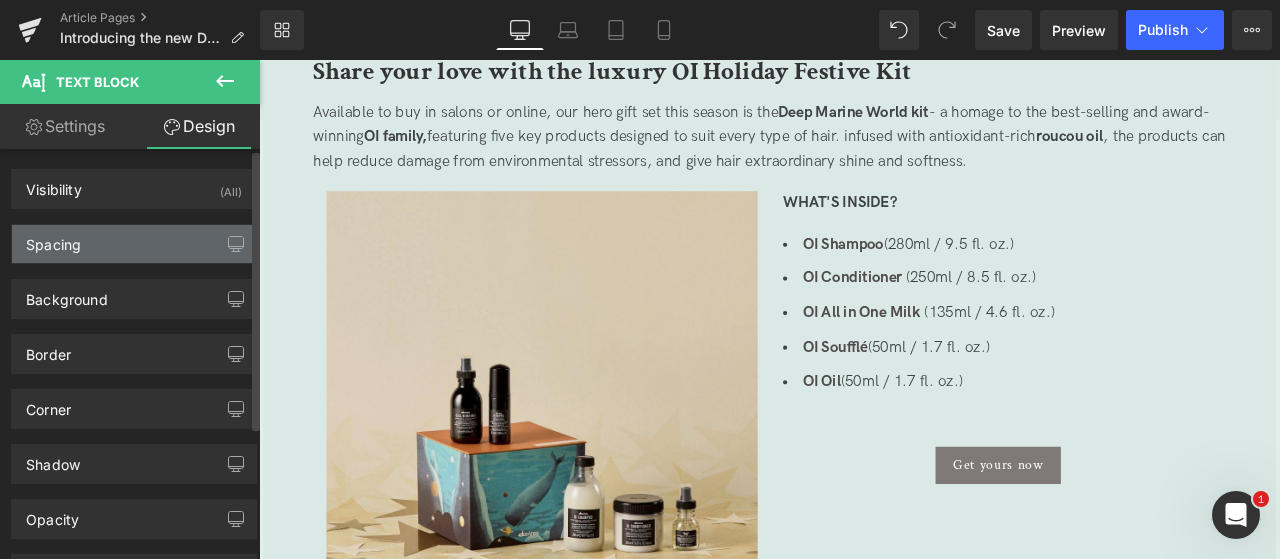 click on "Spacing" at bounding box center (134, 244) 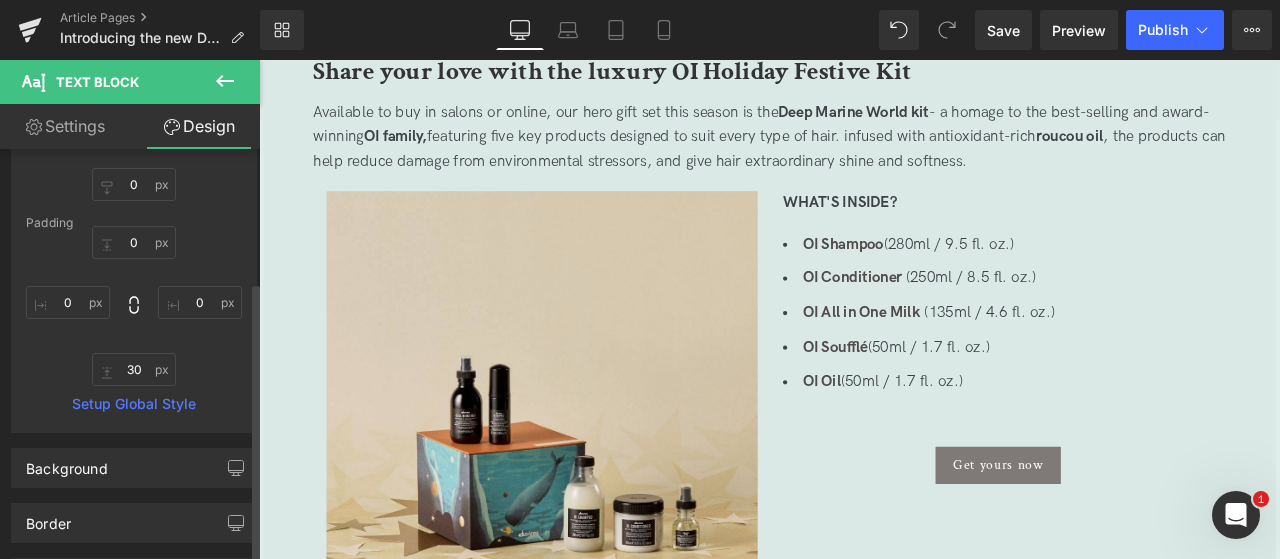 scroll, scrollTop: 247, scrollLeft: 0, axis: vertical 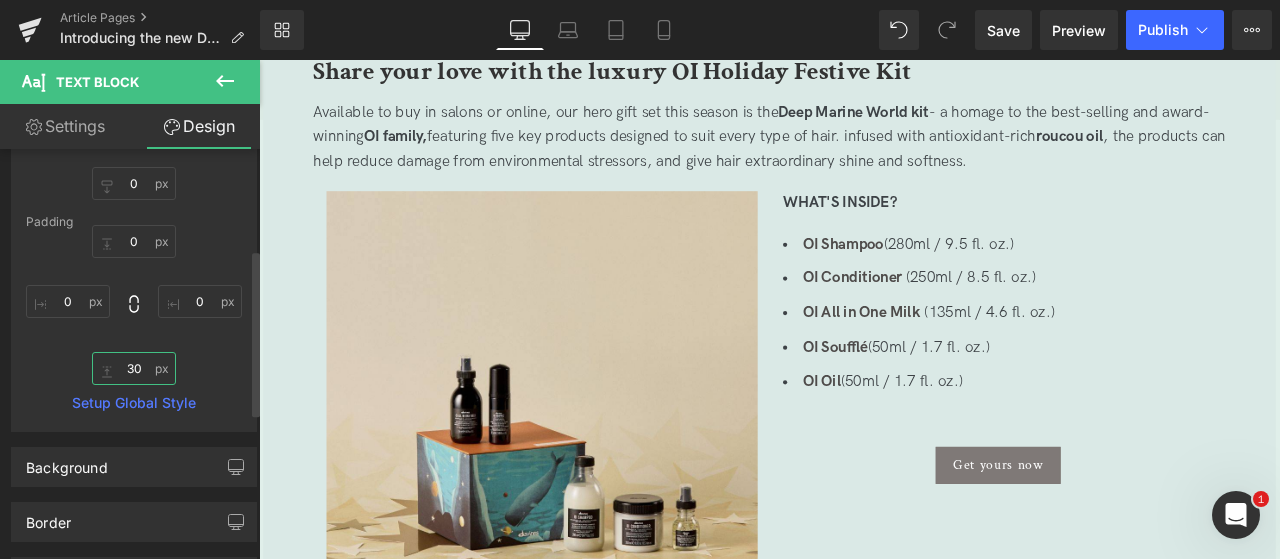 click on "30" at bounding box center (134, 368) 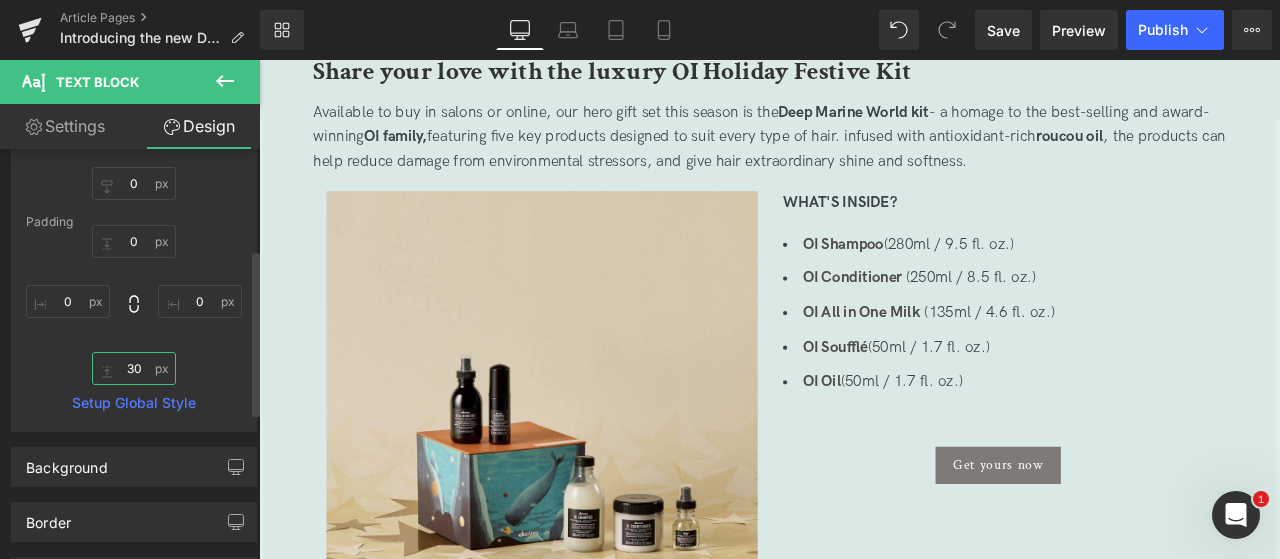 type on "0" 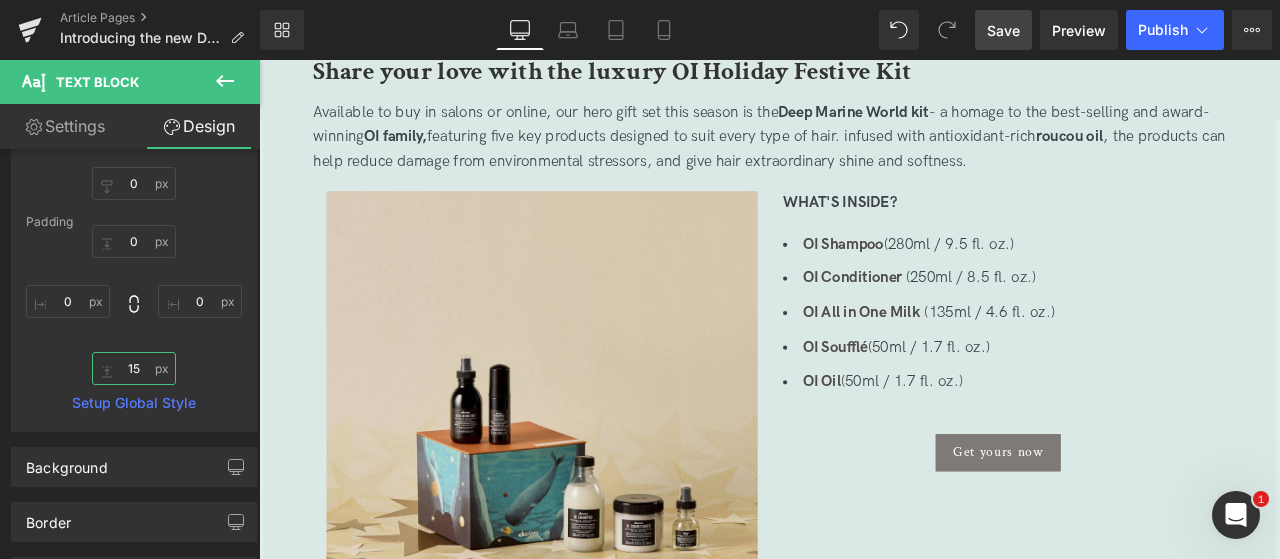 type on "15" 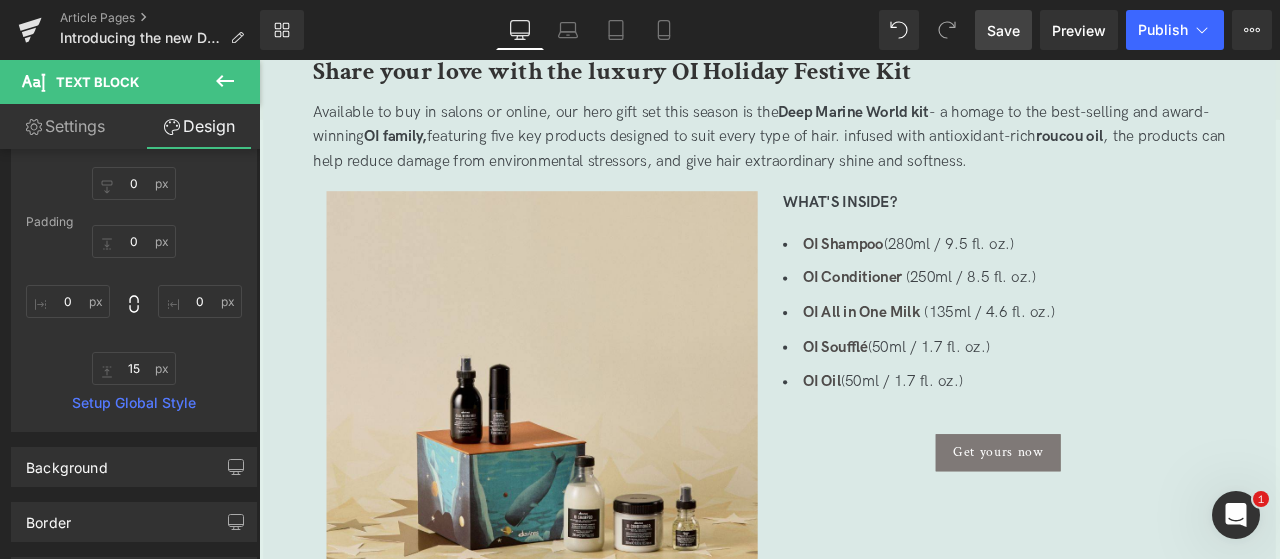 click on "Save" at bounding box center (1003, 30) 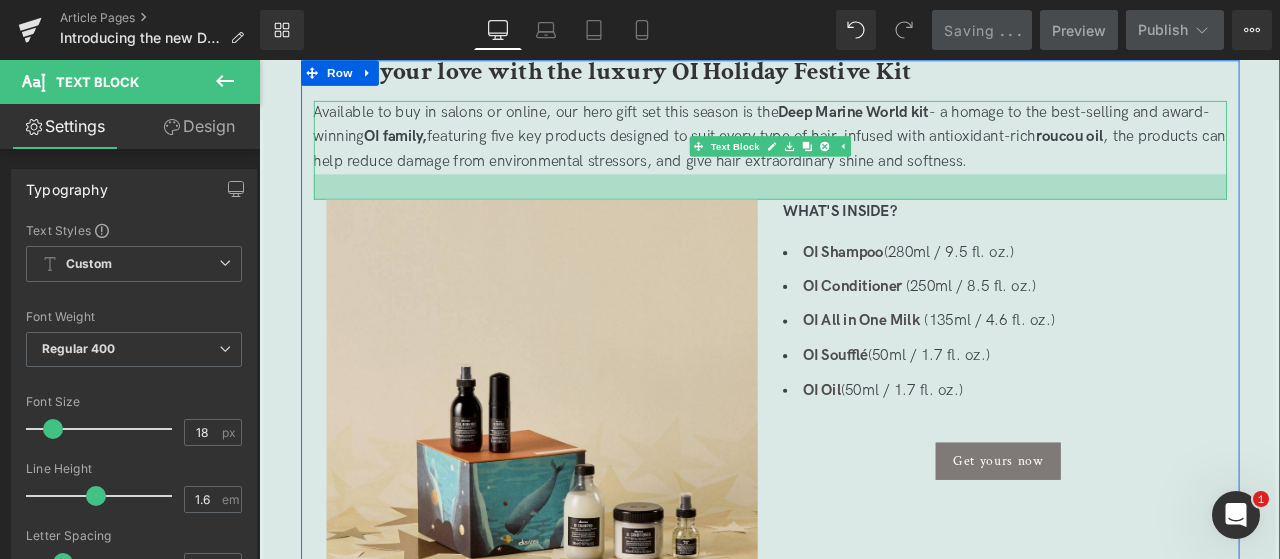 drag, startPoint x: 876, startPoint y: 200, endPoint x: 878, endPoint y: 210, distance: 10.198039 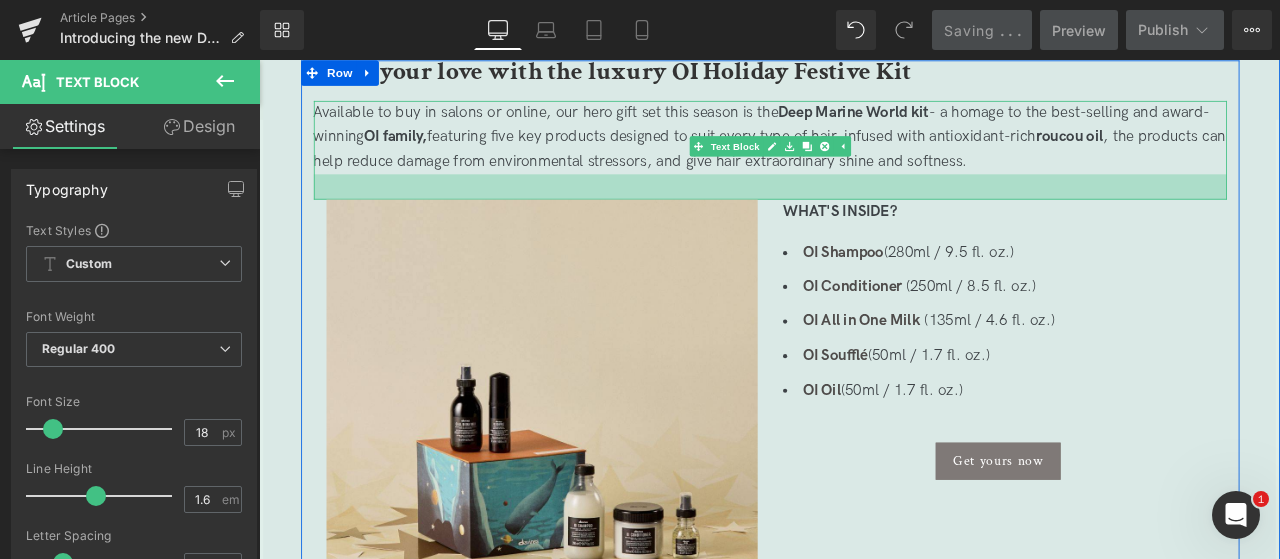 click at bounding box center (865, 211) 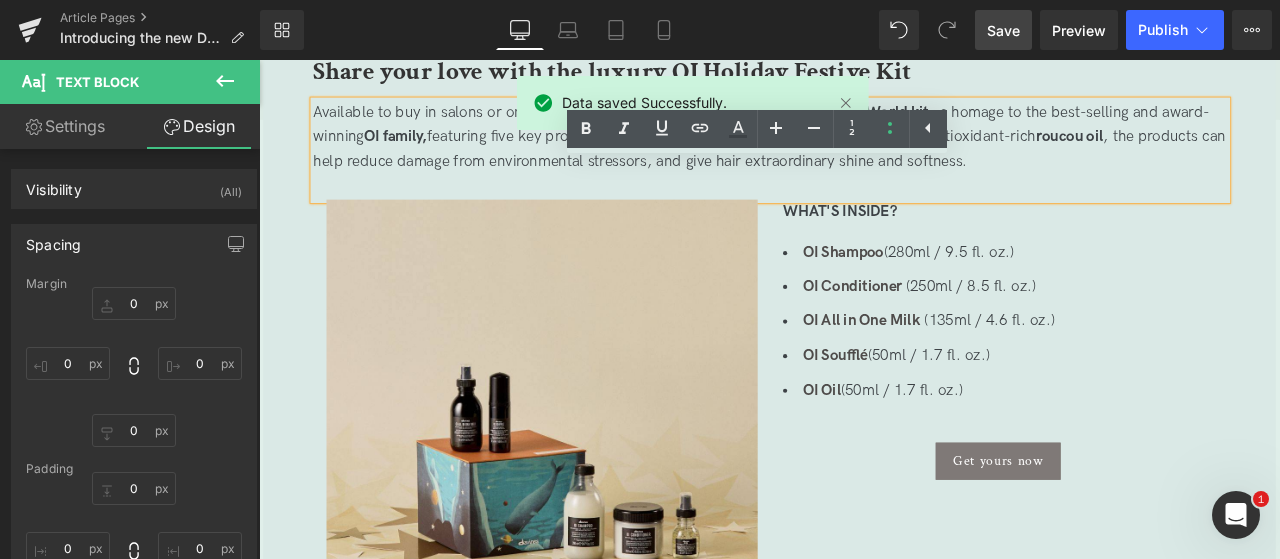 click on "Save" at bounding box center (1003, 30) 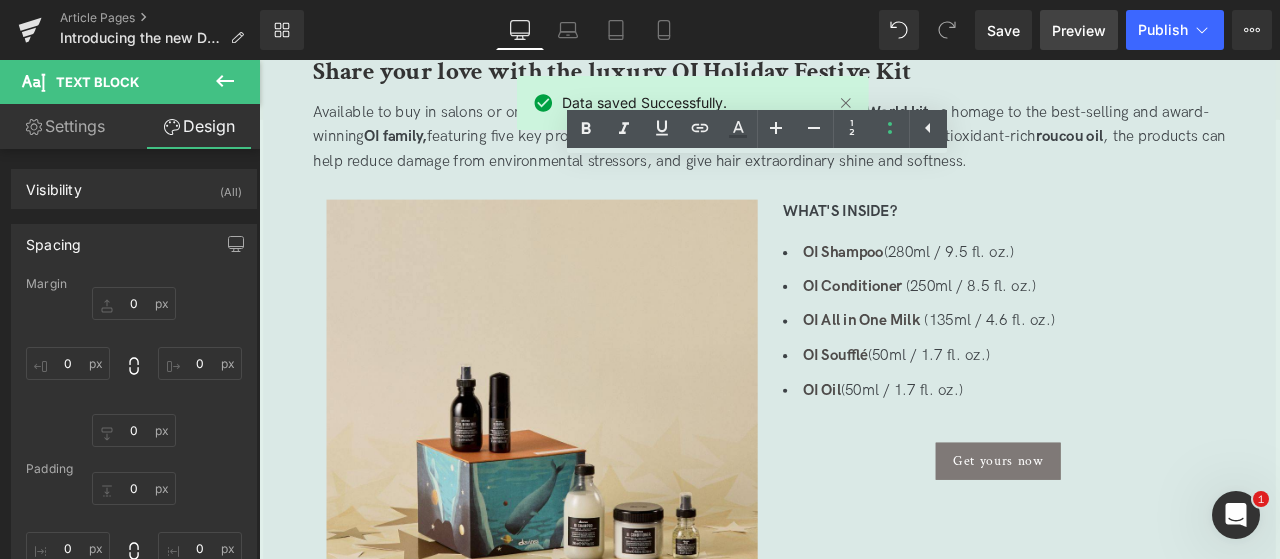 click on "Preview" at bounding box center (1079, 30) 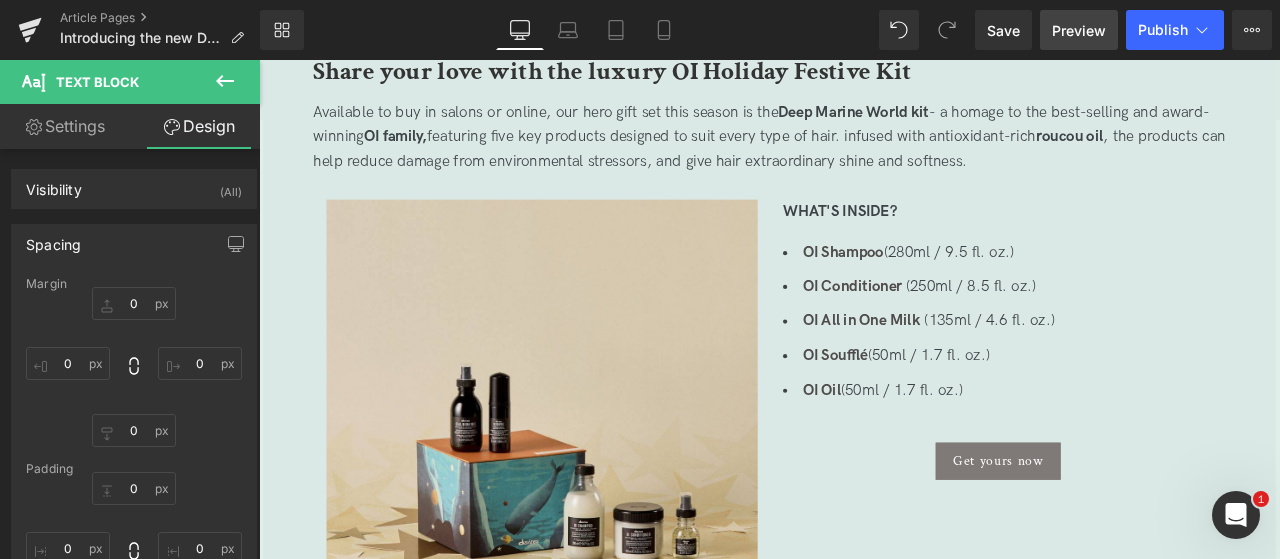 click on "Preview" at bounding box center [1079, 30] 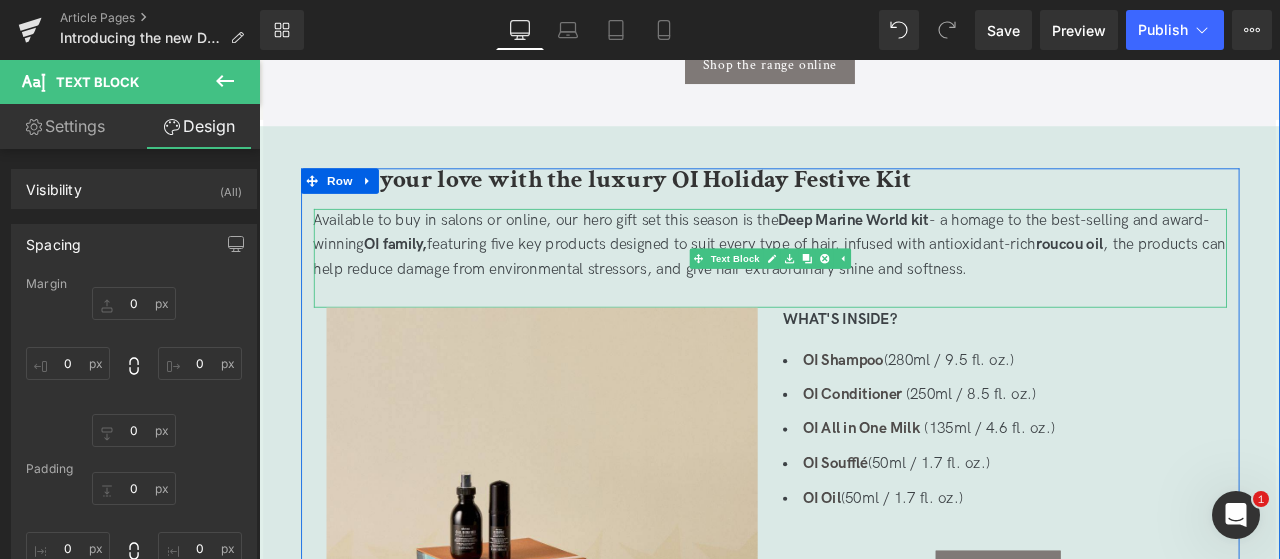 scroll, scrollTop: 1038, scrollLeft: 0, axis: vertical 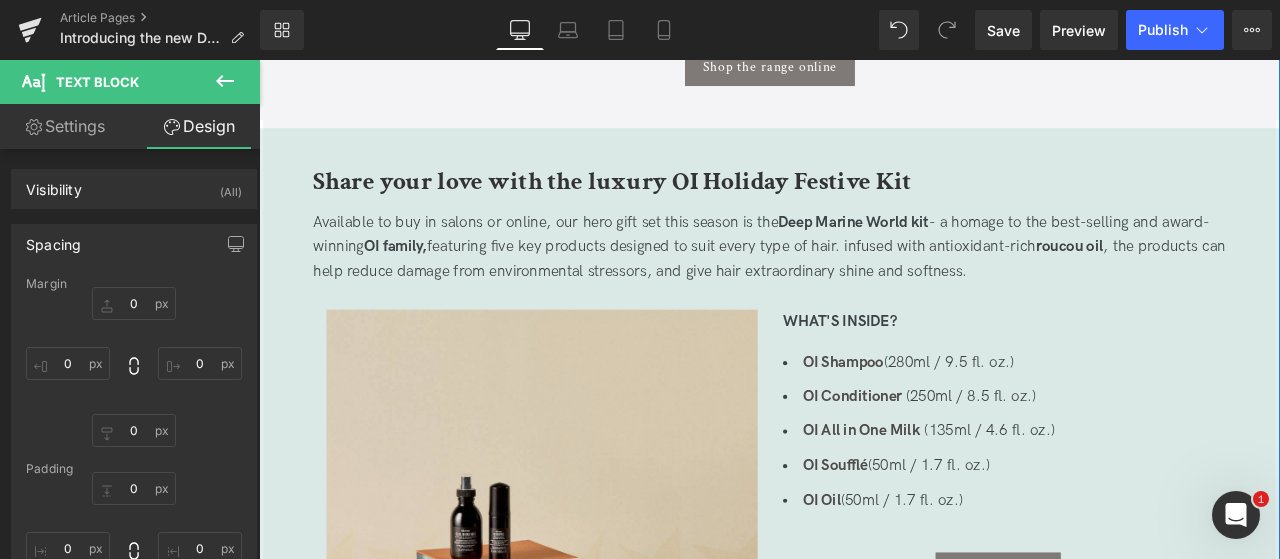 click on "Share your love with the luxury OI Holiday Festive Kit Heading         Available to buy in salons or online, our hero gift set this season is the  Deep Marine World kit  - a homage to the best-selling and award-winning  OI family,  featuring five key products designed to suit every type of hair. infused with antioxidant-rich  roucou oil , the products can help reduce damage from environmental stressors, and give hair extraordinary shine and softness. Text Block         Image         WHAT'S INSIDE? Text Block         OI Shampoo  (280ml / 9.5 fl. oz.) OI Conditioner   (250ml / 8.5 fl. oz.) OI All in One Milk   (135ml / 4.6 fl. oz.) OI Soufflé  (50ml / 1.7 fl. oz.) OI Oil  (50ml / 1.7 fl. oz.) Text Block         Get yours now Button         Row         Row         Row         Row   50px" at bounding box center (865, 529) 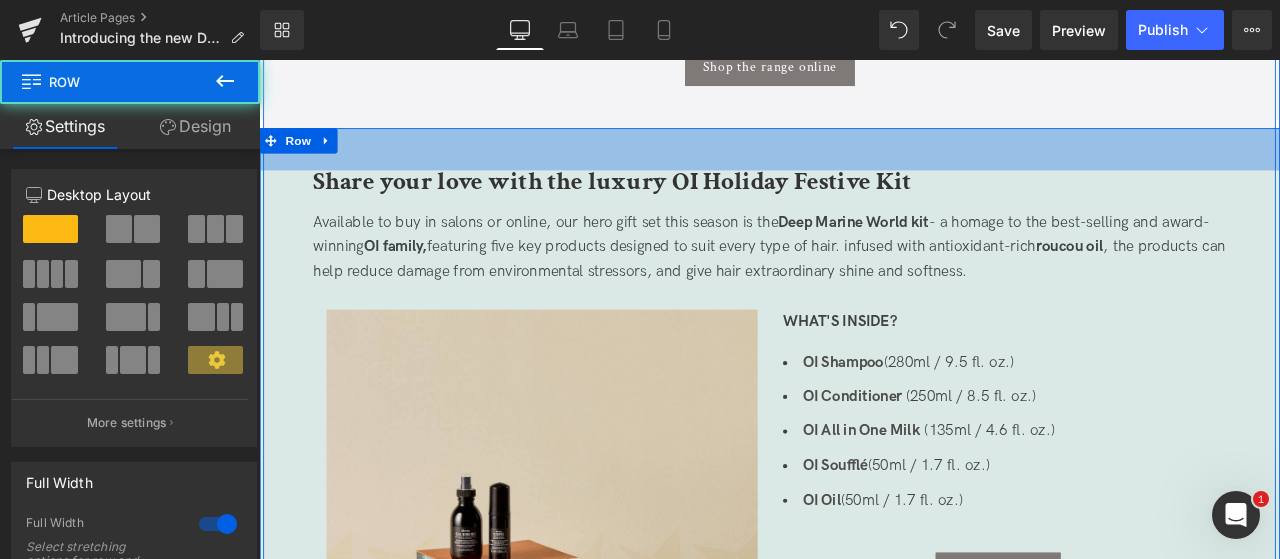 click on "50px" at bounding box center (865, 166) 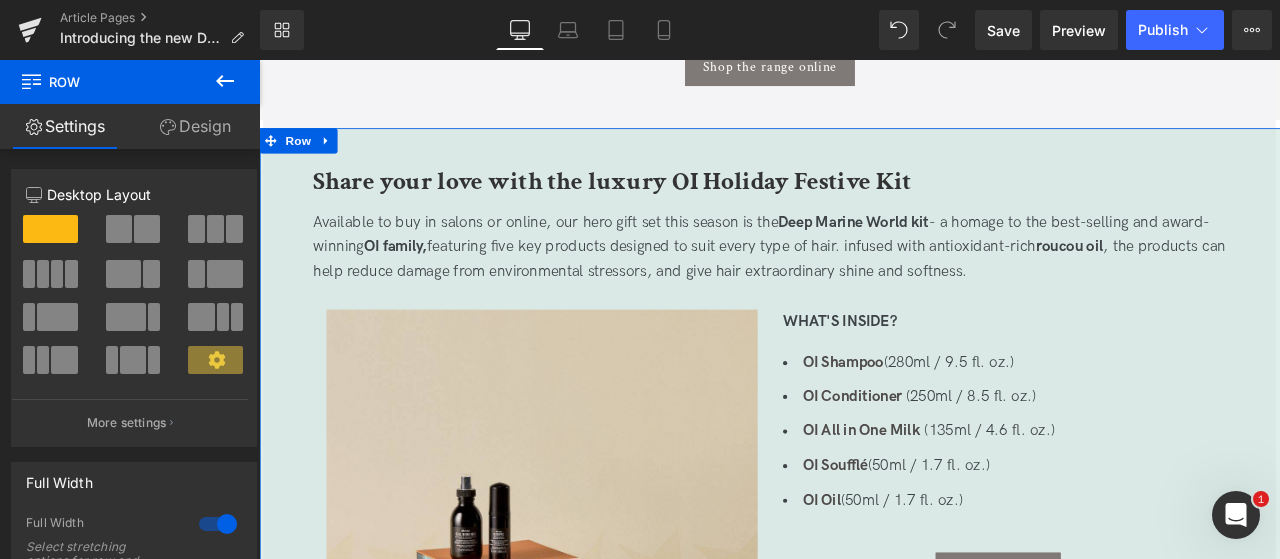 click on "Design" at bounding box center [195, 126] 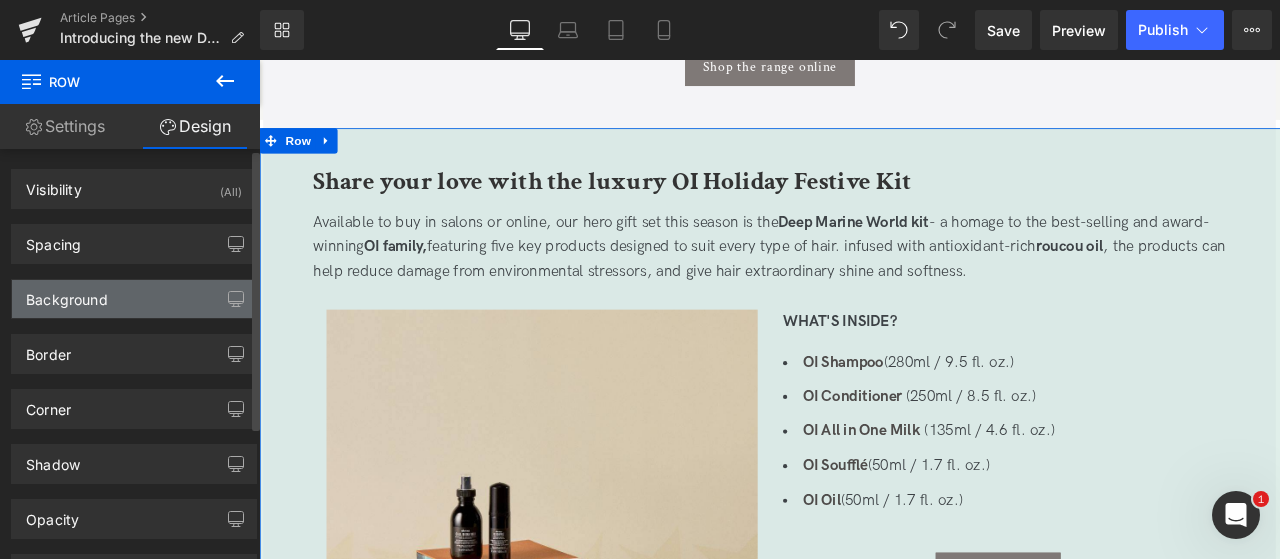 click on "Background" at bounding box center [134, 299] 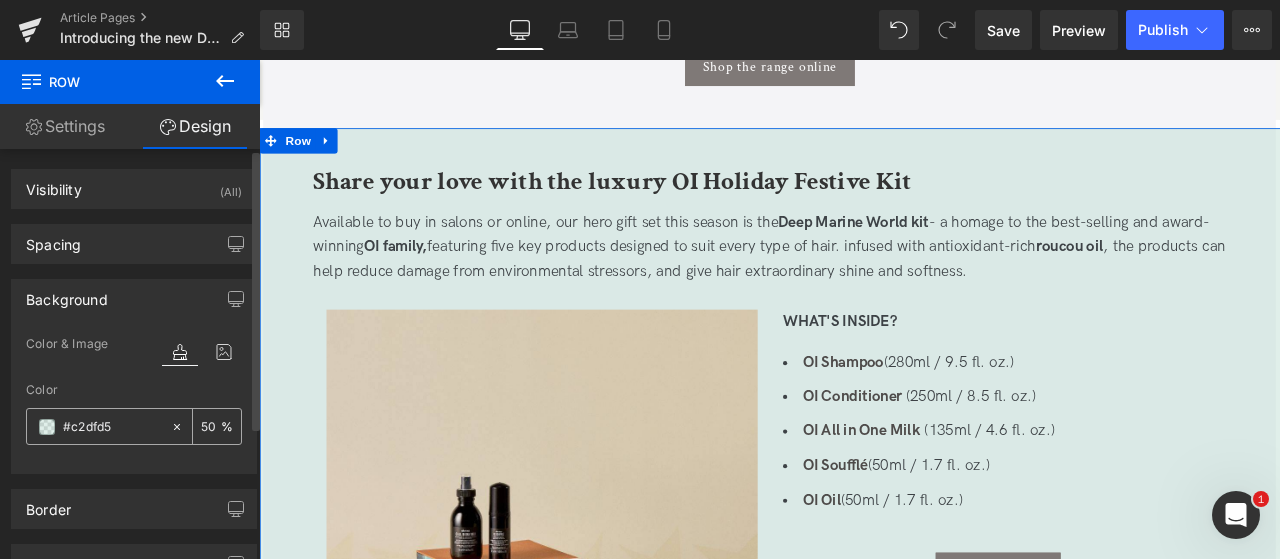 click on "#c2dfd5" at bounding box center (112, 427) 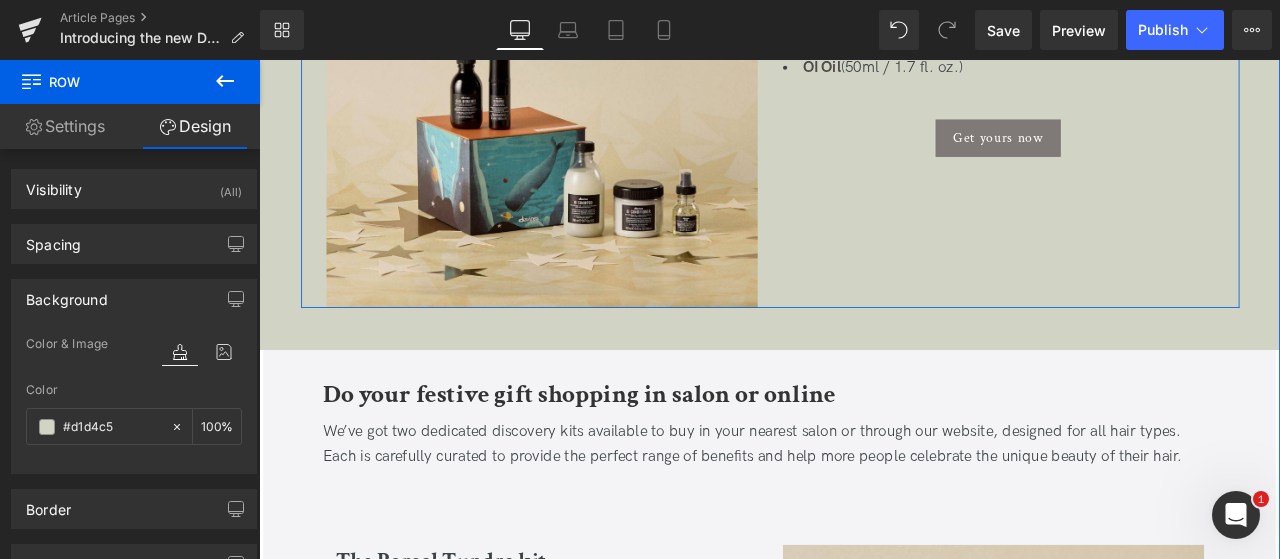 scroll, scrollTop: 1575, scrollLeft: 0, axis: vertical 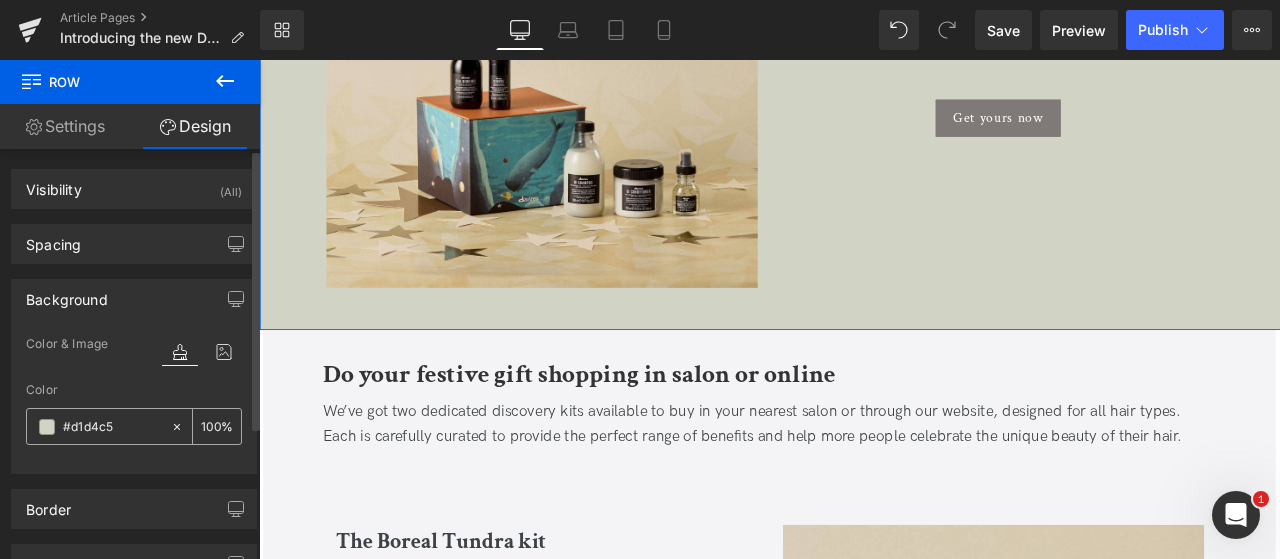 type on "#d1d4c5" 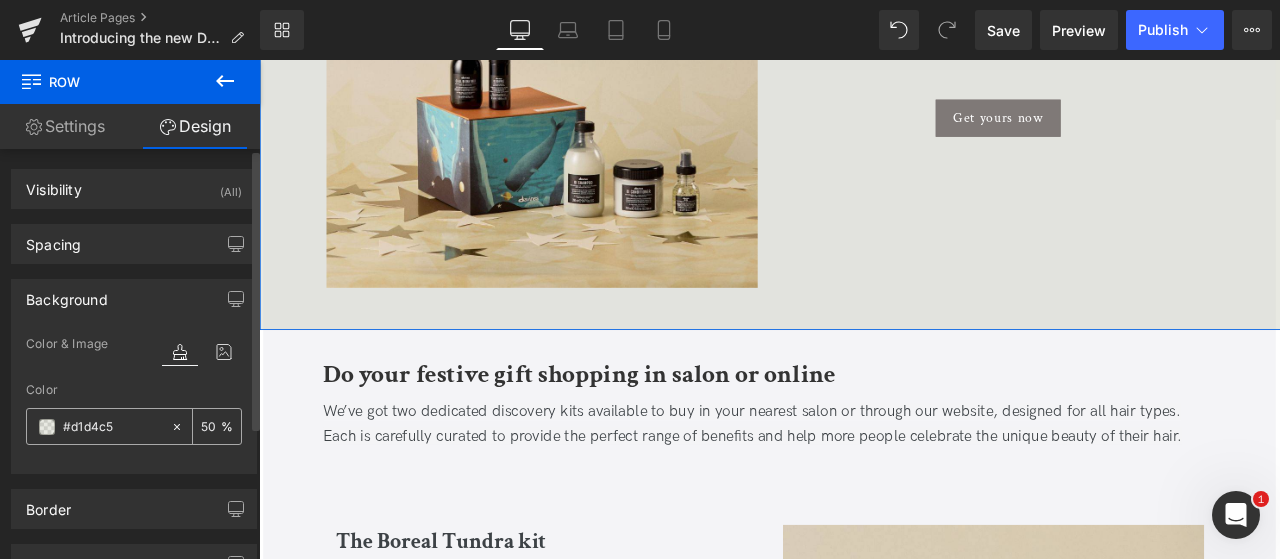 type on "5" 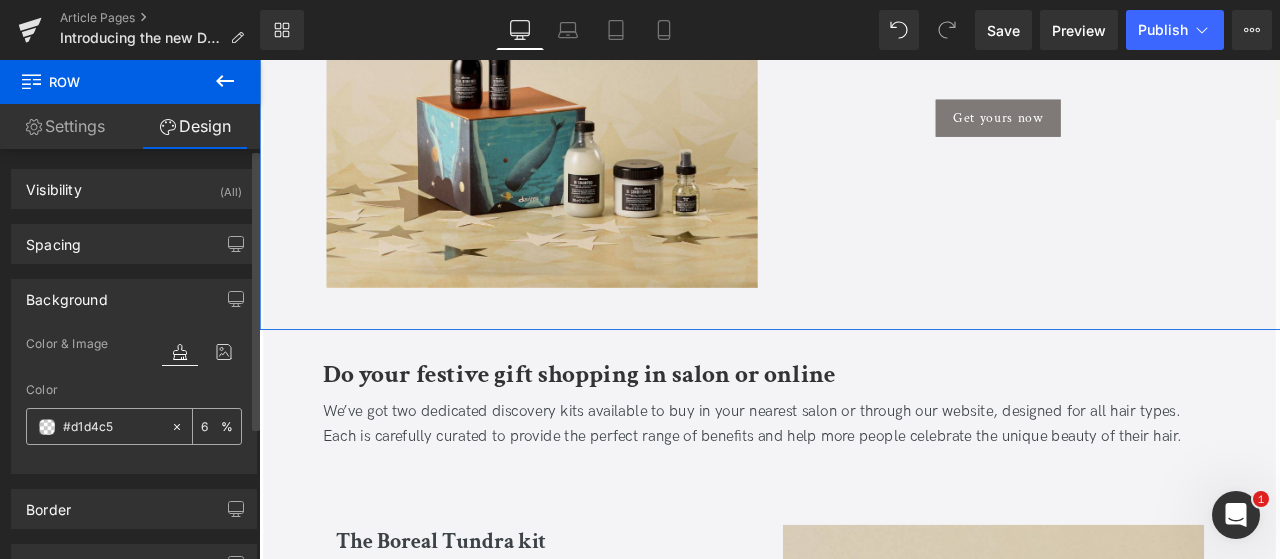 type on "60" 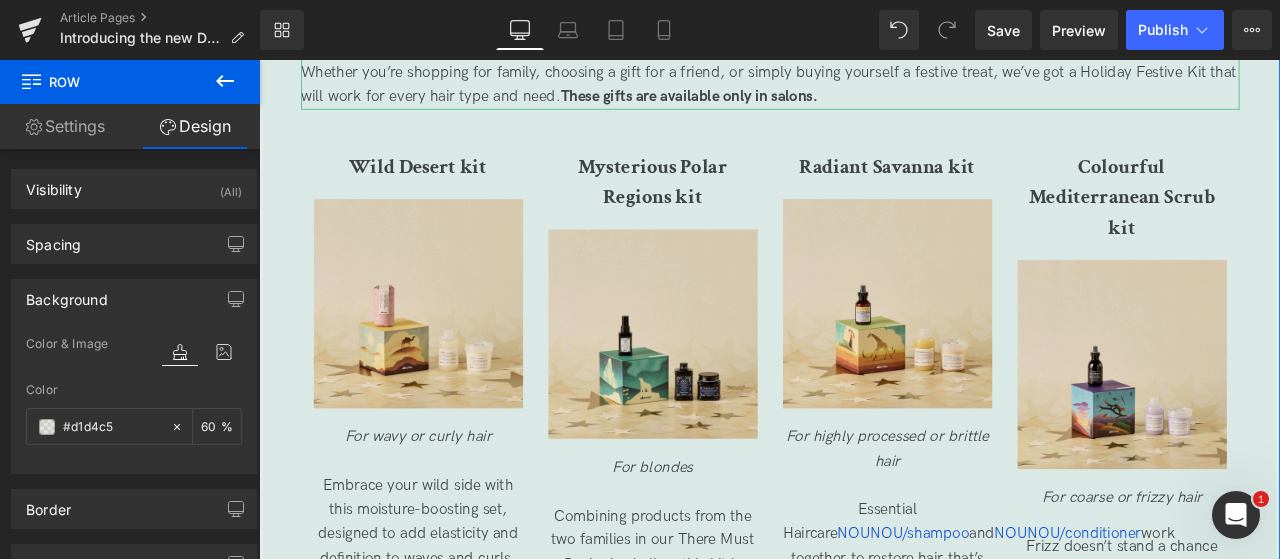 scroll, scrollTop: 3318, scrollLeft: 0, axis: vertical 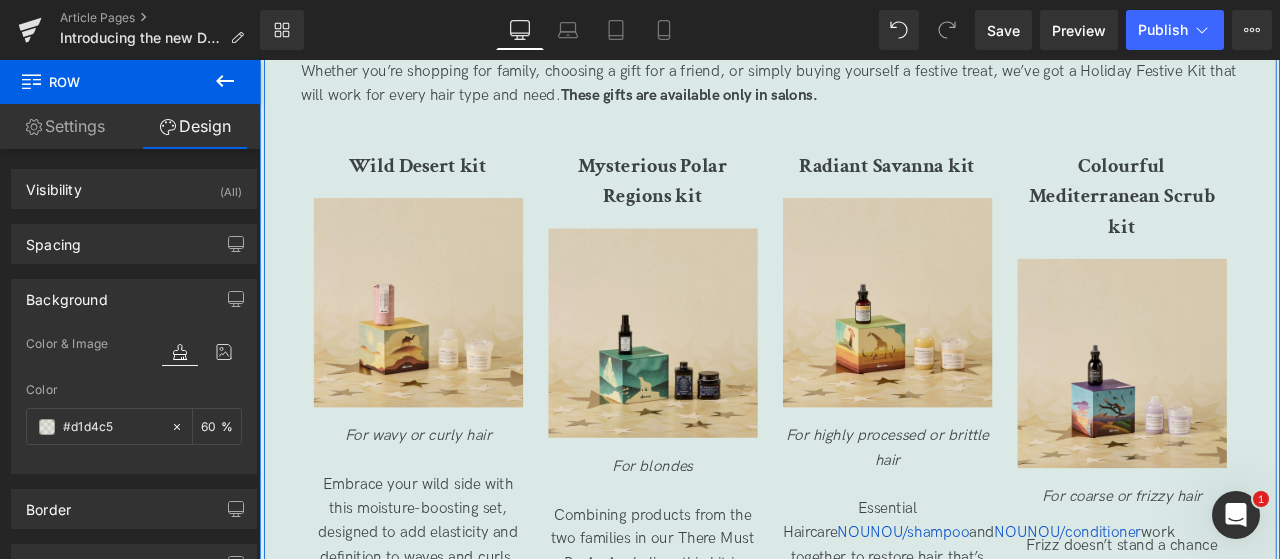 click on "Holiday Festive Kits to suit every hair type Heading         Whether you’re shopping for family, choosing a gift for a friend, or simply buying yourself a festive treat, we’ve got a Holiday Festive Kit that will work for every hair type and need.  These gifts are available only in salons. Text Block
Wild Desert kit Heading         Image         For wavy or curly hair
Embrace your wild side with this
moisture-boosting set, designed to add elasticity and definition to waves and
curls. Enjoy a double act of  LOVE/curl shampoo  and  LOVE/curl conditioner , followed by More Inside
This is a Curl Building Serum  for bouncy,
flexible curls that can withstand humidity and resist frizz. Text Block" at bounding box center (865, 938) 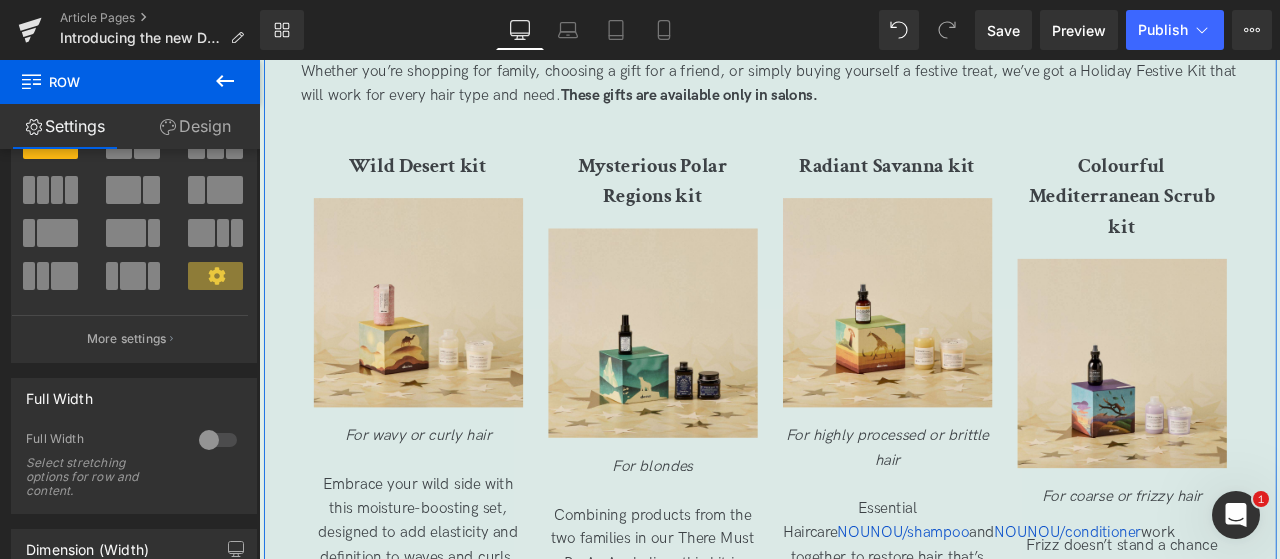 scroll, scrollTop: 0, scrollLeft: 0, axis: both 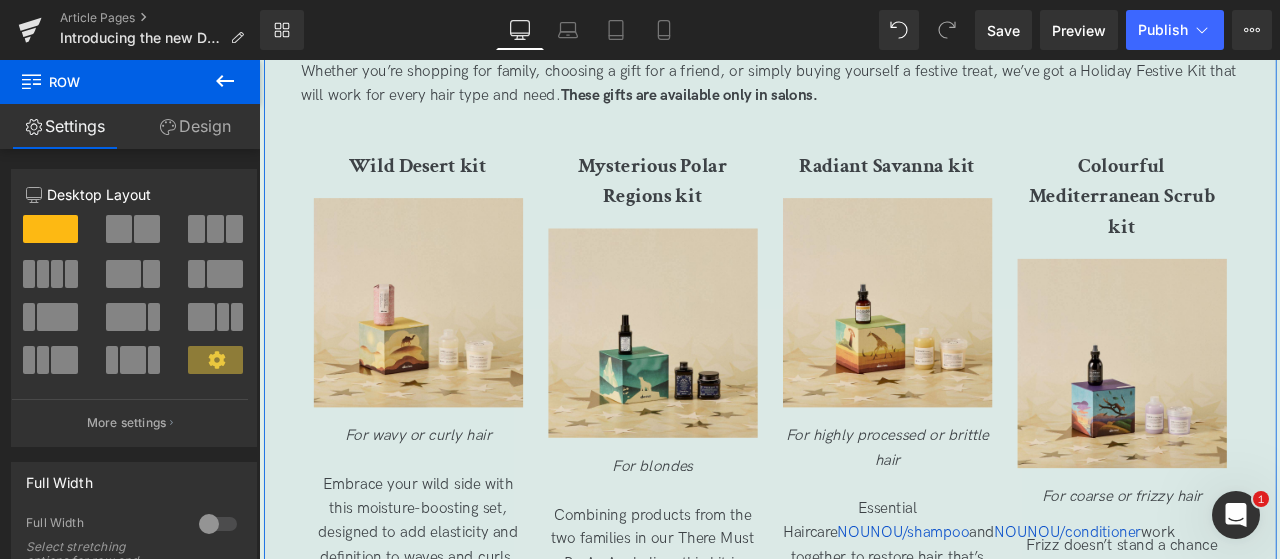 click on "Design" at bounding box center (195, 126) 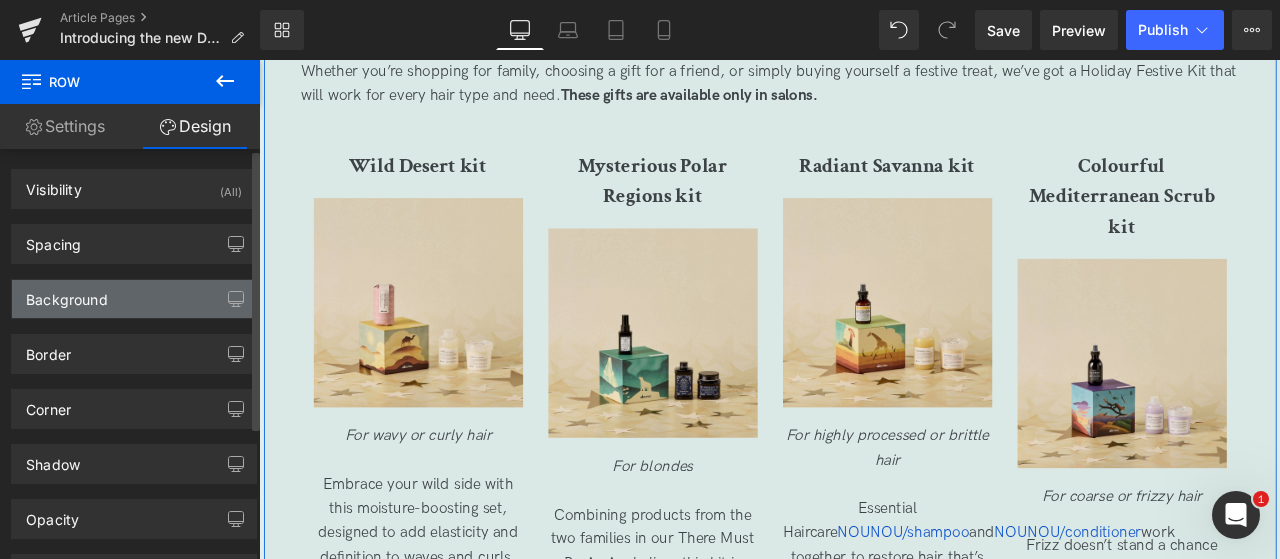 click on "Background" at bounding box center [134, 299] 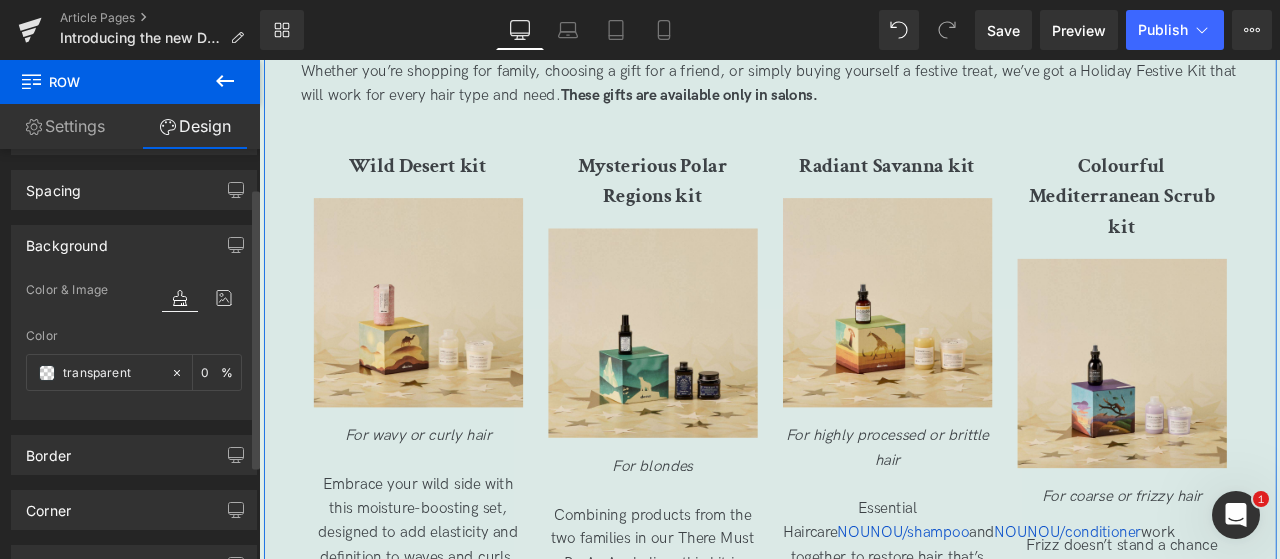 scroll, scrollTop: 56, scrollLeft: 0, axis: vertical 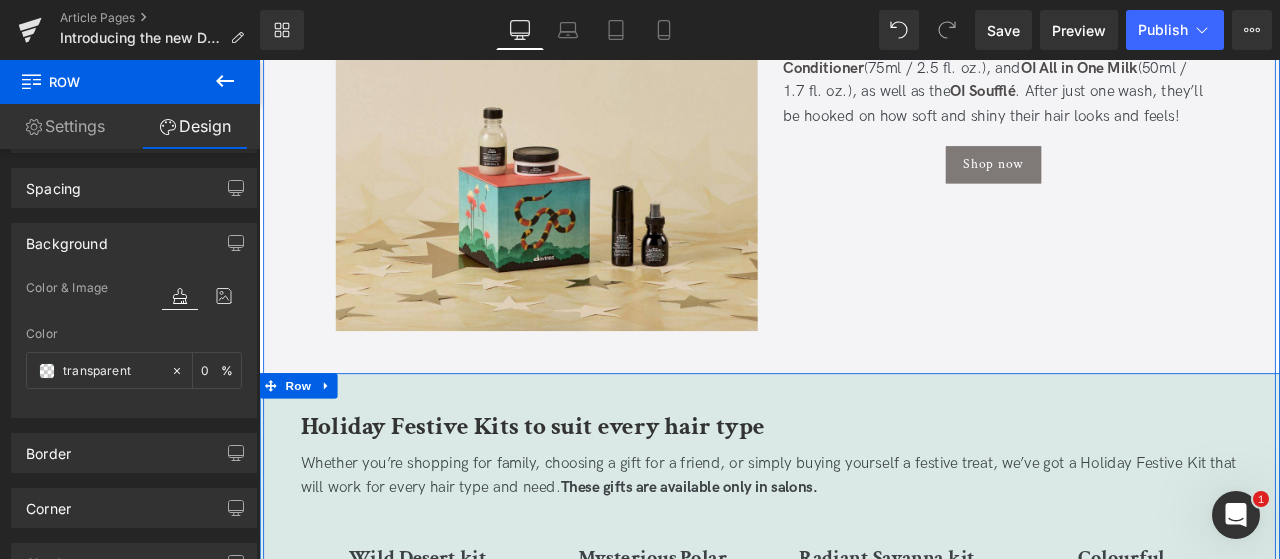 click on "Holiday Festive Kits to suit every hair type Heading         Whether you’re shopping for family, choosing a gift for a friend, or simply buying yourself a festive treat, we’ve got a Holiday Festive Kit that will work for every hair type and need.  These gifts are available only in salons. Text Block
Wild Desert kit Heading         Image         For wavy or curly hair
Embrace your wild side with this
moisture-boosting set, designed to add elasticity and definition to waves and
curls. Enjoy a double act of  LOVE/curl shampoo  and  LOVE/curl conditioner , followed by More Inside
This is a Curl Building Serum  for bouncy,
flexible curls that can withstand humidity and resist frizz. Text Block" at bounding box center (865, 1402) 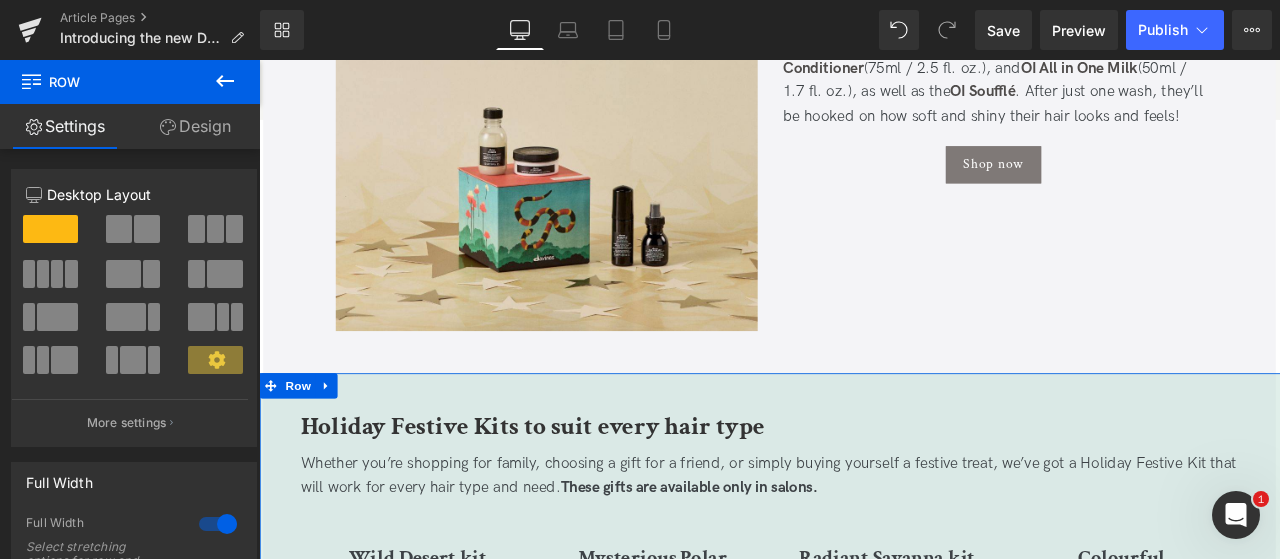 click on "Design" at bounding box center (195, 126) 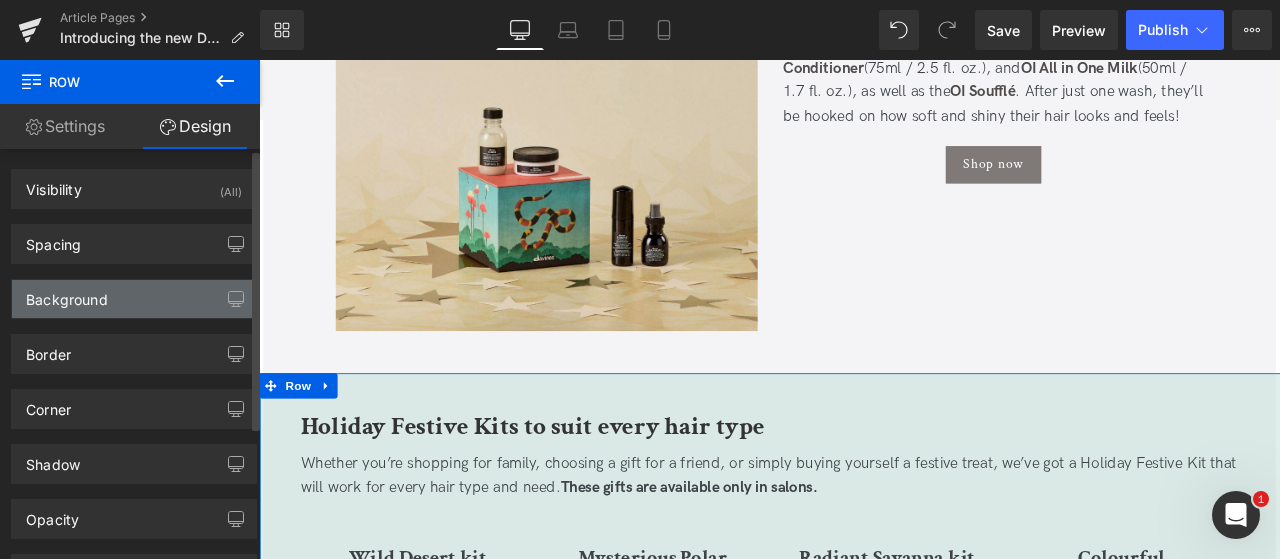 click on "Background" at bounding box center [134, 299] 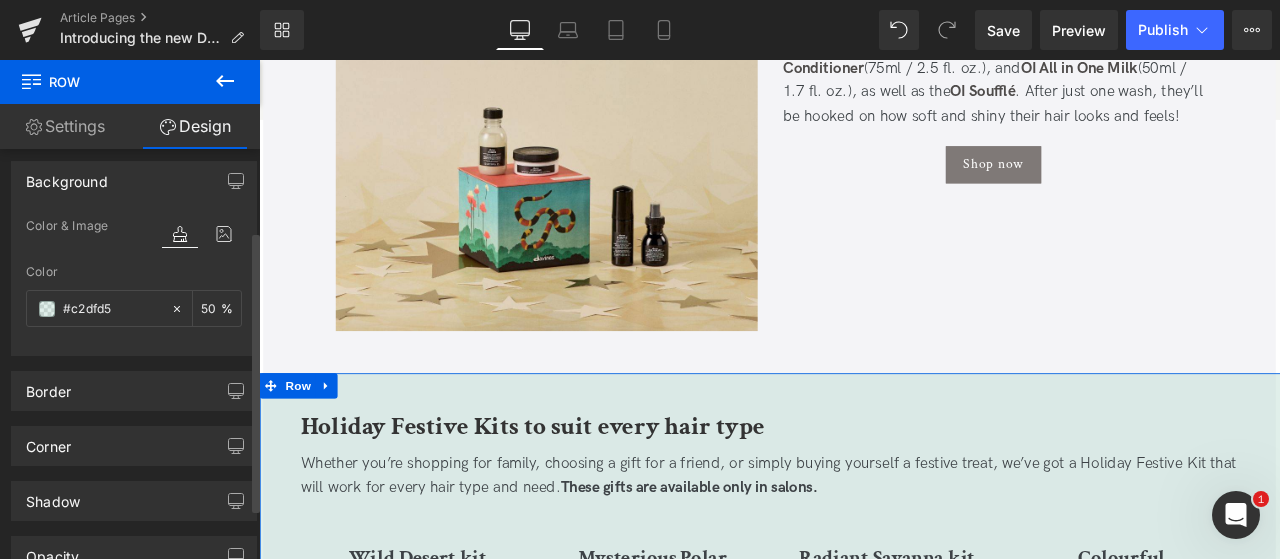 scroll, scrollTop: 119, scrollLeft: 0, axis: vertical 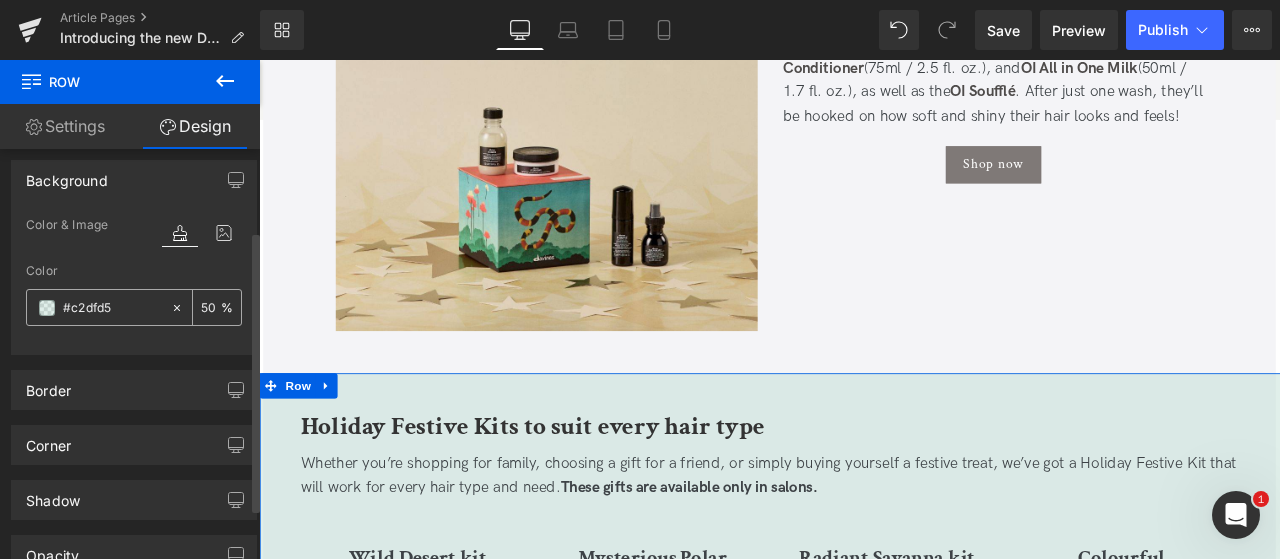 click on "#c2dfd5" at bounding box center [112, 308] 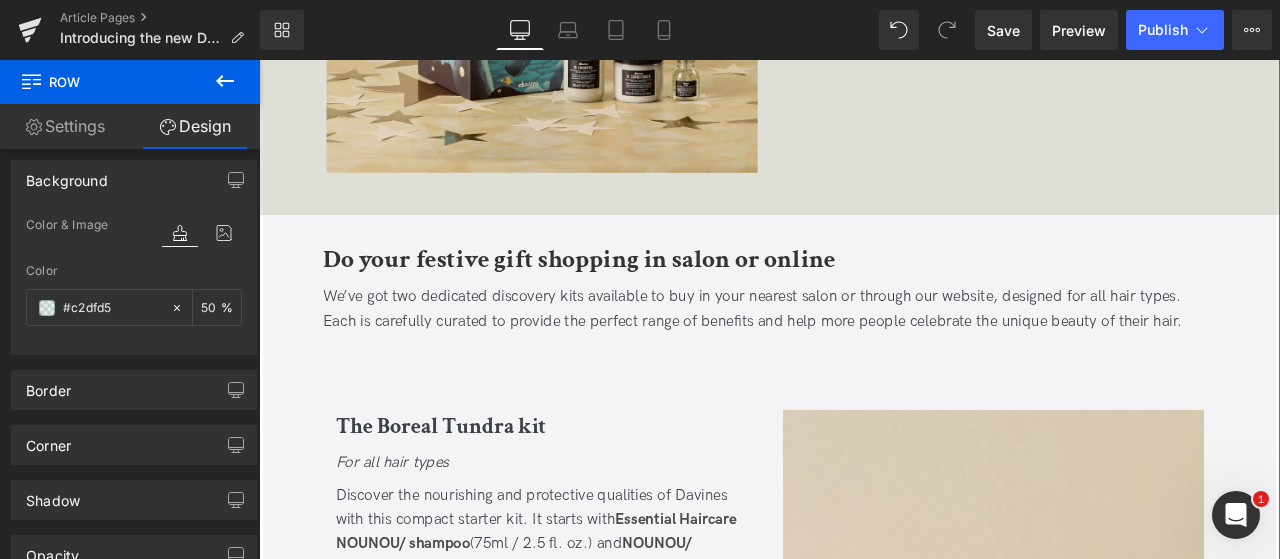 scroll, scrollTop: 1546, scrollLeft: 0, axis: vertical 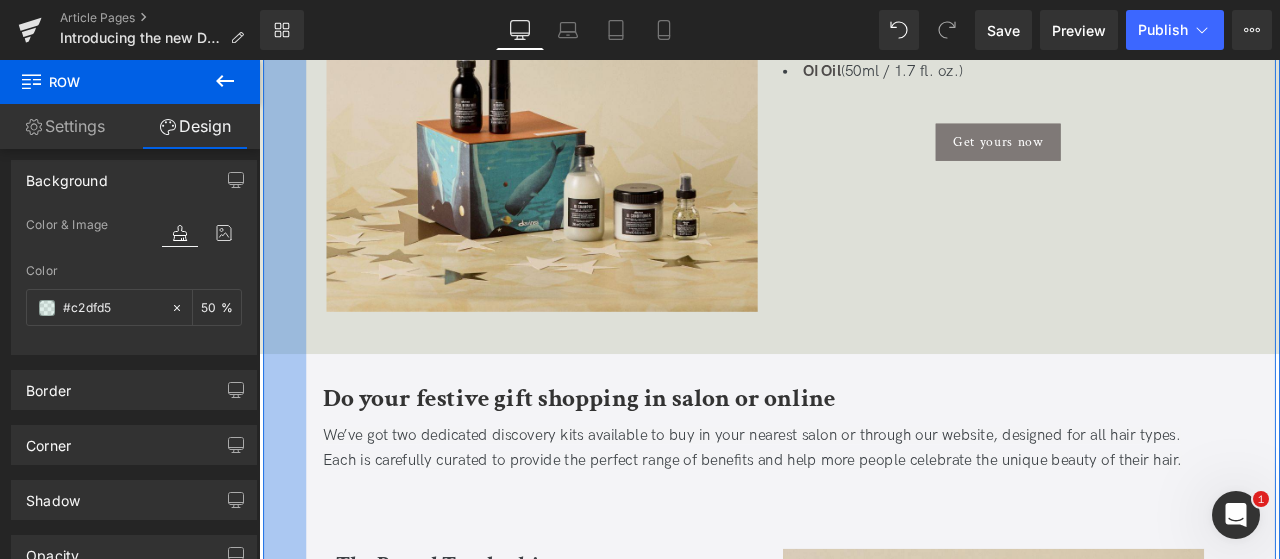 click on "51px" at bounding box center [289, 2693] 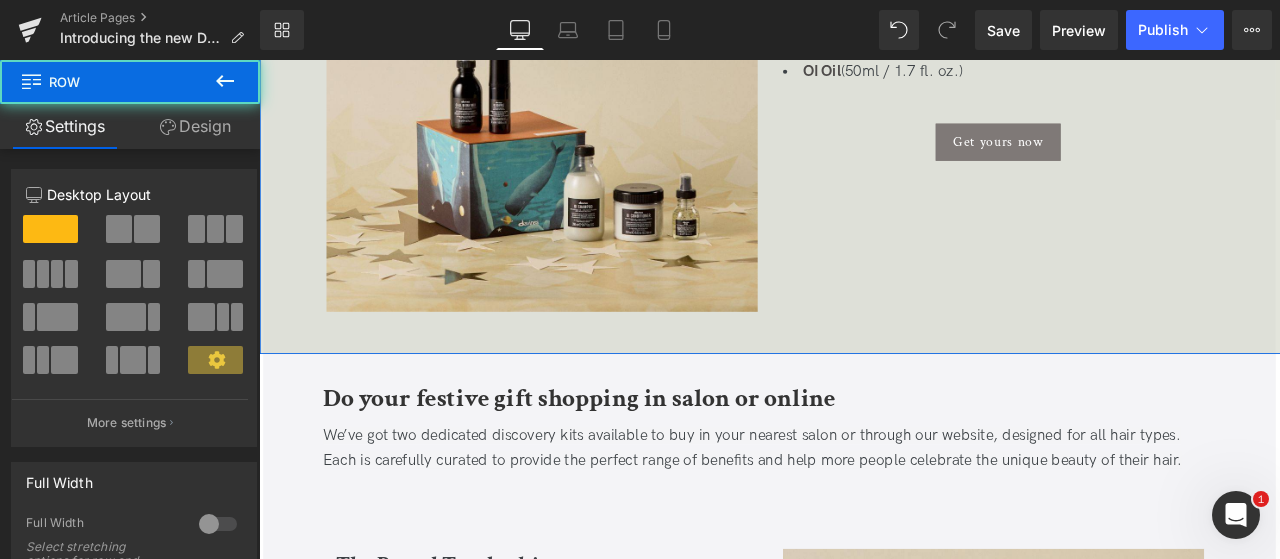 click on "Share your love with the luxury OI Holiday Festive Kit Heading         Available to buy in salons or online, our hero gift set this season is the  Deep Marine World kit  - a homage to the best-selling and award-winning  OI family,  featuring five key products designed to suit every type of hair. infused with antioxidant-rich  roucou oil , the products can help reduce damage from environmental stressors, and give hair extraordinary shine and softness. Text Block         Image         WHAT'S INSIDE? Text Block         OI Shampoo  (280ml / 9.5 fl. oz.) OI Conditioner   (250ml / 8.5 fl. oz.) OI All in One Milk   (135ml / 4.6 fl. oz.) OI Soufflé  (50ml / 1.7 fl. oz.) OI Oil  (50ml / 1.7 fl. oz.) Text Block         Get yours now Button         Row" at bounding box center [865, 21] 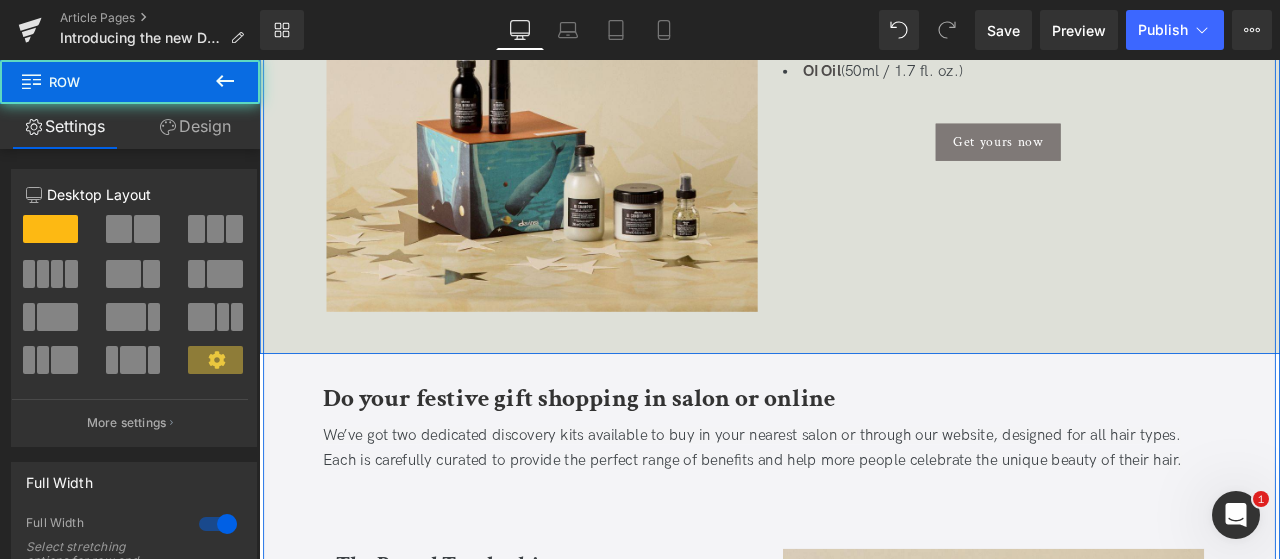 click on "Share your love with the luxury OI Holiday Festive Kit Heading         Available to buy in salons or online, our hero gift set this season is the  Deep Marine World kit  - a homage to the best-selling and award-winning  OI family,  featuring five key products designed to suit every type of hair. infused with antioxidant-rich  roucou oil , the products can help reduce damage from environmental stressors, and give hair extraordinary shine and softness. Text Block         Image         WHAT'S INSIDE? Text Block         OI Shampoo  (280ml / 9.5 fl. oz.) OI Conditioner   (250ml / 8.5 fl. oz.) OI All in One Milk   (135ml / 4.6 fl. oz.) OI Soufflé  (50ml / 1.7 fl. oz.) OI Oil  (50ml / 1.7 fl. oz.) Text Block         Get yours now Button         Row         Row         Row         Row   50px" at bounding box center (865, 21) 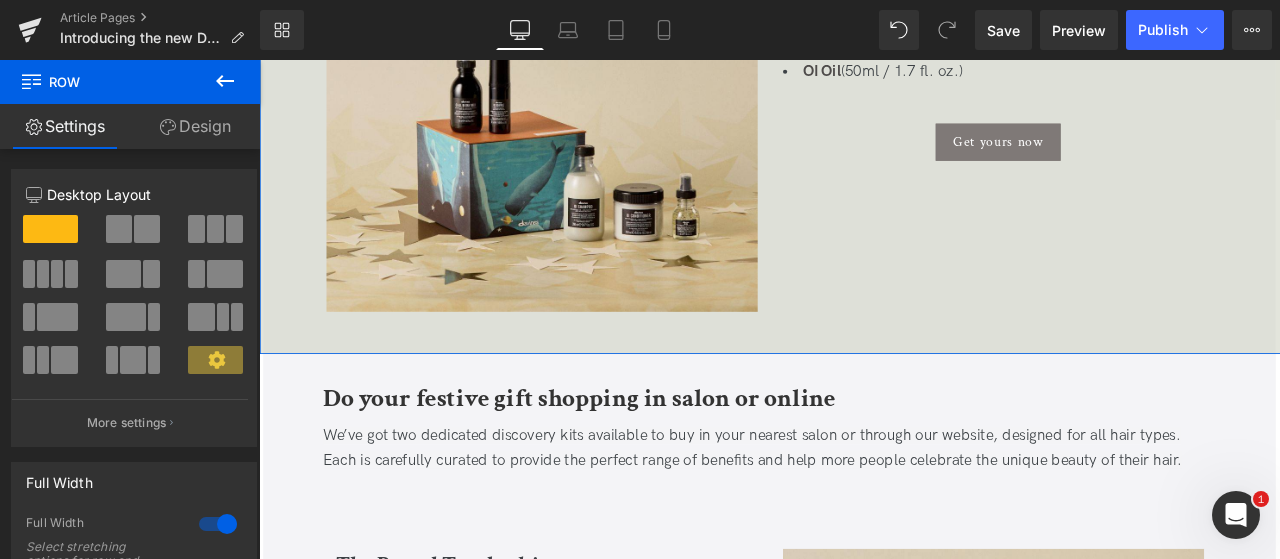 click on "Design" at bounding box center (195, 126) 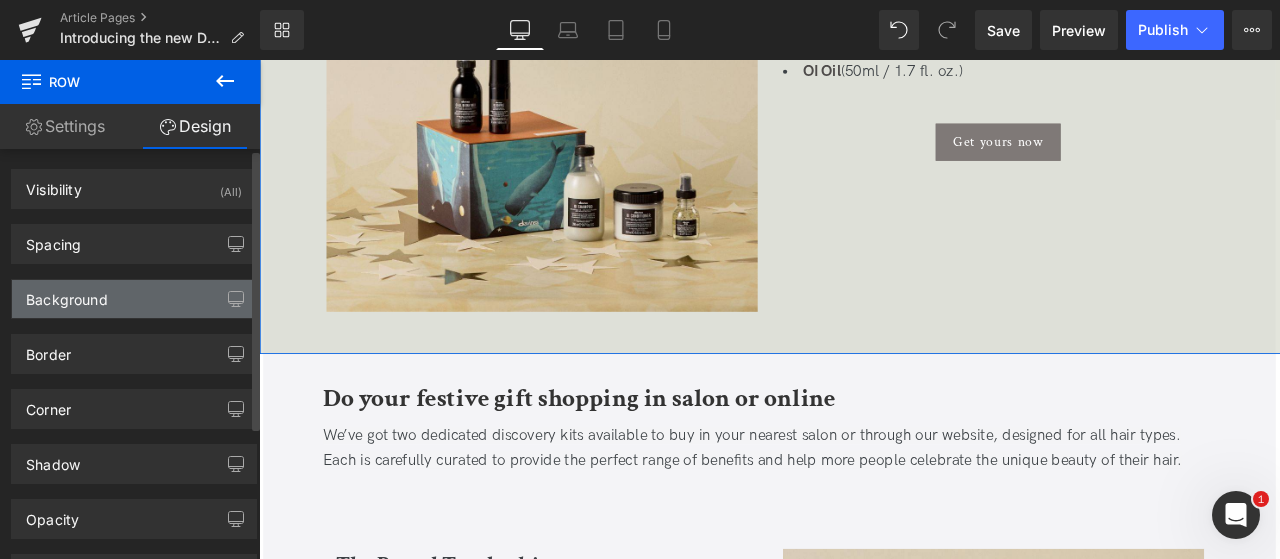 click on "Background" at bounding box center (134, 299) 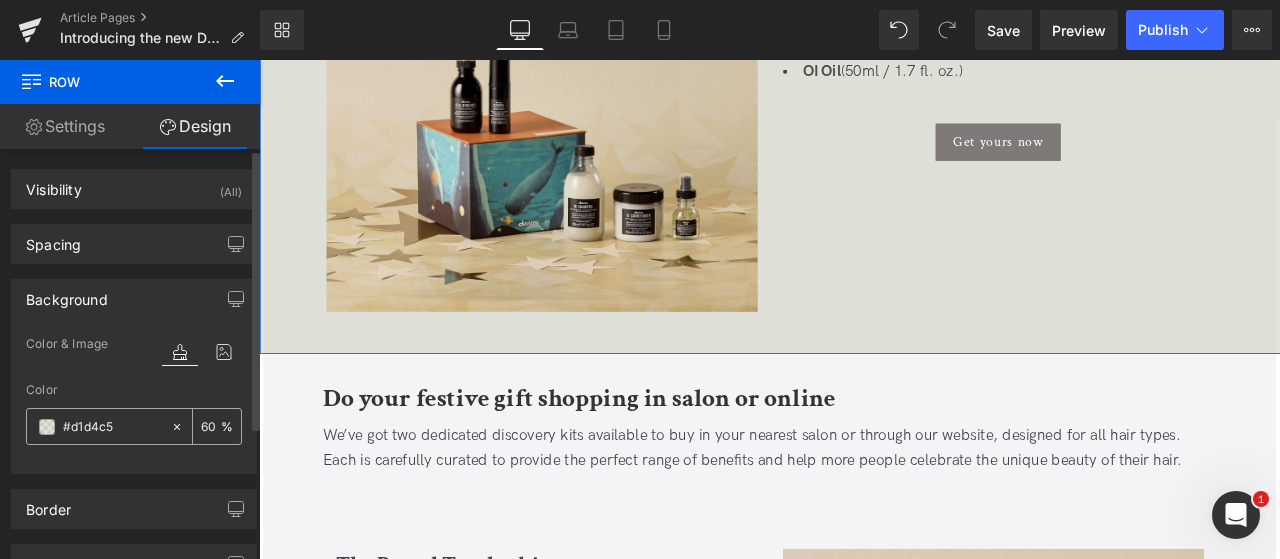 click at bounding box center [112, 427] 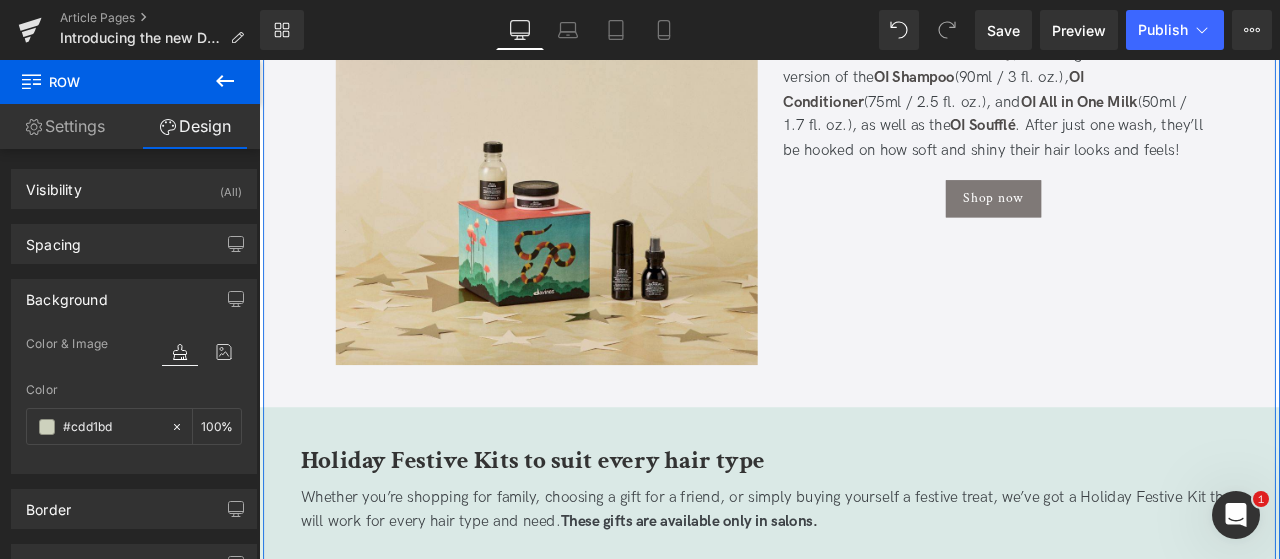 scroll, scrollTop: 2938, scrollLeft: 0, axis: vertical 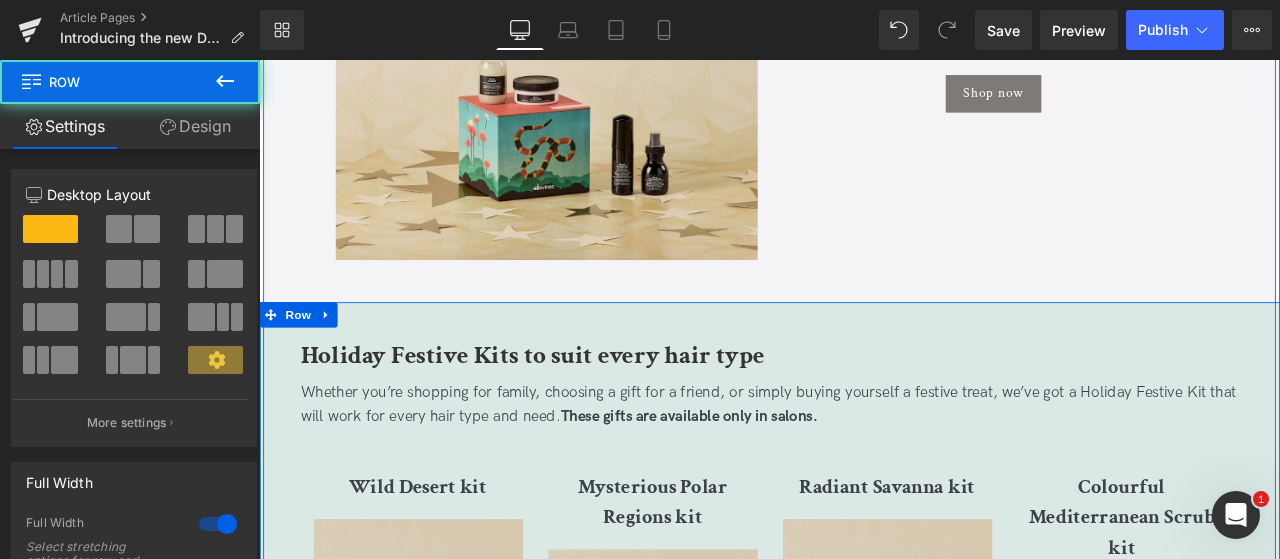 click on "Holiday Festive Kits to suit every hair type Heading         Whether you’re shopping for family, choosing a gift for a friend, or simply buying yourself a festive treat, we’ve got a Holiday Festive Kit that will work for every hair type and need.  These gifts are available only in salons. Text Block
Wild Desert kit Heading         Image         For wavy or curly hair
Embrace your wild side with this
moisture-boosting set, designed to add elasticity and definition to waves and
curls. Enjoy a double act of  LOVE/curl shampoo  and  LOVE/curl conditioner , followed by More Inside
This is a Curl Building Serum  for bouncy,
flexible curls that can withstand humidity and resist frizz. Text Block" at bounding box center [865, 1318] 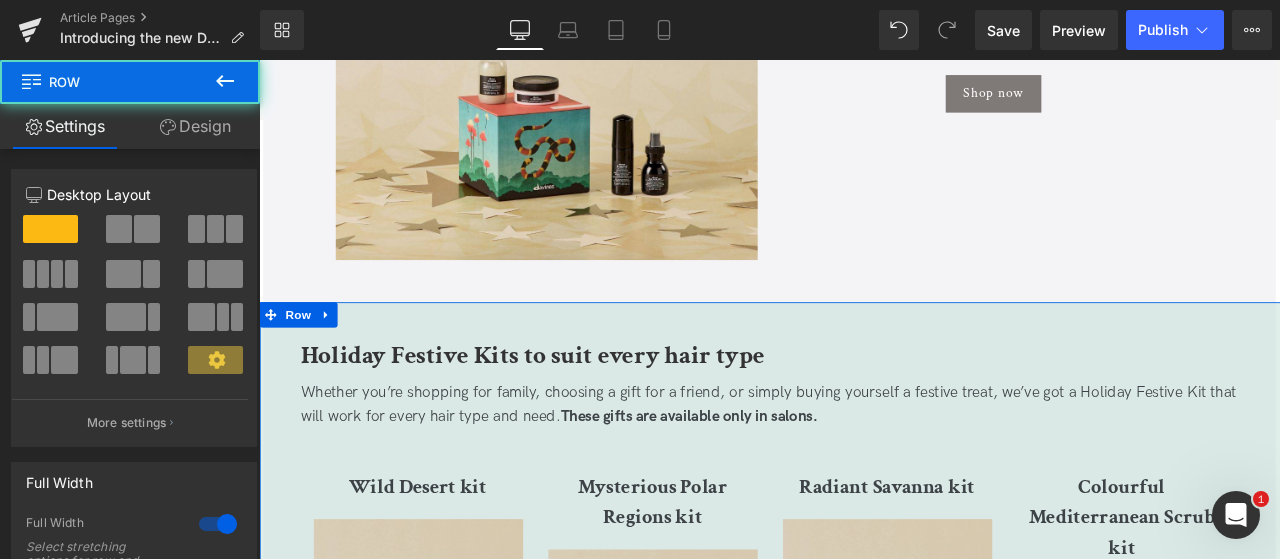 click on "Design" at bounding box center [195, 126] 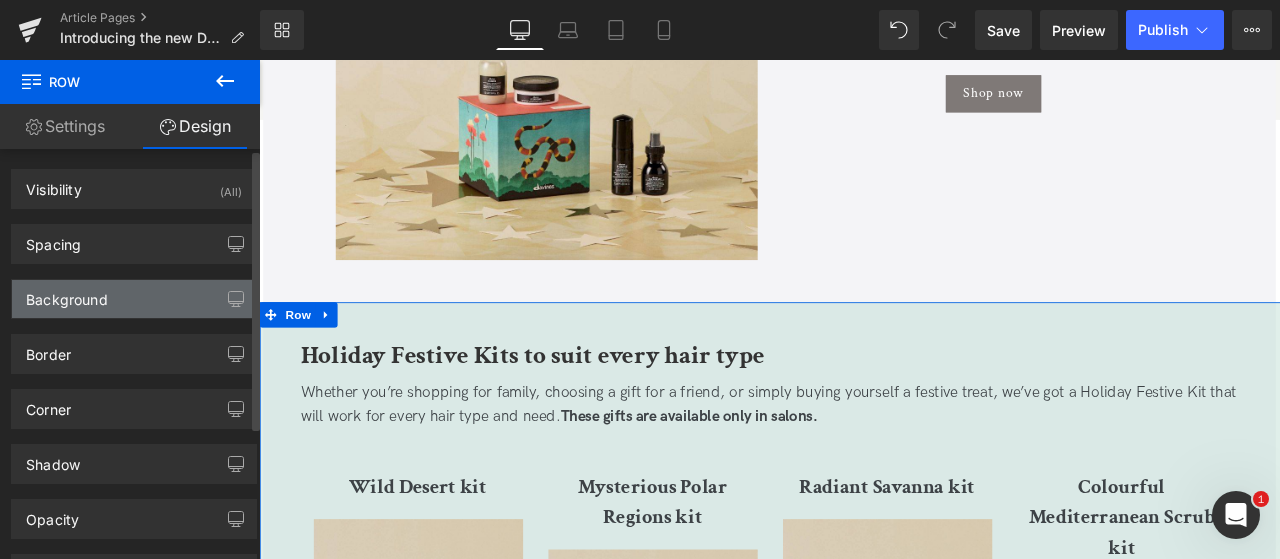 click on "Background" at bounding box center [134, 299] 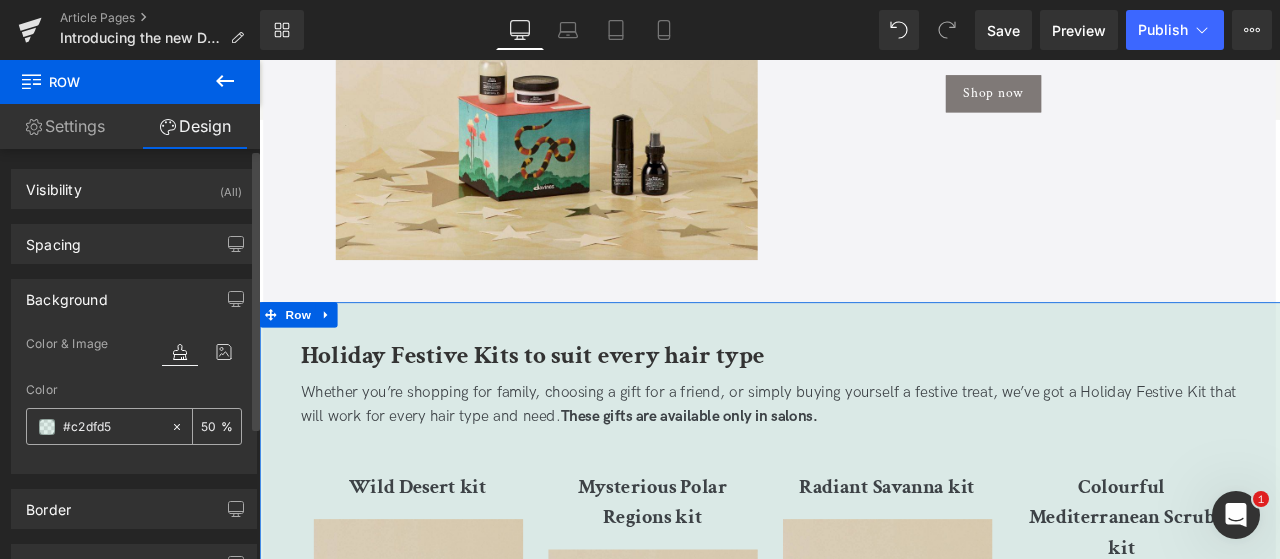 click on "#c2dfd5" at bounding box center [112, 427] 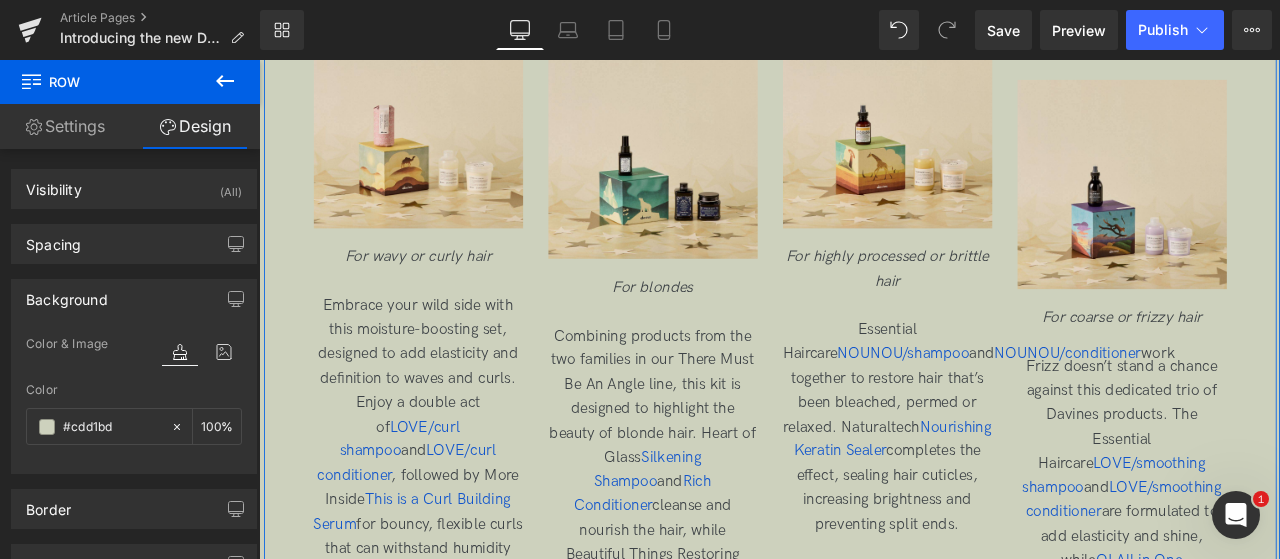 scroll, scrollTop: 3532, scrollLeft: 0, axis: vertical 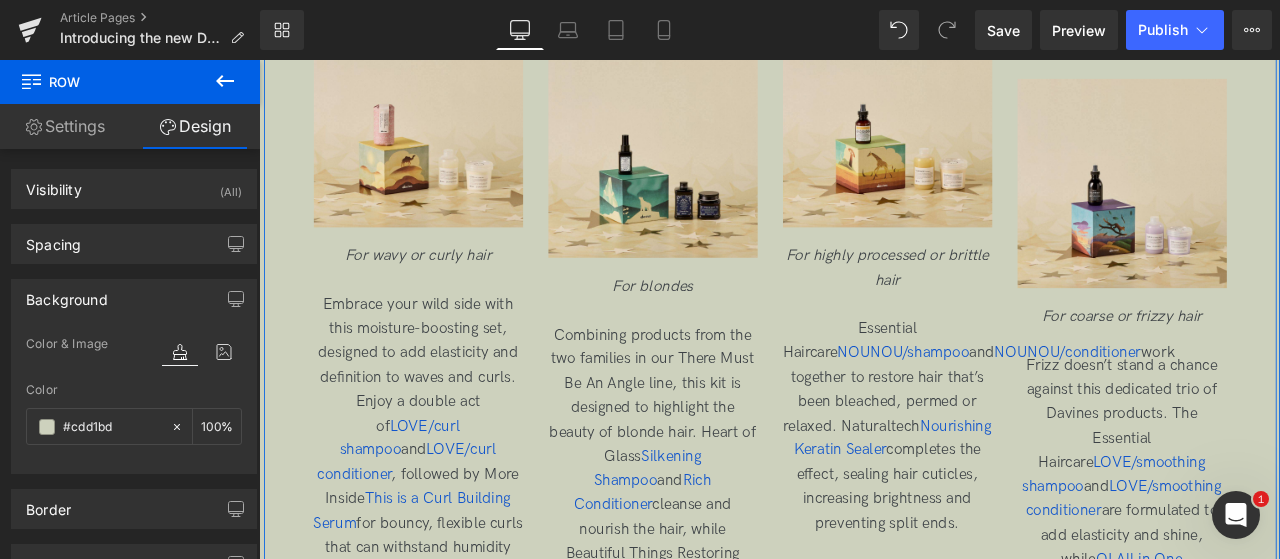 type on "#c2dfd5" 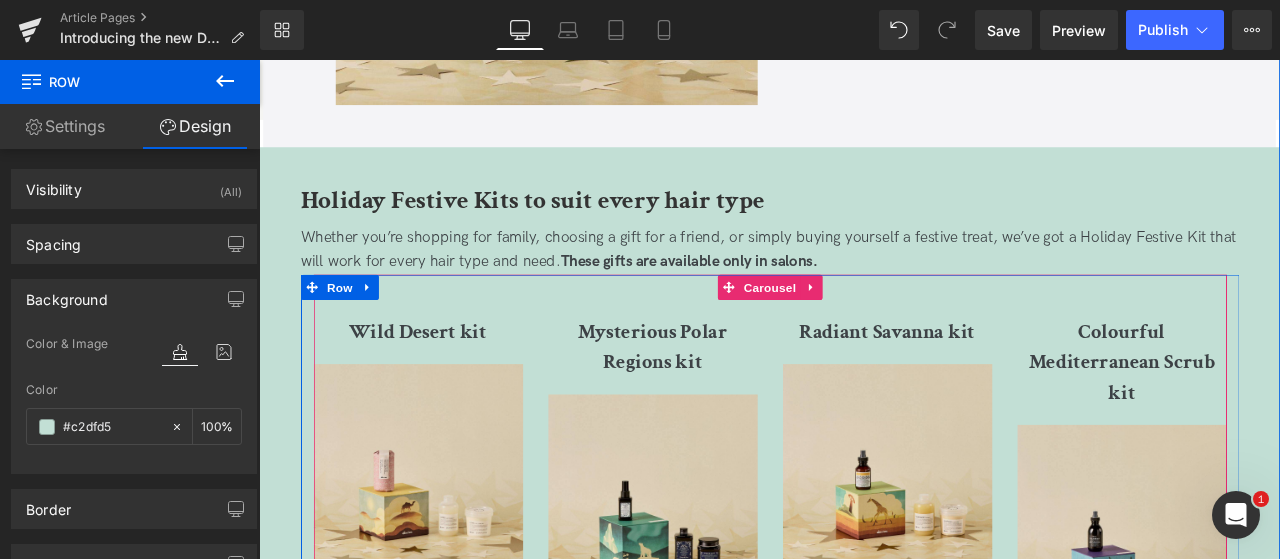 scroll, scrollTop: 3122, scrollLeft: 0, axis: vertical 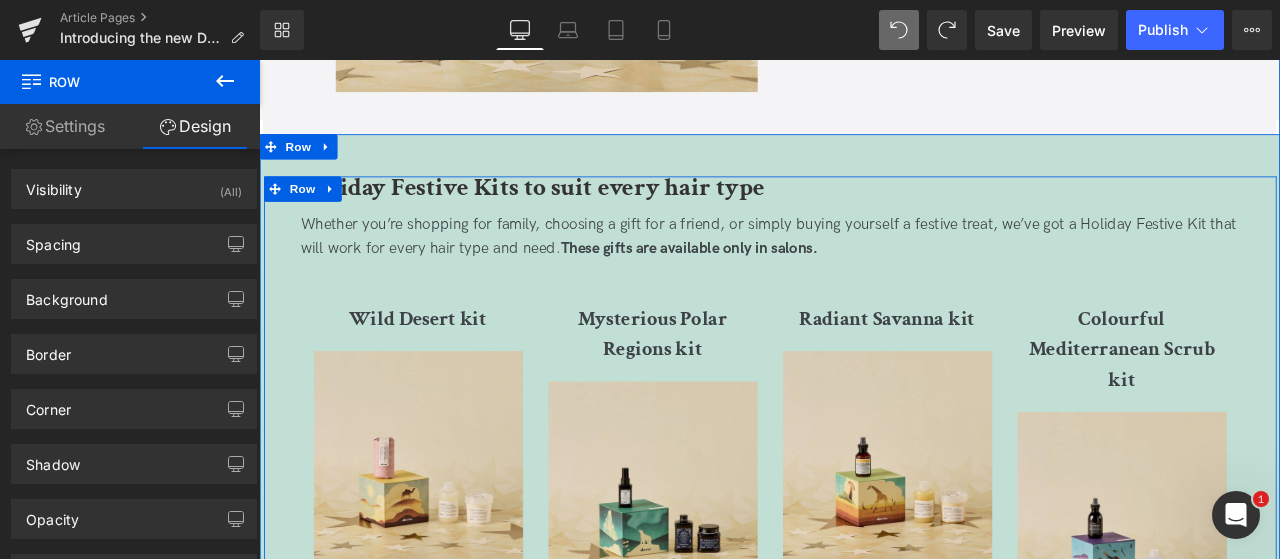 click on "Holiday Festive Kits to suit every hair type Heading         Whether you’re shopping for family, choosing a gift for a friend, or simply buying yourself a festive treat, we’ve got a Holiday Festive Kit that will work for every hair type and need.  These gifts are available only in salons. Text Block
Wild Desert kit Heading         Image         For wavy or curly hair
Embrace your wild side with this
moisture-boosting set, designed to add elasticity and definition to waves and
curls. Enjoy a double act of  LOVE/curl shampoo  and  LOVE/curl conditioner , followed by More Inside
This is a Curl Building Serum  for bouncy,
flexible curls that can withstand humidity and resist frizz. Text Block" at bounding box center (865, 1119) 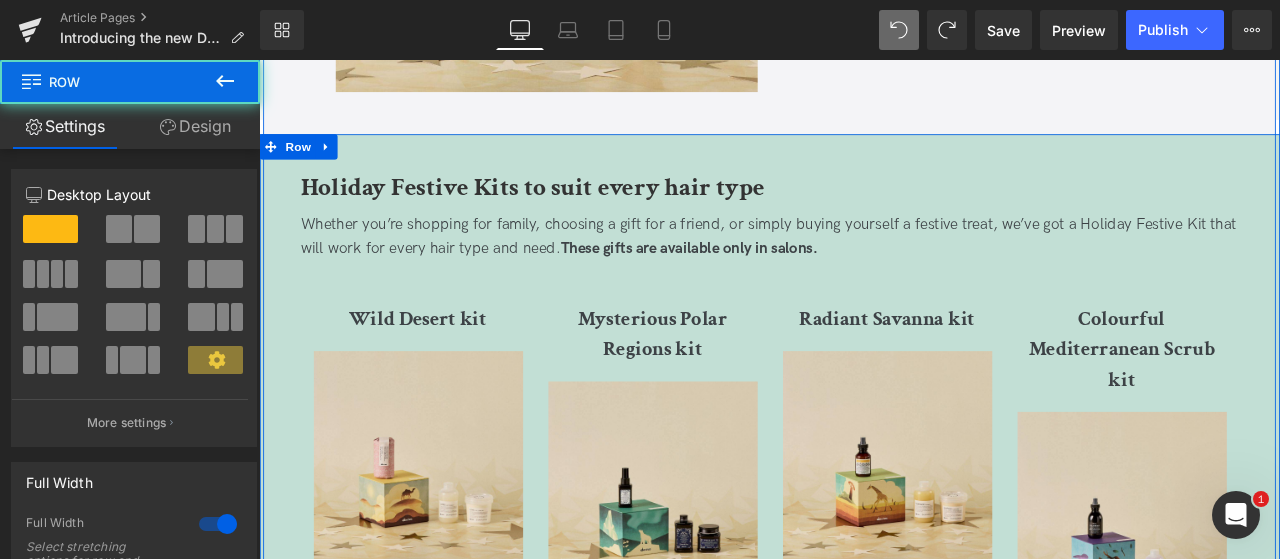 click on "Holiday Festive Kits to suit every hair type Heading         Whether you’re shopping for family, choosing a gift for a friend, or simply buying yourself a festive treat, we’ve got a Holiday Festive Kit that will work for every hair type and need.  These gifts are available only in salons. Text Block
Wild Desert kit Heading         Image         For wavy or curly hair
Embrace your wild side with this
moisture-boosting set, designed to add elasticity and definition to waves and
curls. Enjoy a double act of  LOVE/curl shampoo  and  LOVE/curl conditioner , followed by More Inside
This is a Curl Building Serum  for bouncy,
flexible curls that can withstand humidity and resist frizz. Text Block" at bounding box center (865, 1119) 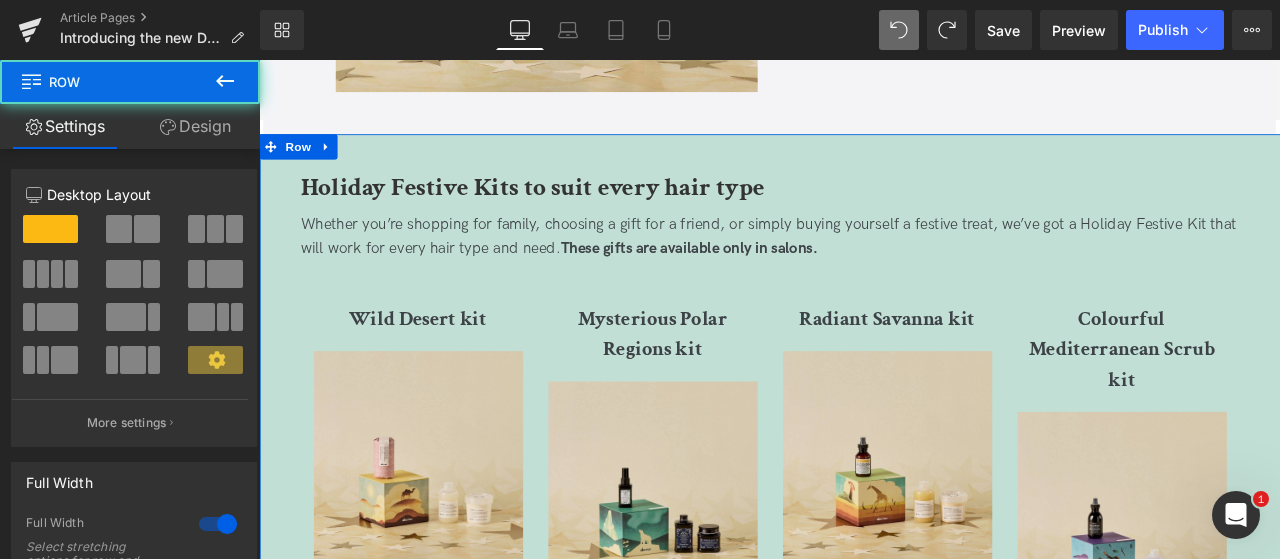 click on "Design" at bounding box center (195, 126) 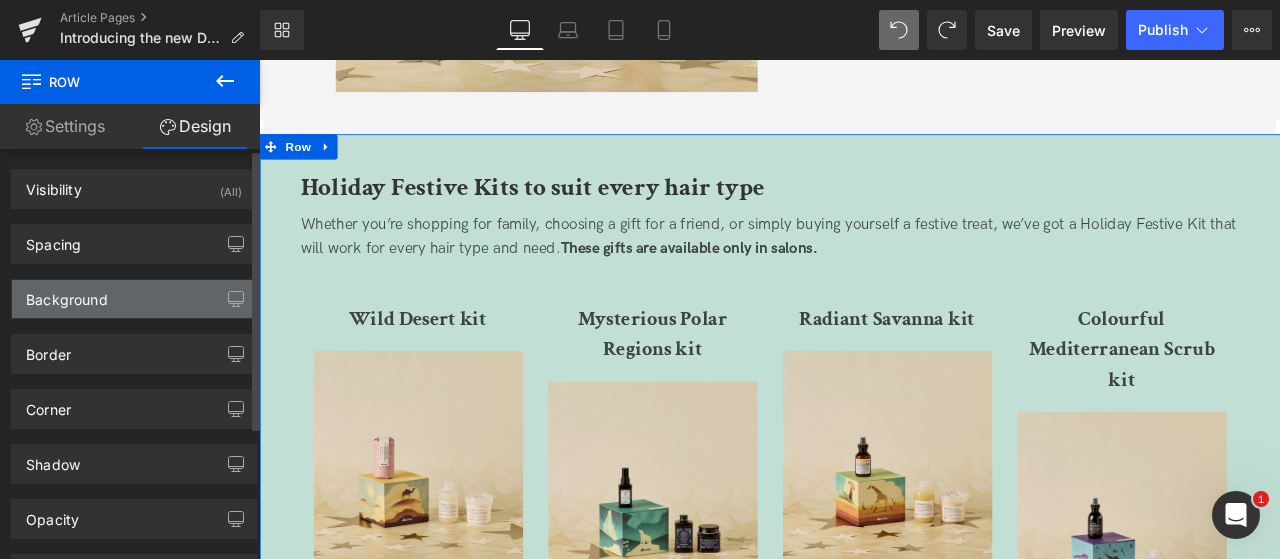 click on "Background" at bounding box center [134, 299] 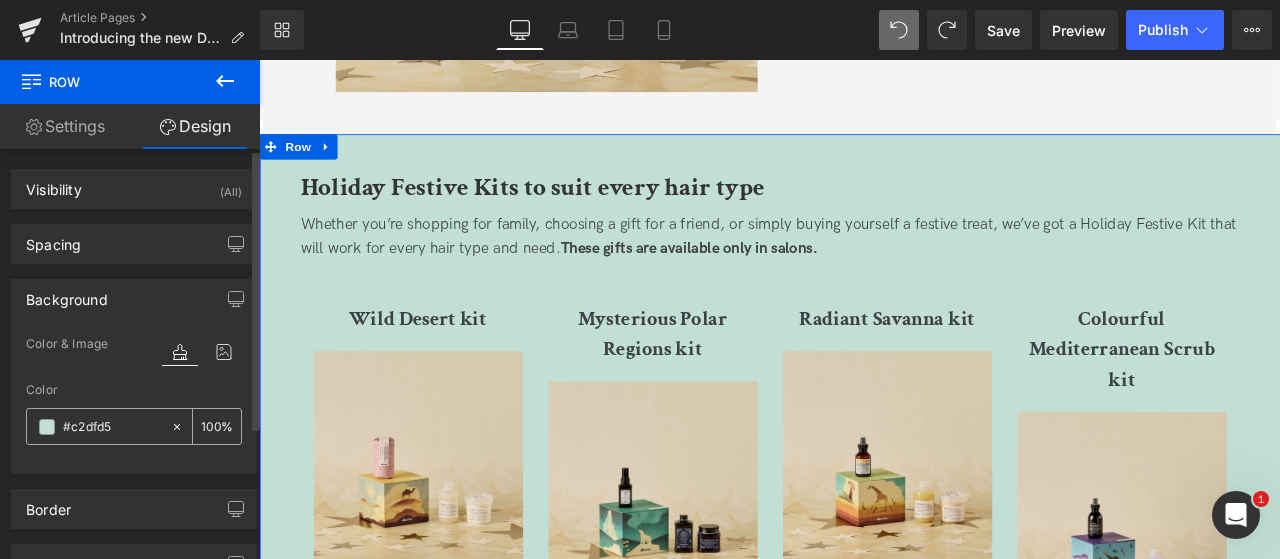 click on "#c2dfd5" at bounding box center (112, 427) 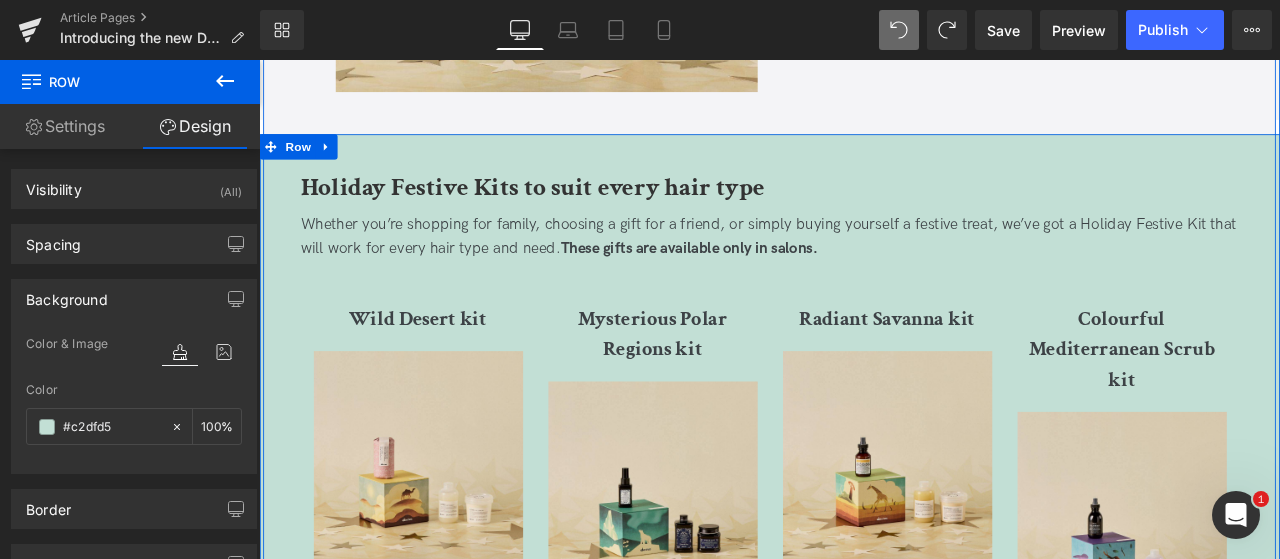 click on "Holiday Festive Kits to suit every hair type Heading         Whether you’re shopping for family, choosing a gift for a friend, or simply buying yourself a festive treat, we’ve got a Holiday Festive Kit that will work for every hair type and need.  These gifts are available only in salons. Text Block
Wild Desert kit Heading         Image         For wavy or curly hair
Embrace your wild side with this
moisture-boosting set, designed to add elasticity and definition to waves and
curls. Enjoy a double act of  LOVE/curl shampoo  and  LOVE/curl conditioner , followed by More Inside
This is a Curl Building Serum  for bouncy,
flexible curls that can withstand humidity and resist frizz. Text Block" at bounding box center (865, 1119) 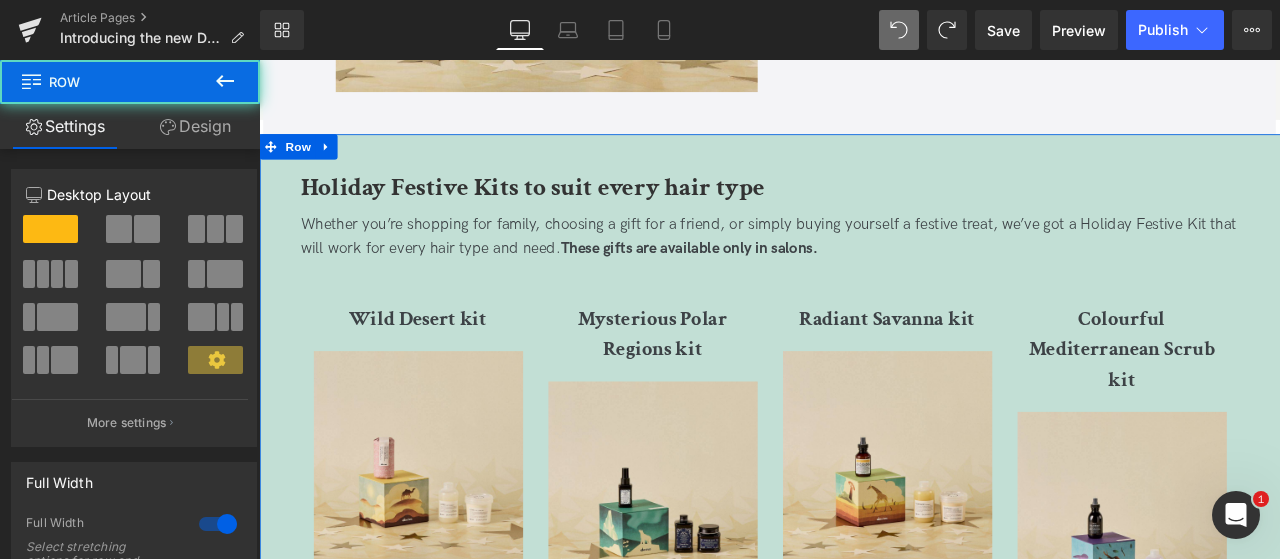 click on "Design" at bounding box center [195, 126] 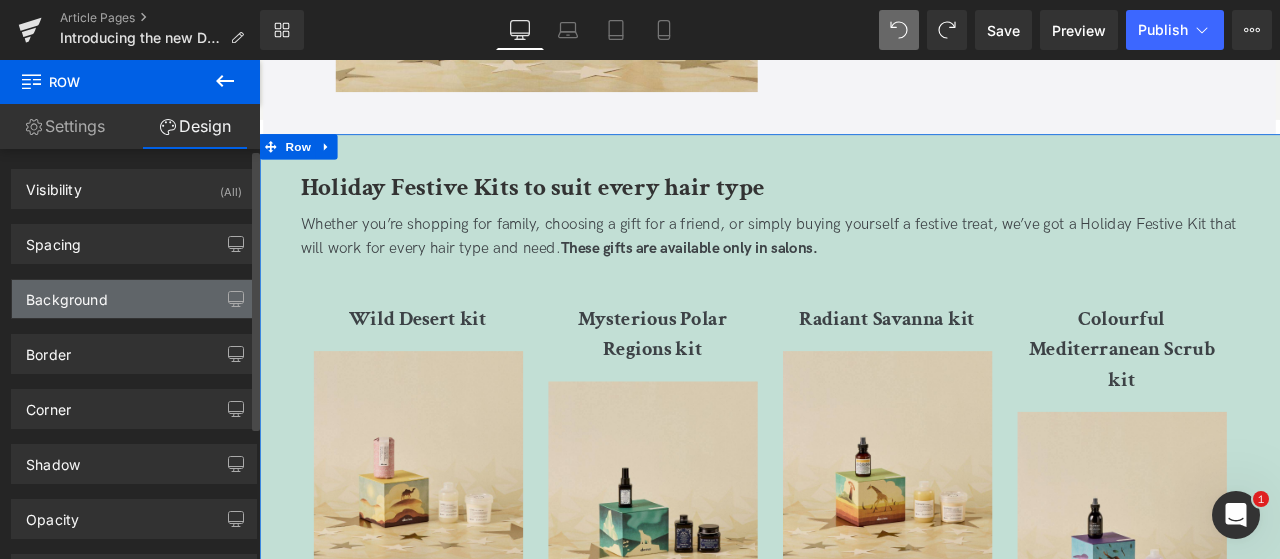 click on "Background" at bounding box center (134, 299) 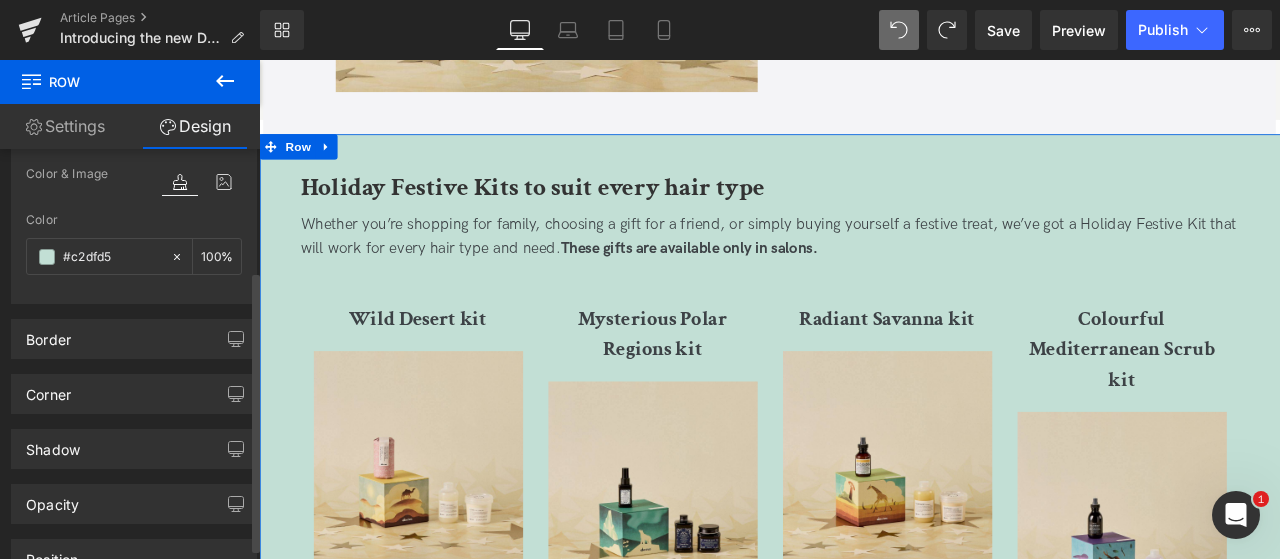 scroll, scrollTop: 177, scrollLeft: 0, axis: vertical 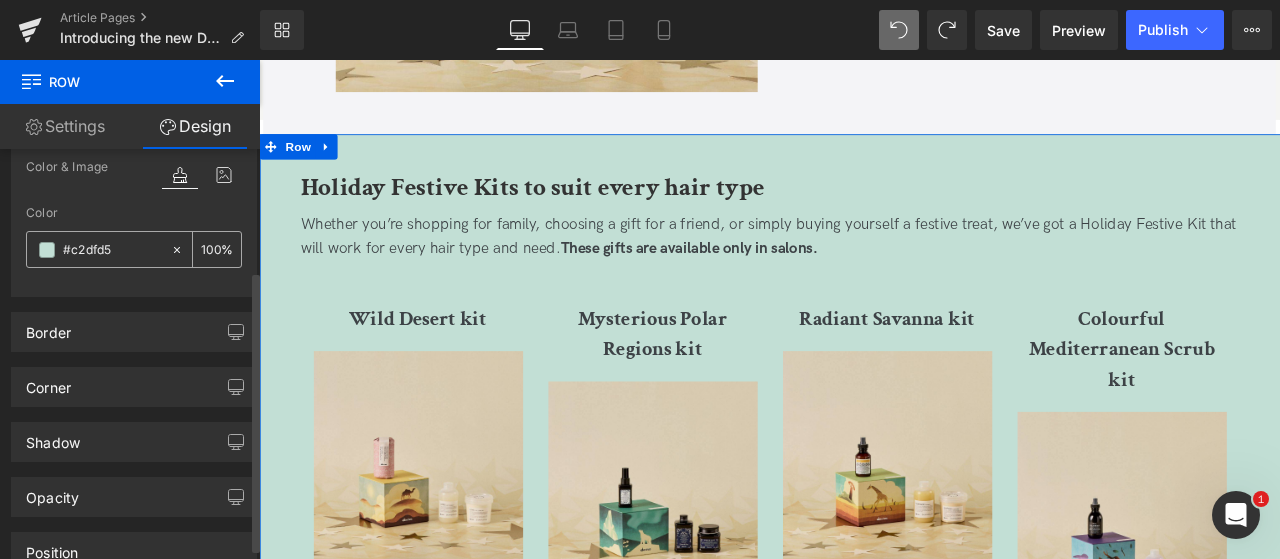 click on "#c2dfd5" at bounding box center (112, 250) 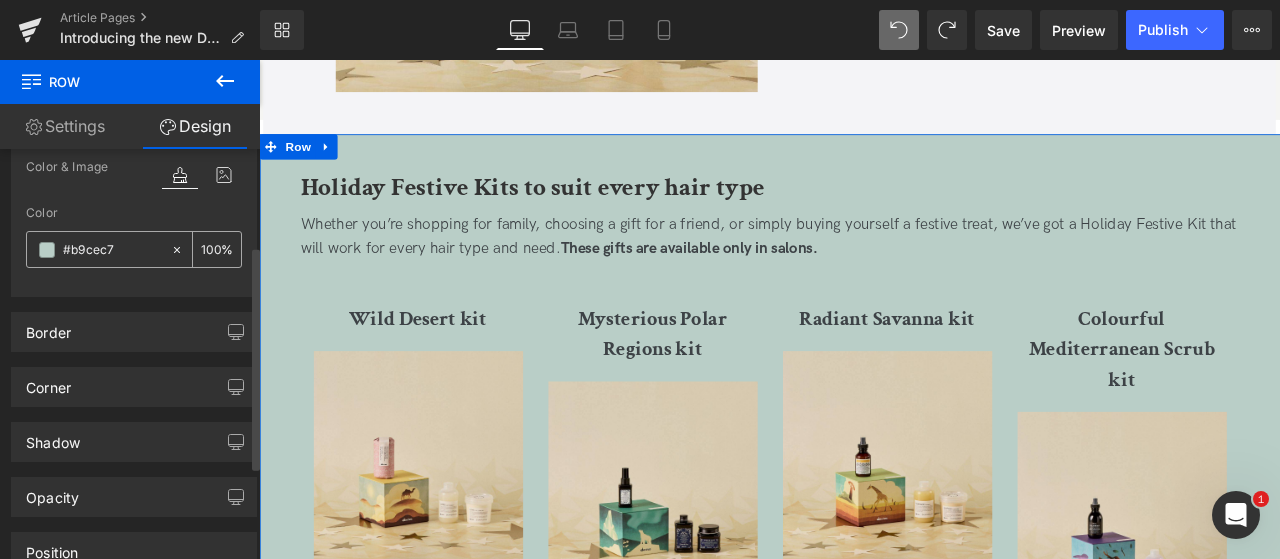 type on "#b9cec7" 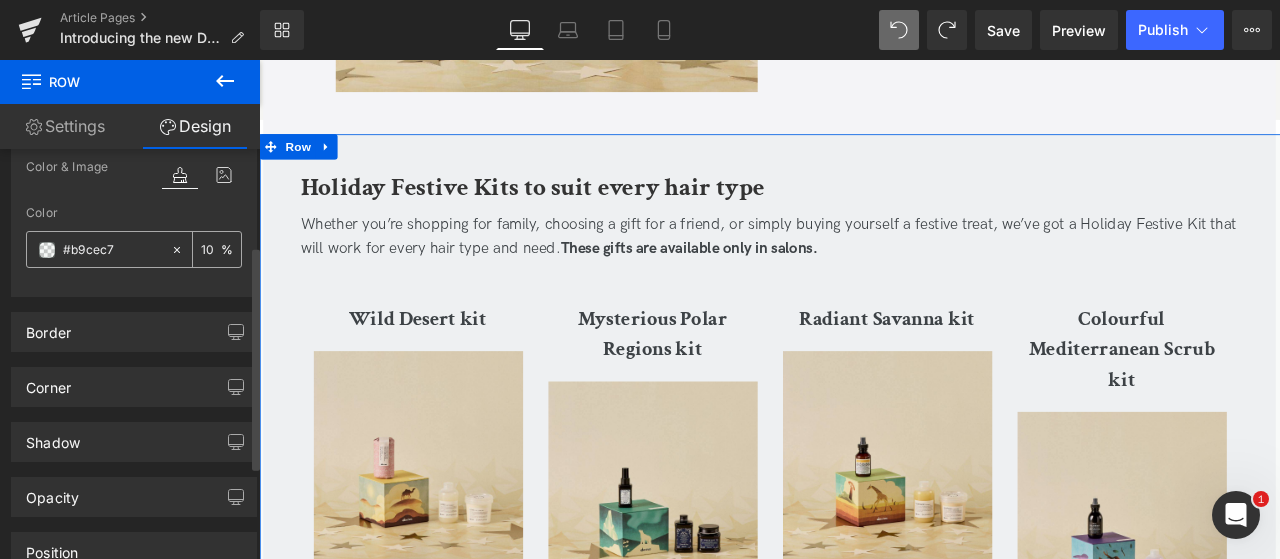 type on "0" 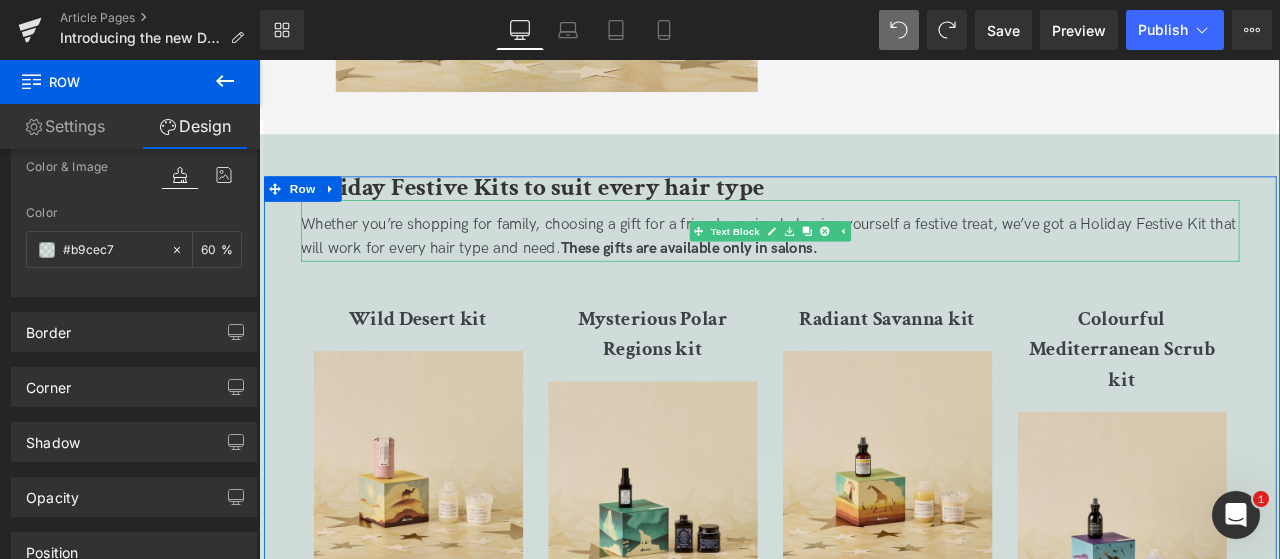 scroll, scrollTop: 3123, scrollLeft: 0, axis: vertical 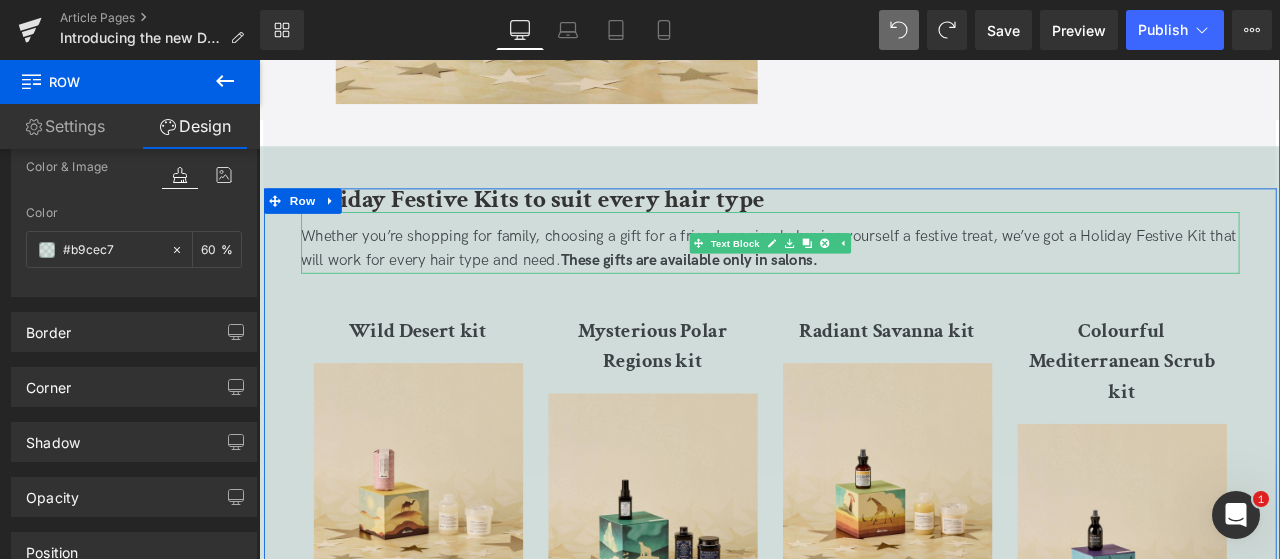 type on "6" 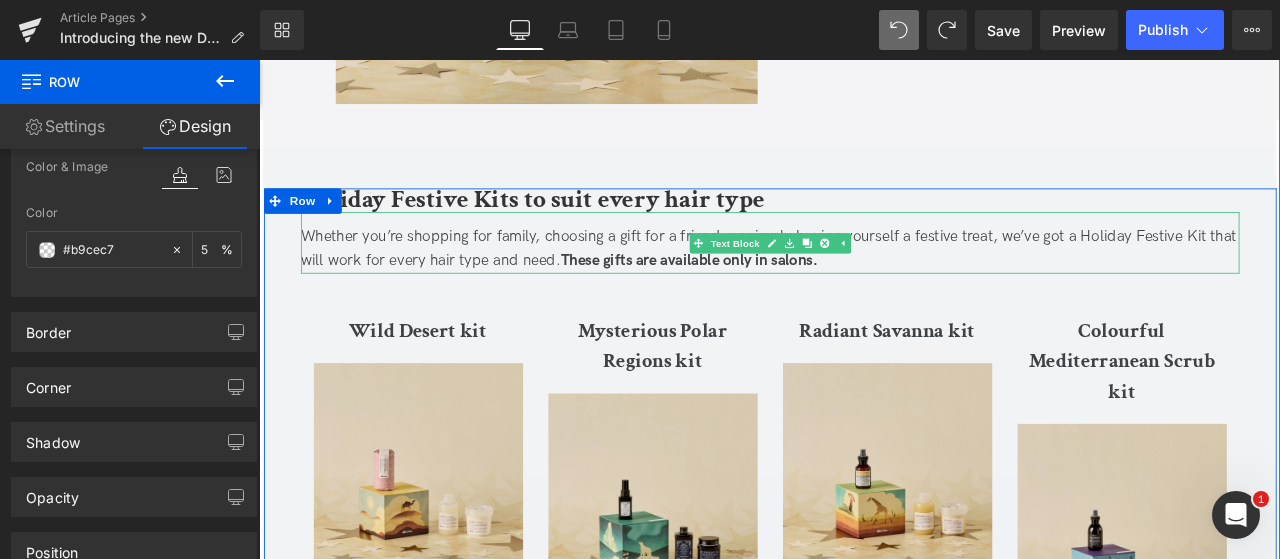 type on "50" 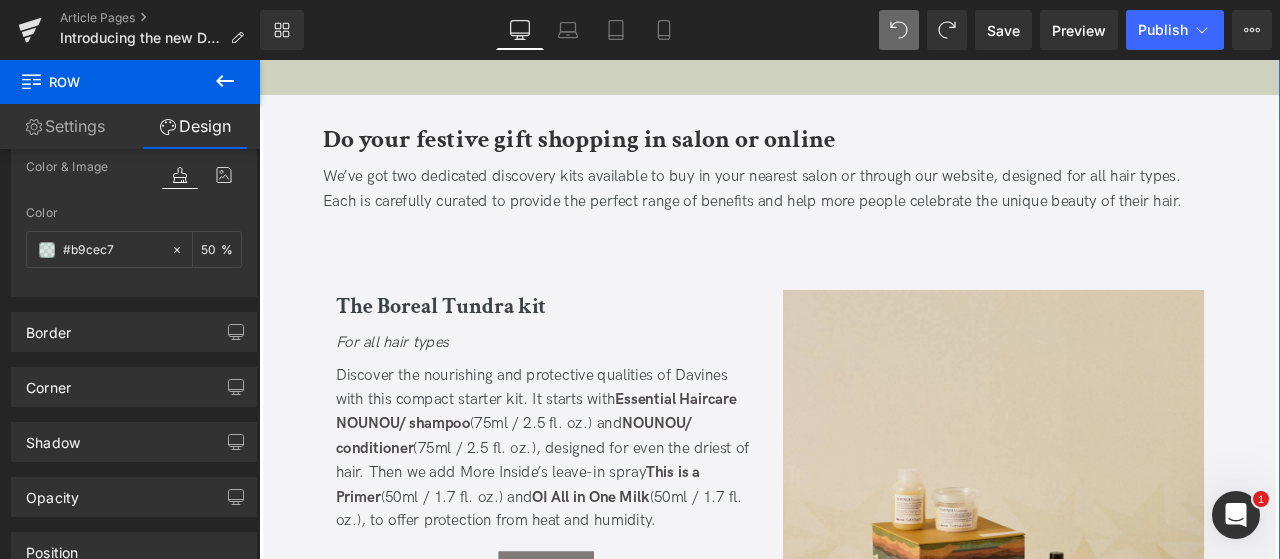scroll, scrollTop: 1841, scrollLeft: 0, axis: vertical 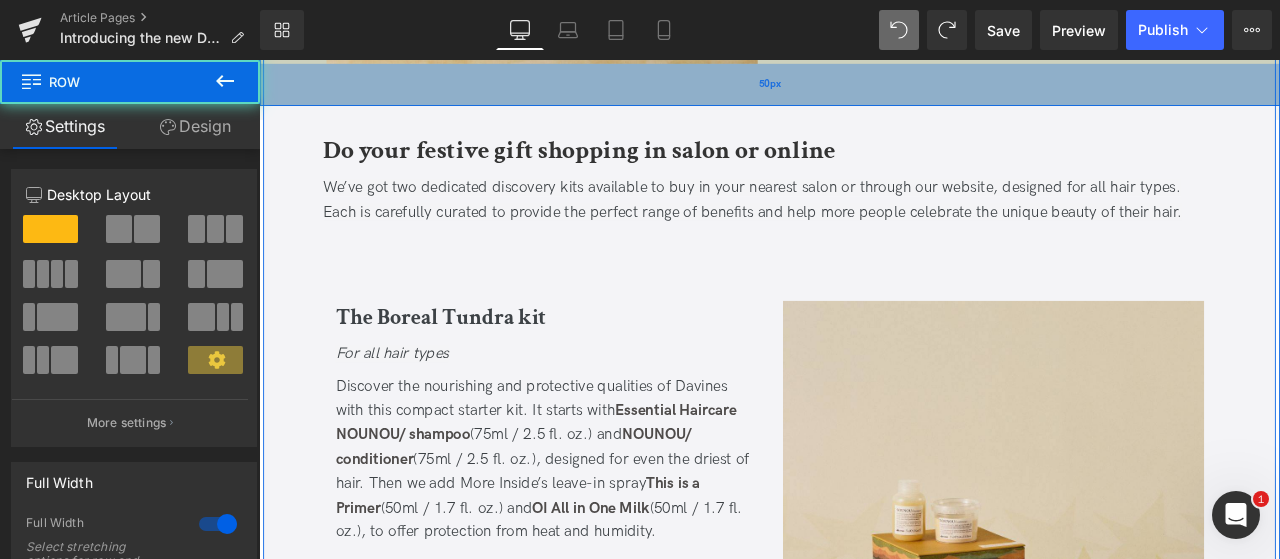 click on "50px" at bounding box center [865, 89] 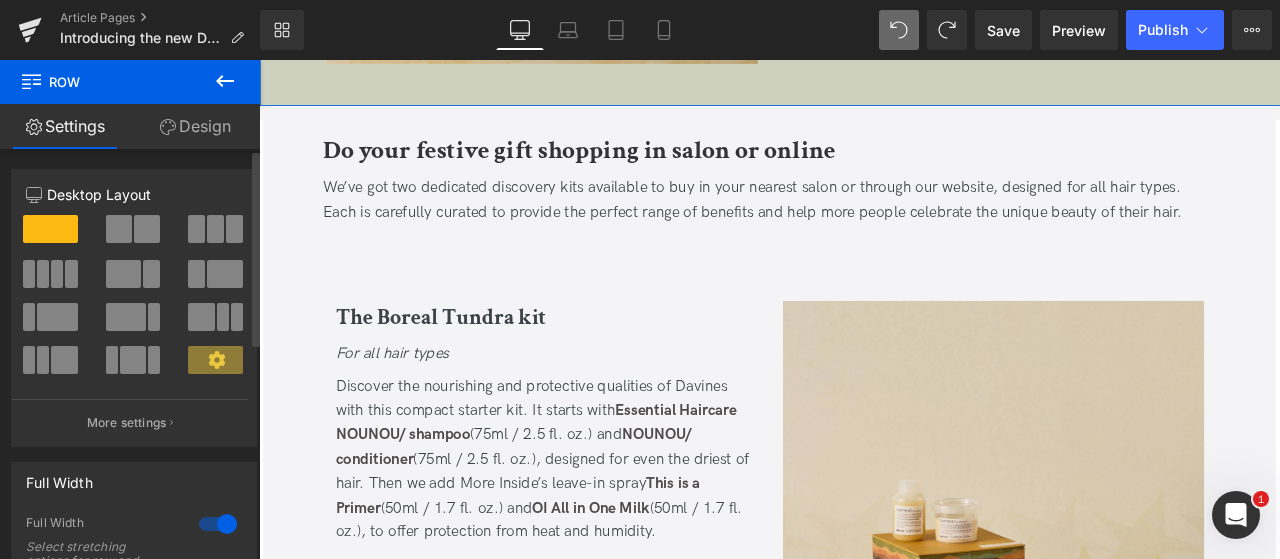 click on "Column Size Customizer 12  Desktop Layout                                                                                                                                                                        Laptop Layout                  Tablet Layout                  Mobile Layout                 More settings" at bounding box center [134, 300] 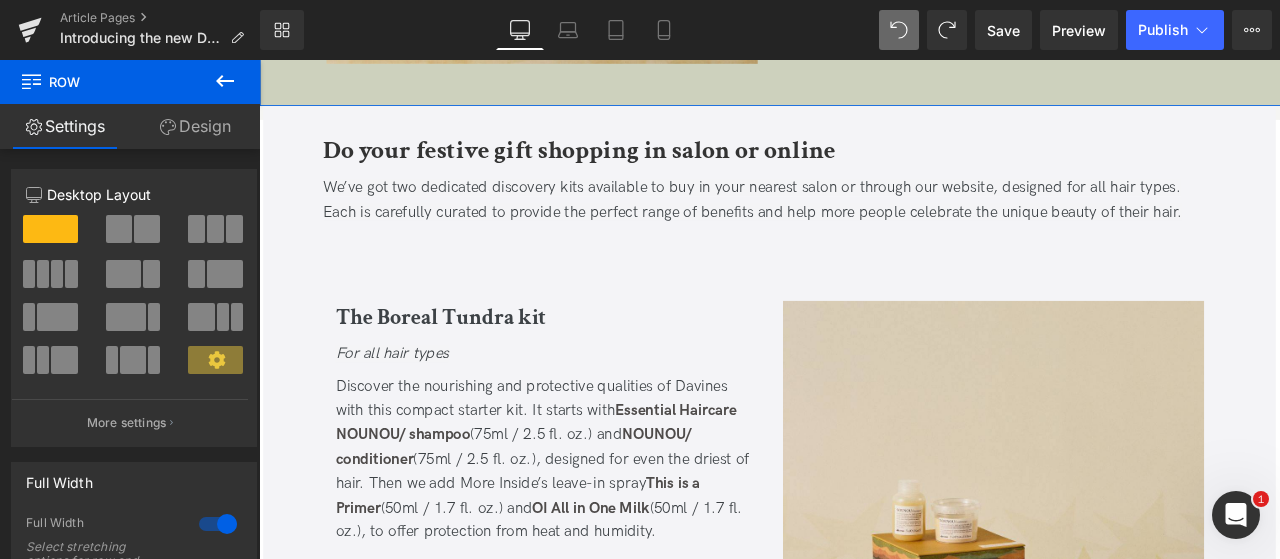 click on "Design" at bounding box center (195, 126) 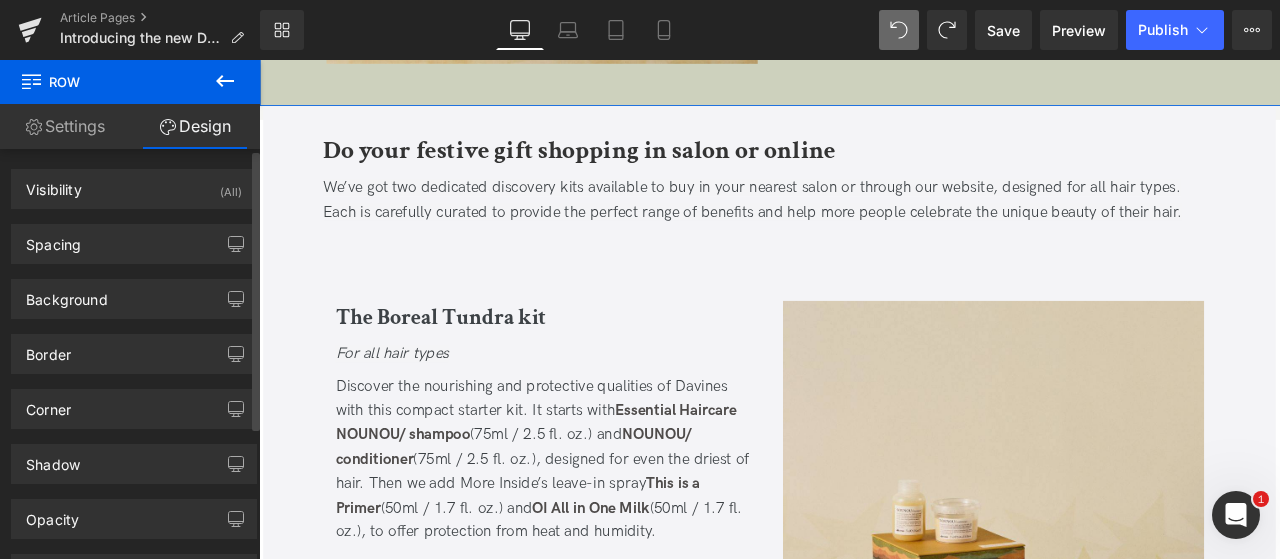 click on "Border
Border Style Custom
Custom
Setup Global Style
Custom
Setup Global Style
Border Design
Border Color #333333 100 %
Border Thickness 0 px
More settings" at bounding box center [134, 346] 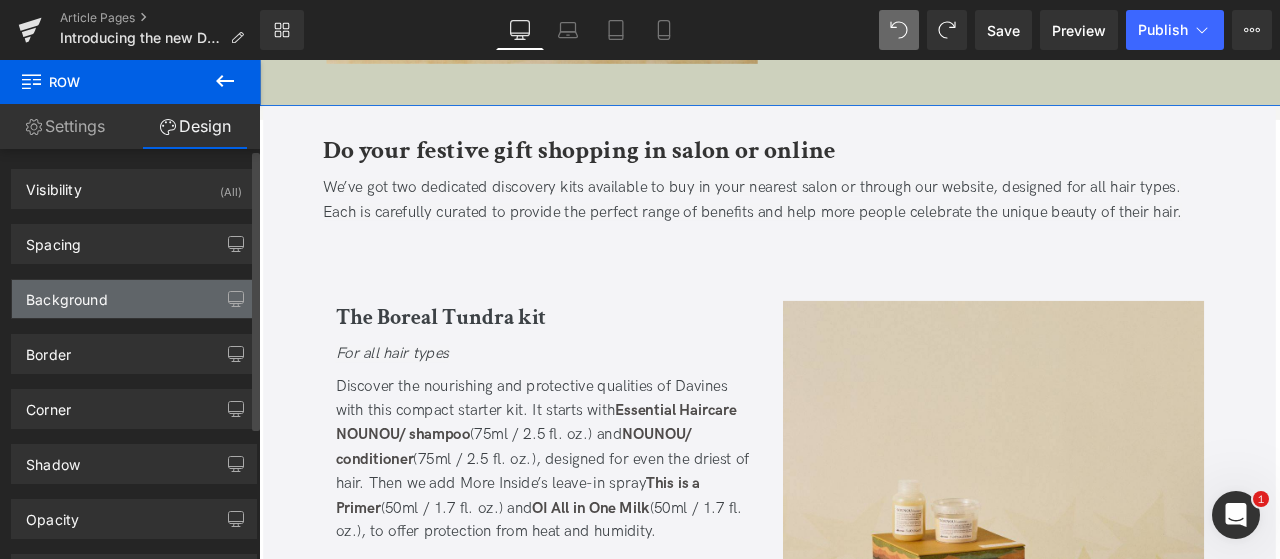click on "Background" at bounding box center [67, 294] 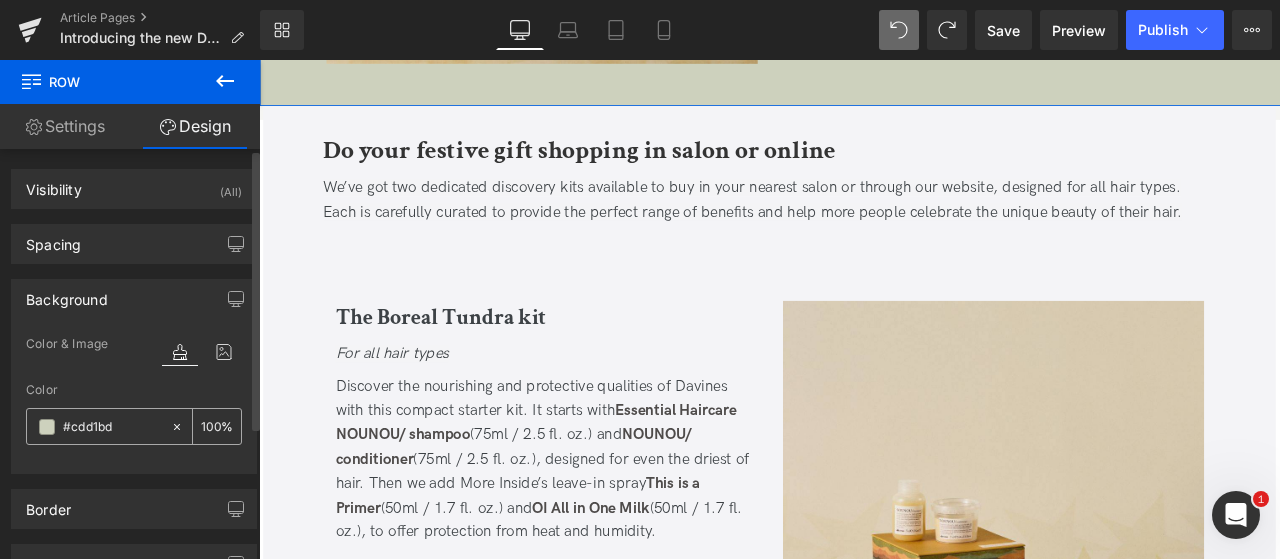 click on "#cdd1bd" at bounding box center [112, 427] 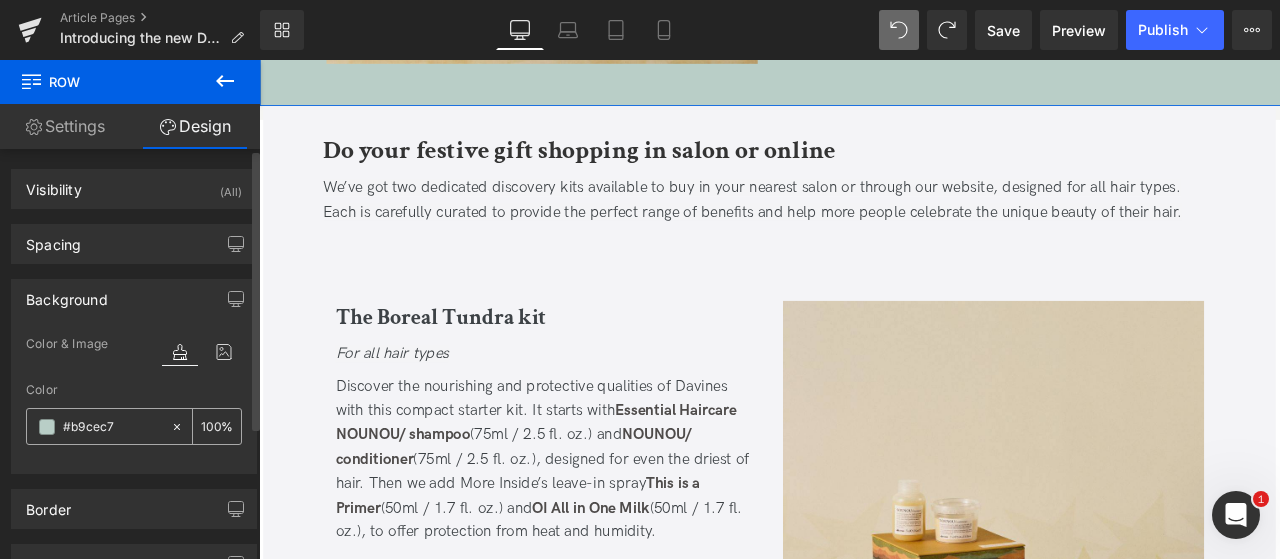 type on "#b9cec7" 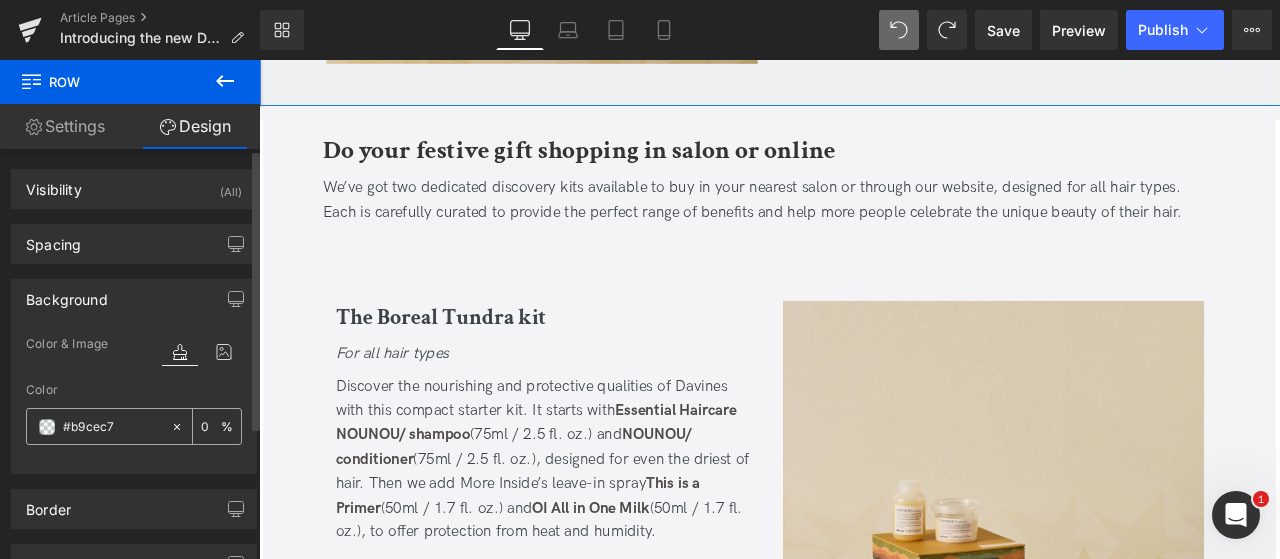 type on "50" 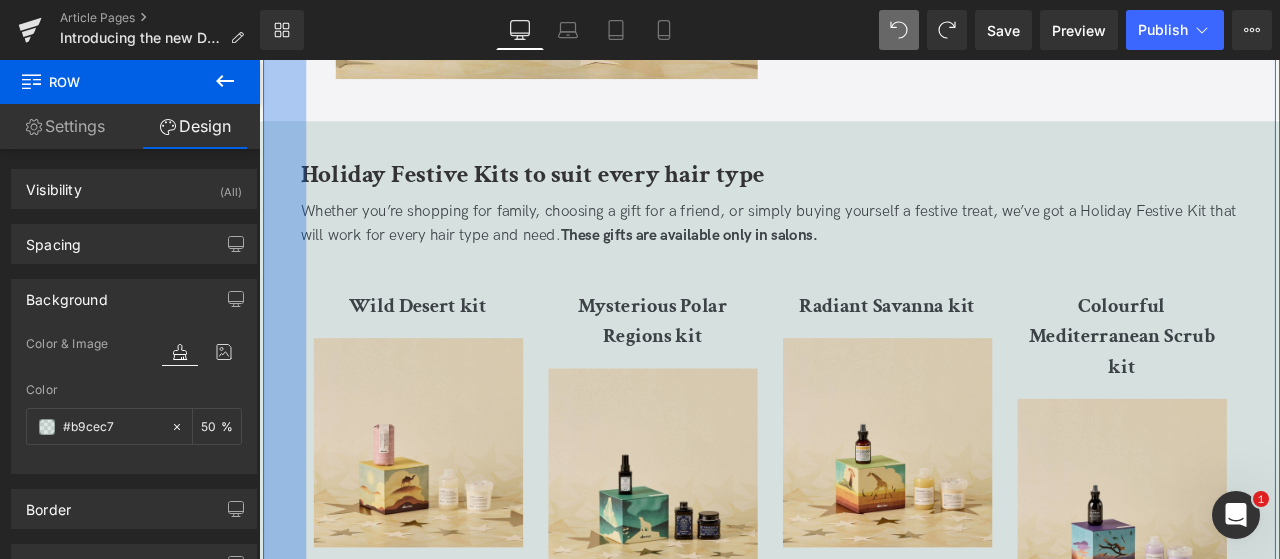 scroll, scrollTop: 3198, scrollLeft: 0, axis: vertical 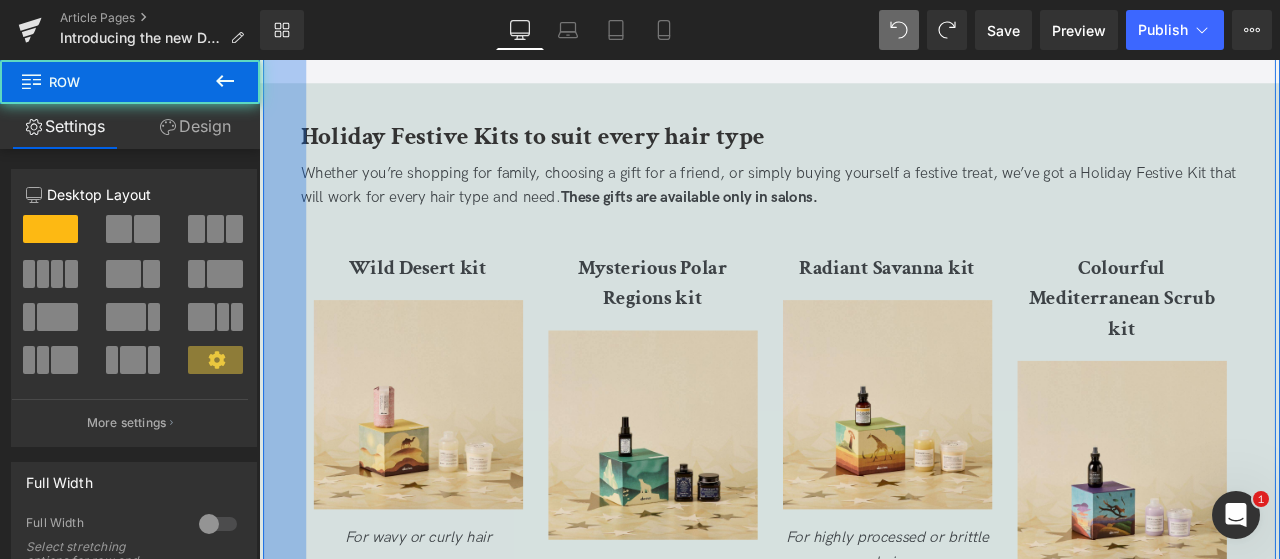 click on "51px" at bounding box center [289, 1041] 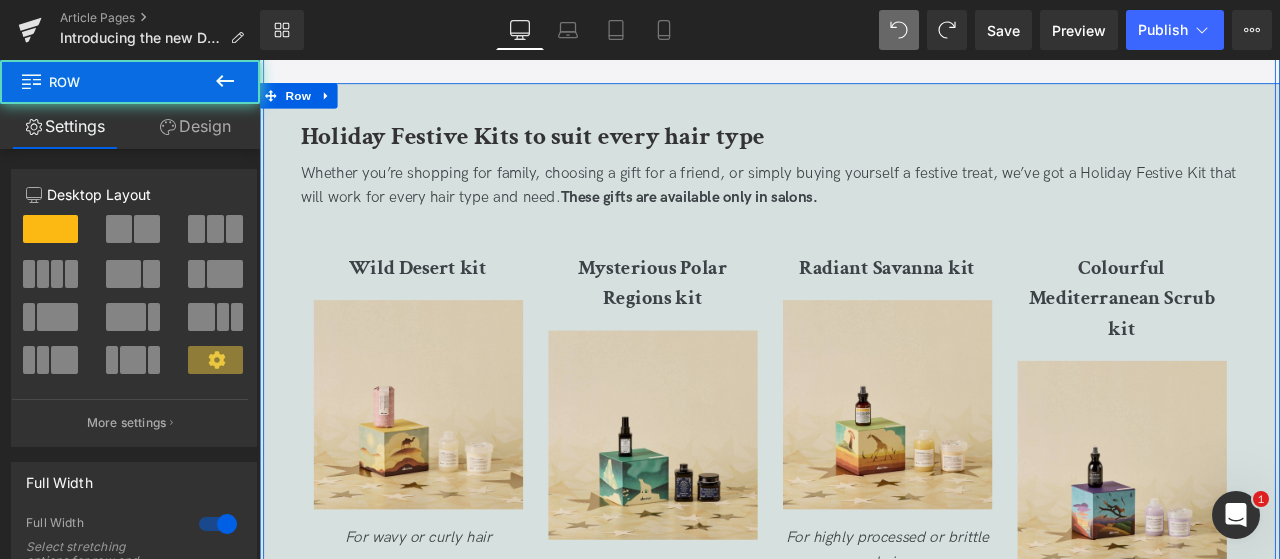 click on "Holiday Festive Kits to suit every hair type Heading         Whether you’re shopping for family, choosing a gift for a friend, or simply buying yourself a festive treat, we’ve got a Holiday Festive Kit that will work for every hair type and need.  These gifts are available only in salons. Text Block
Wild Desert kit Heading         Image         For wavy or curly hair
Embrace your wild side with this
moisture-boosting set, designed to add elasticity and definition to waves and
curls. Enjoy a double act of  LOVE/curl shampoo  and  LOVE/curl conditioner , followed by More Inside
This is a Curl Building Serum  for bouncy,
flexible curls that can withstand humidity and resist frizz. Text Block" at bounding box center [865, 1058] 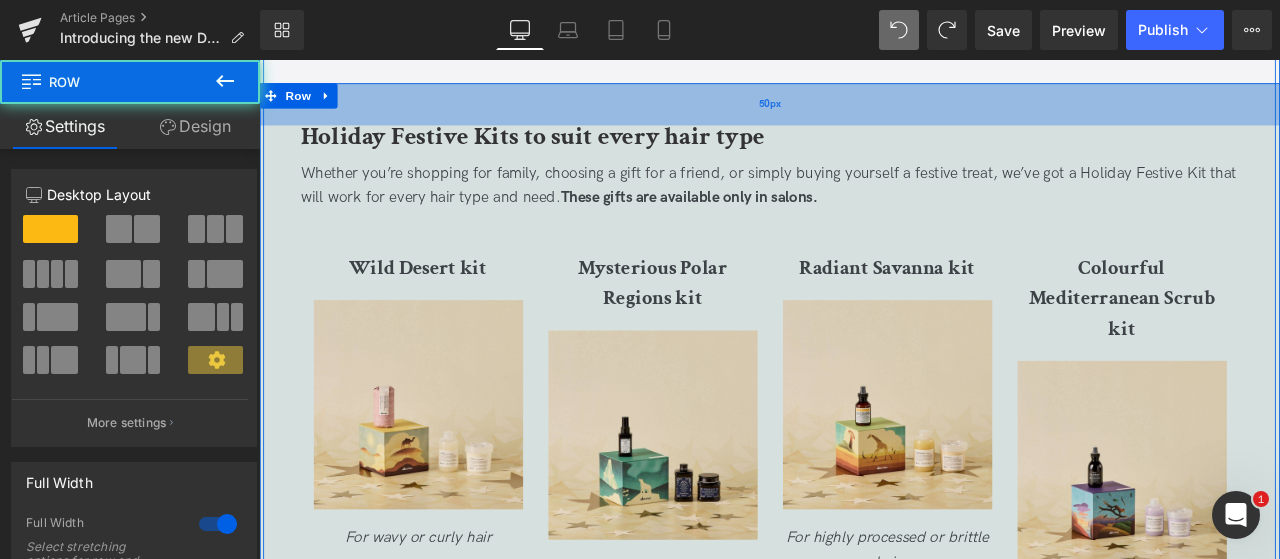 click on "50px" at bounding box center (865, 112) 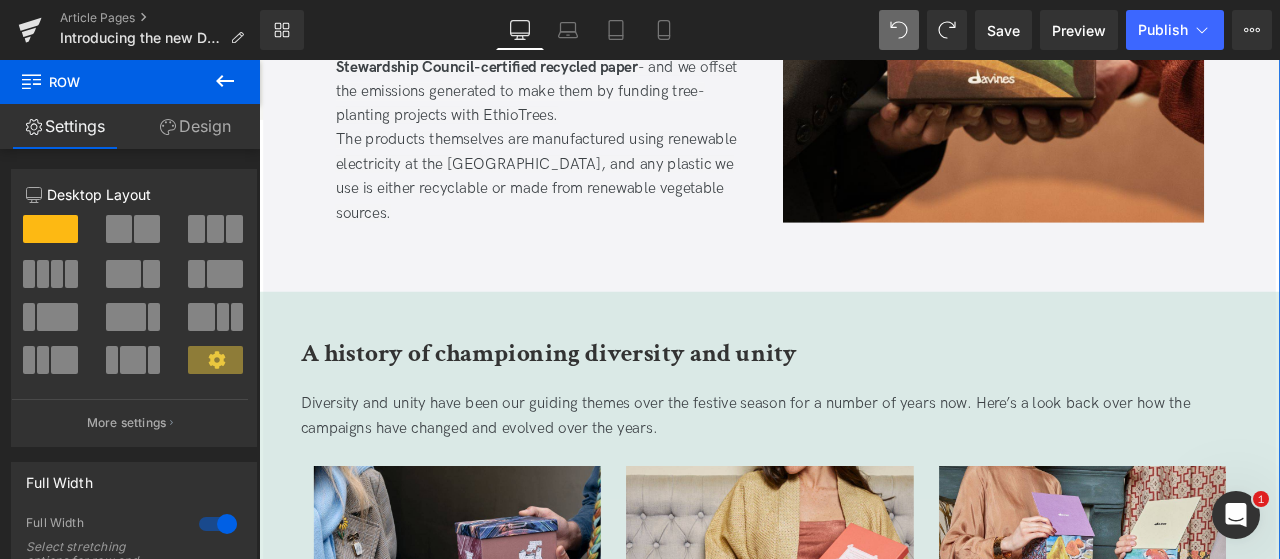 scroll, scrollTop: 6104, scrollLeft: 0, axis: vertical 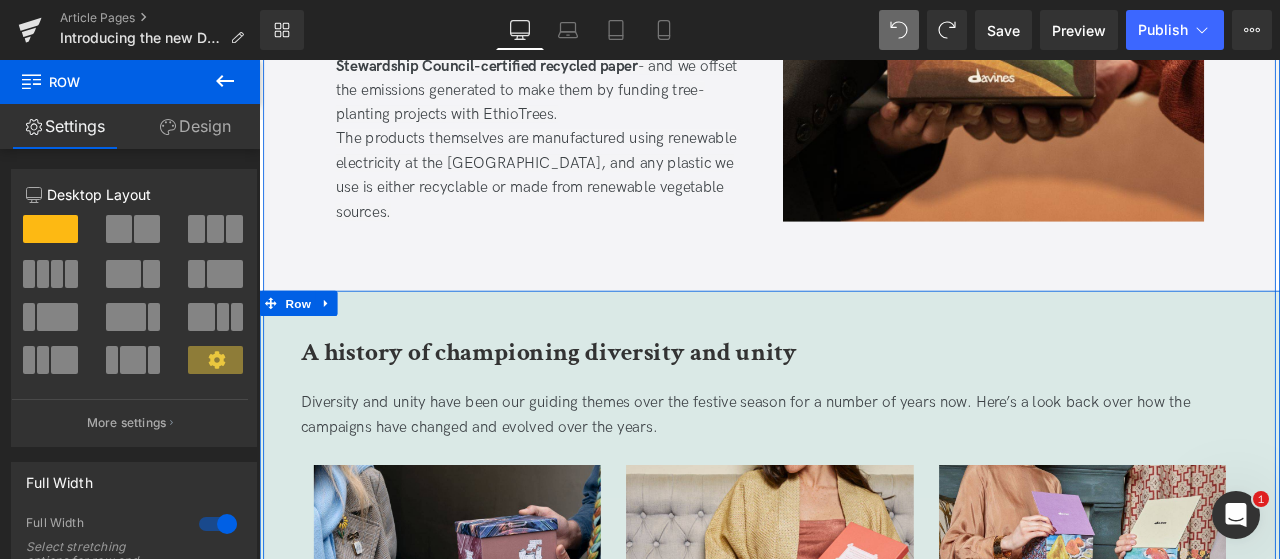 click on "A history of championing diversity and unity Heading         Diversity and unity have been our guiding themes over the festive season for a number of years now. Here’s a look back over how the campaigns have changed and evolved over the years. Text Block
Image
2024 We all walk along the same streets
Rooted in a physical sense of place, cities are influenced by history, technology, traditions and necessities. Into these streets, our festive campaign breathed messages of love, wisdom and hope to remind us to choose unity. Text Block
Image         2023 Open the door to diversity
Text Block
Image         2022 Culture will save the world we love
Text Block
‹ ›" at bounding box center (865, 777) 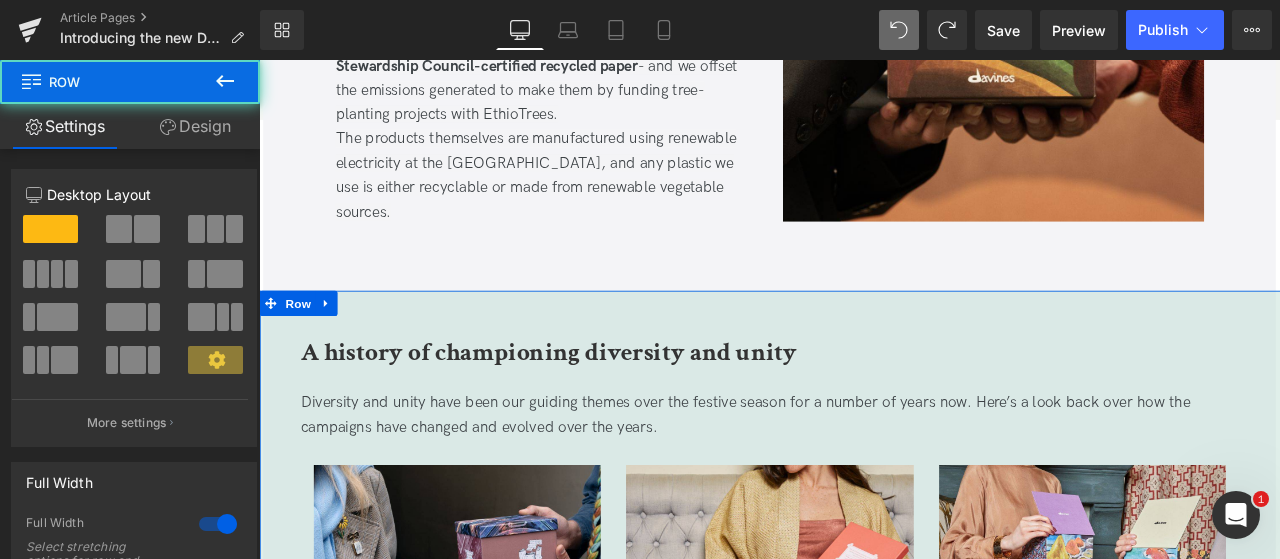 click on "Column Size Customizer 12  Desktop Layout                                                                                                                                                                        Laptop Layout                  Tablet Layout                  Mobile Layout                 More settings" at bounding box center (134, 300) 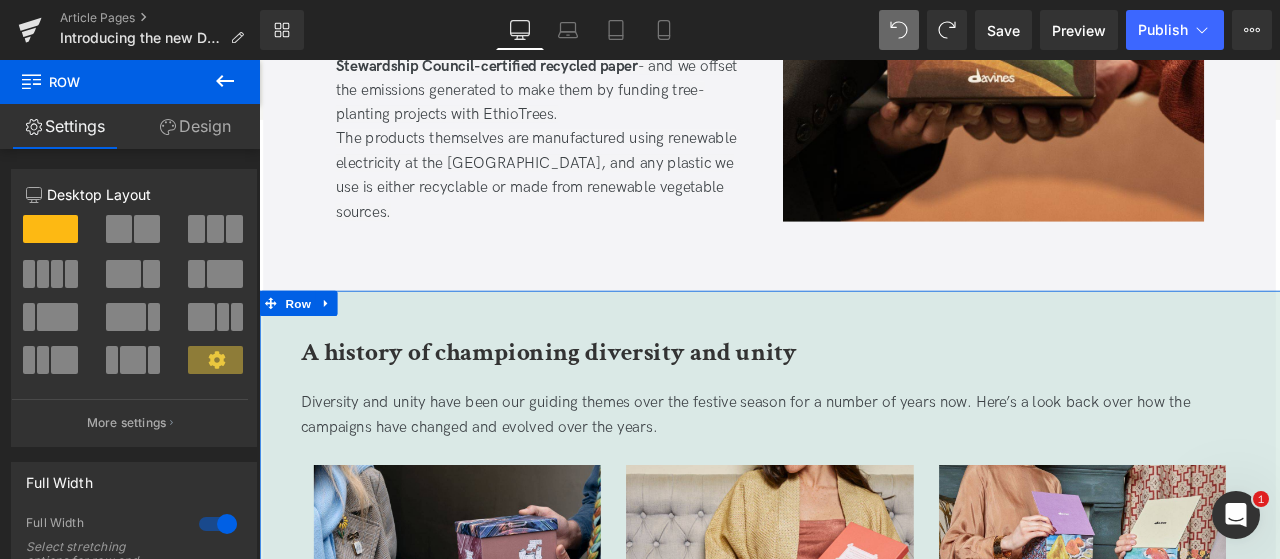 click on "Design" at bounding box center (195, 126) 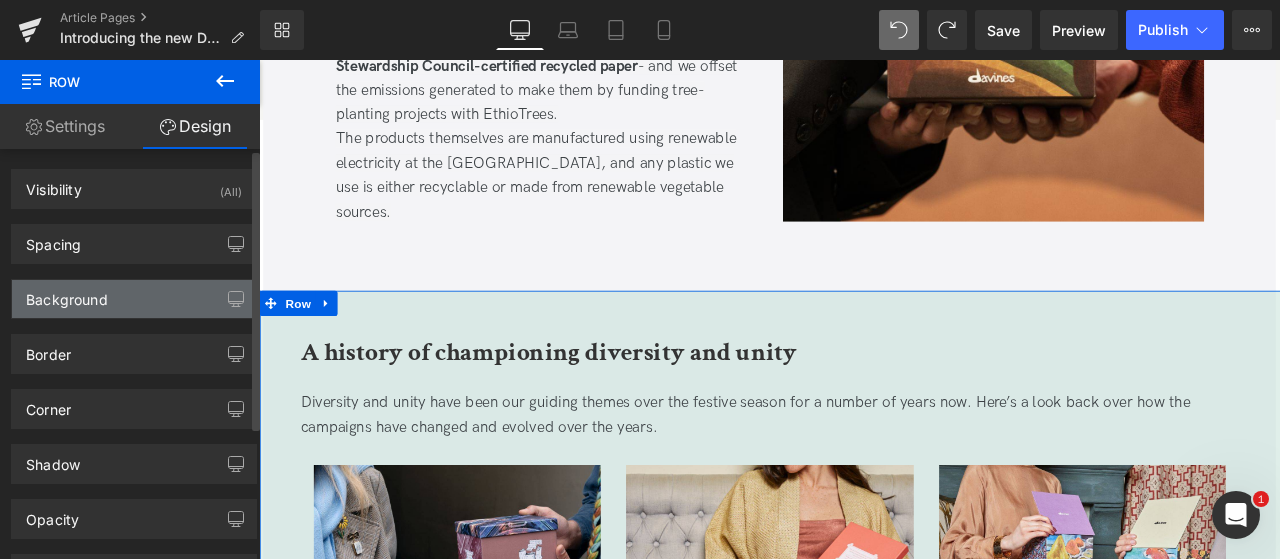 click on "Background" at bounding box center [67, 294] 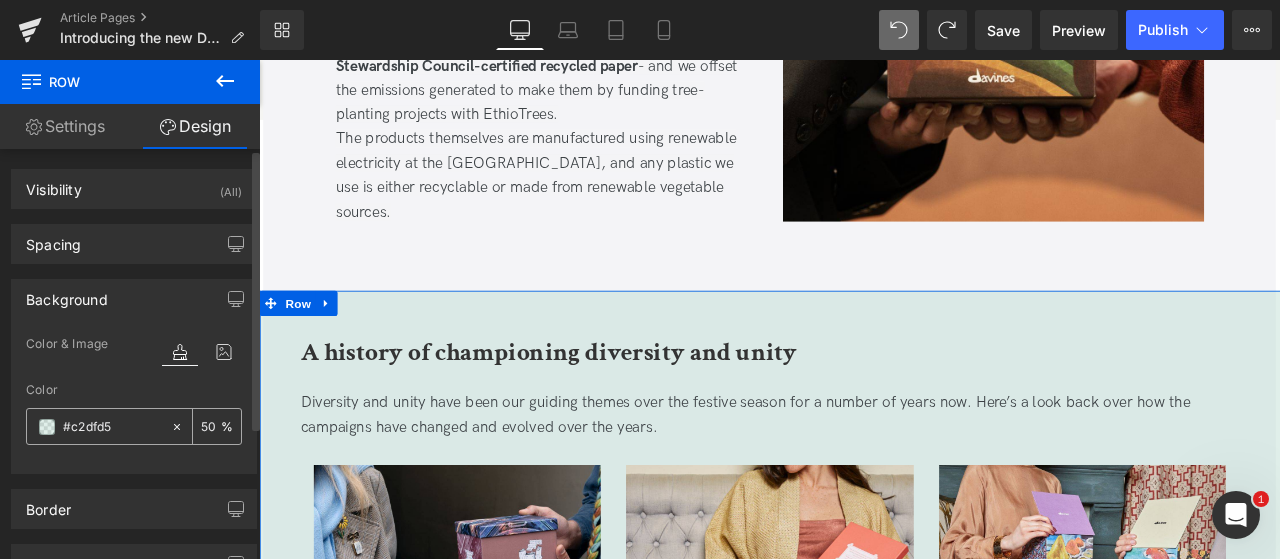 click on "#c2dfd5" at bounding box center [112, 427] 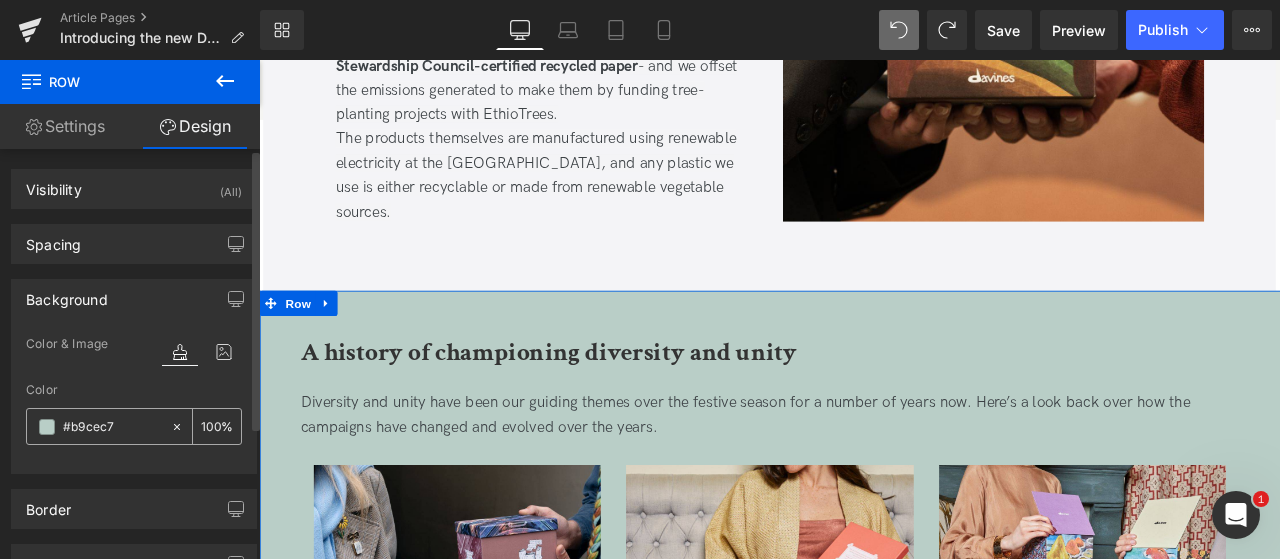 type on "#b9cec7" 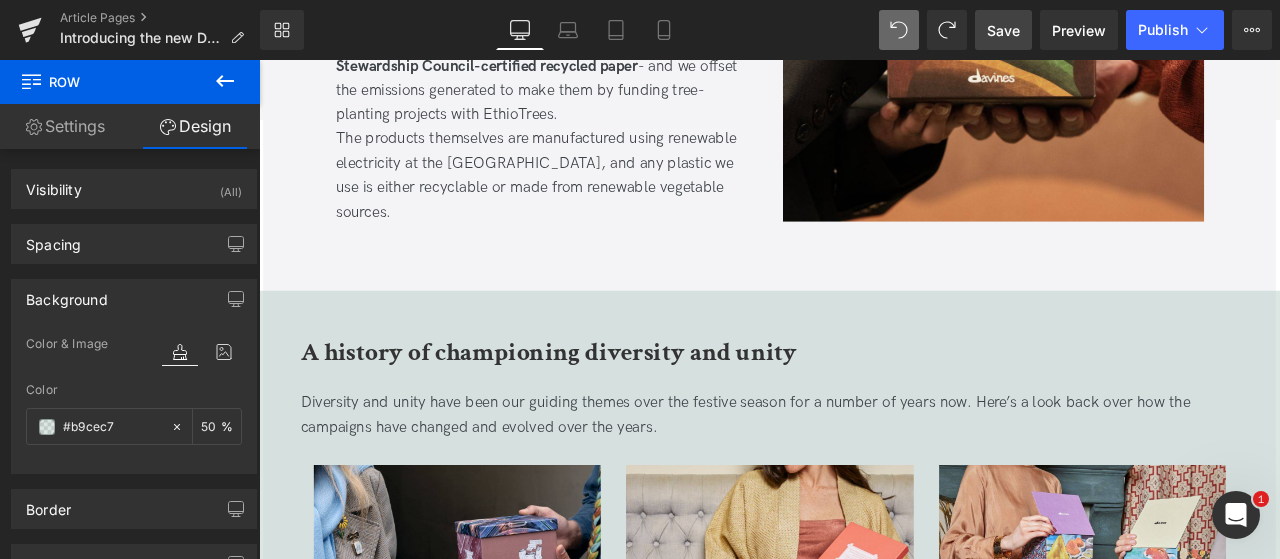 type on "50" 